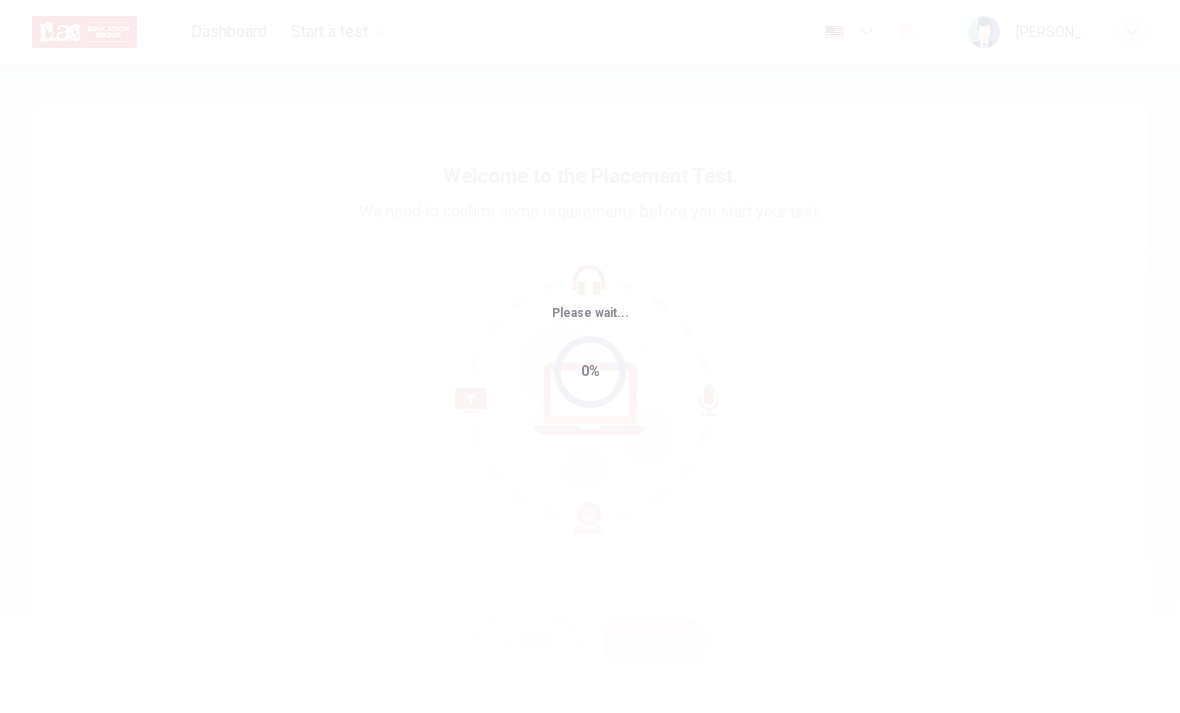 scroll, scrollTop: 0, scrollLeft: 0, axis: both 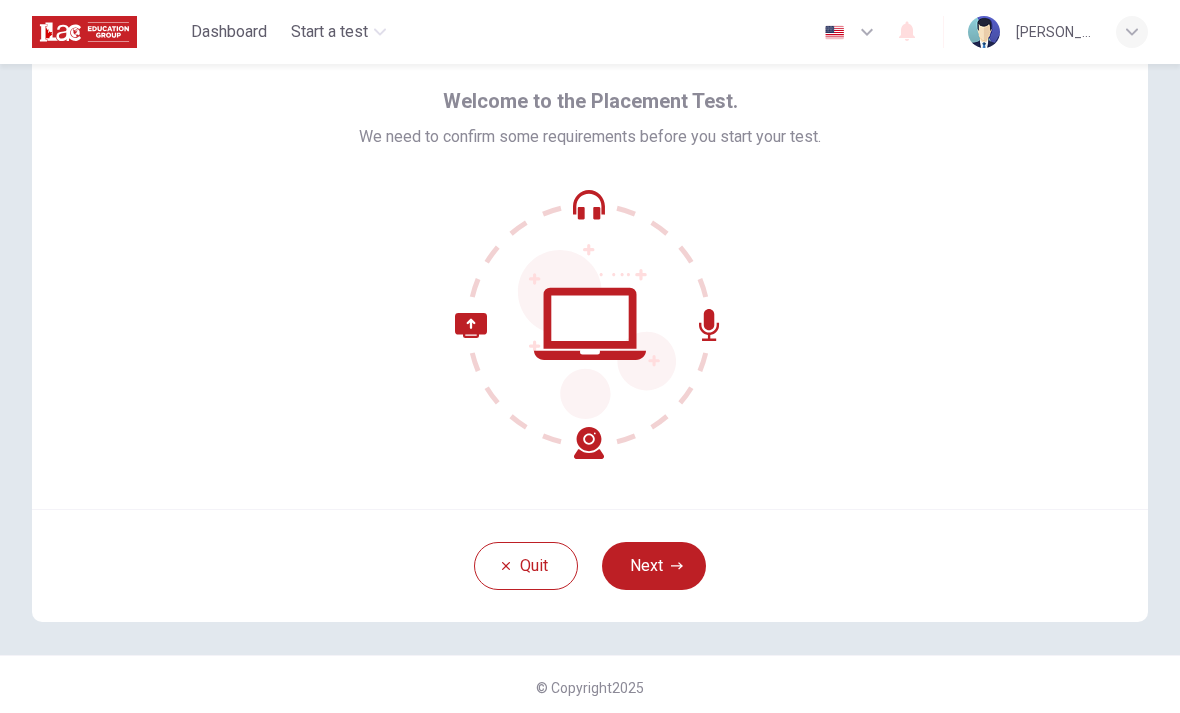 click on "Next" at bounding box center (654, 566) 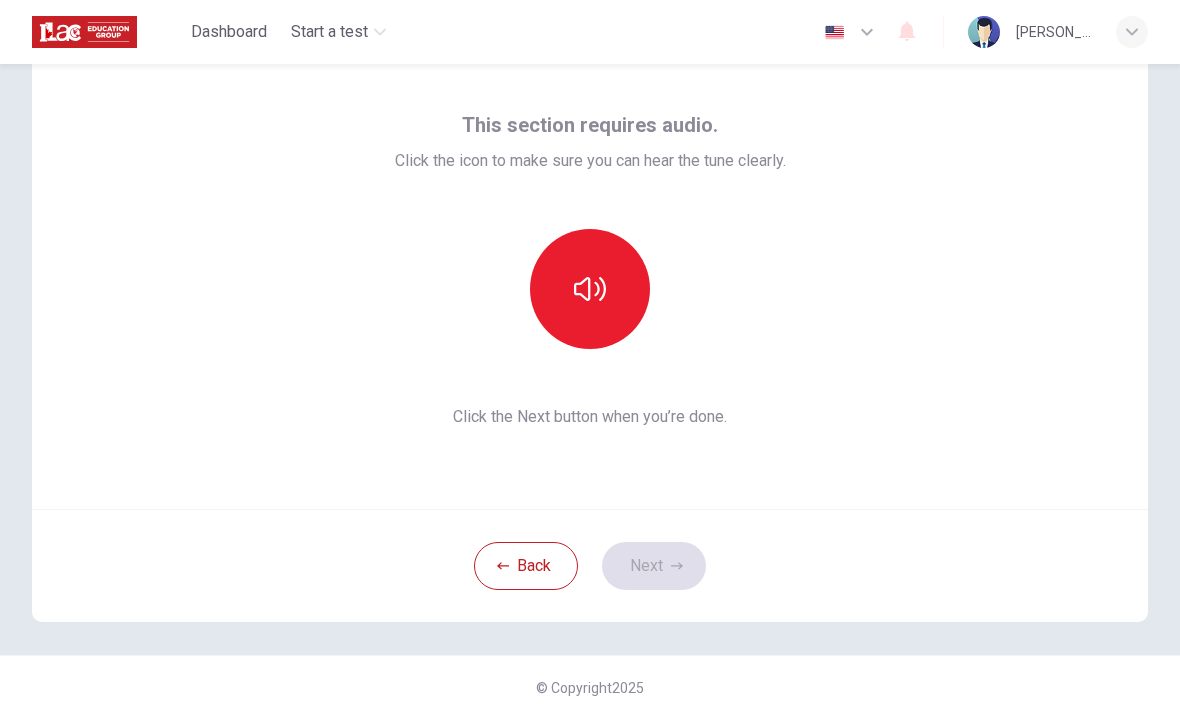 click at bounding box center (590, 289) 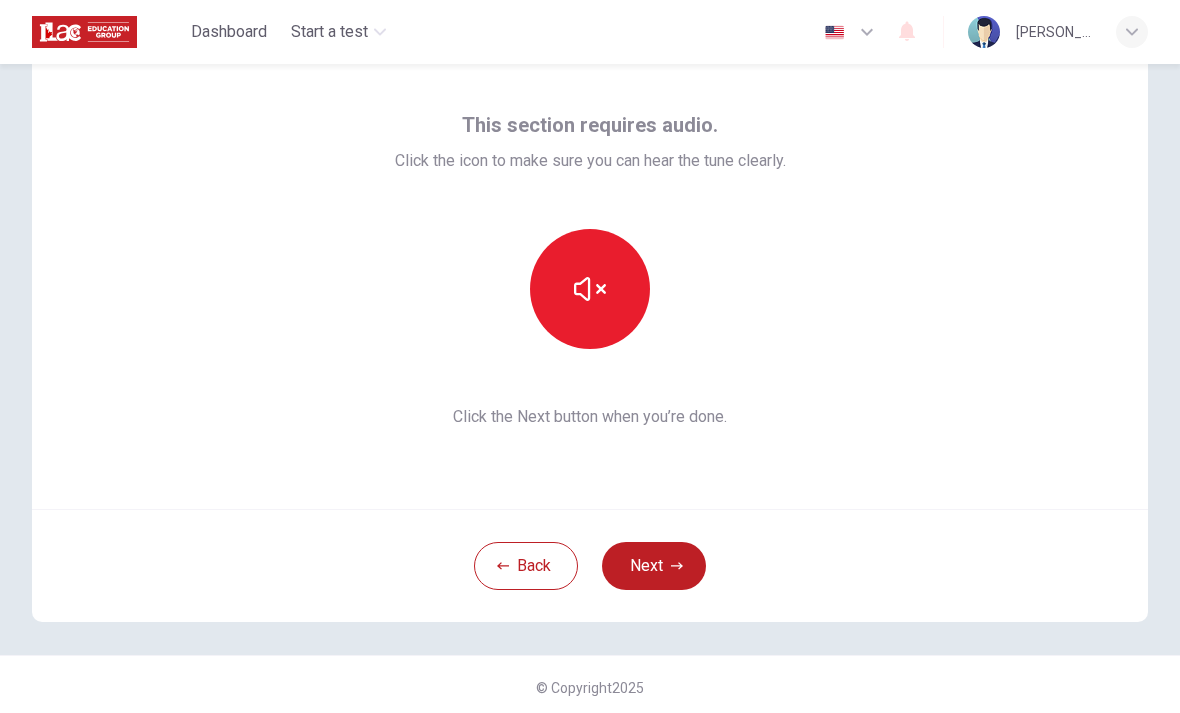 click at bounding box center [590, 289] 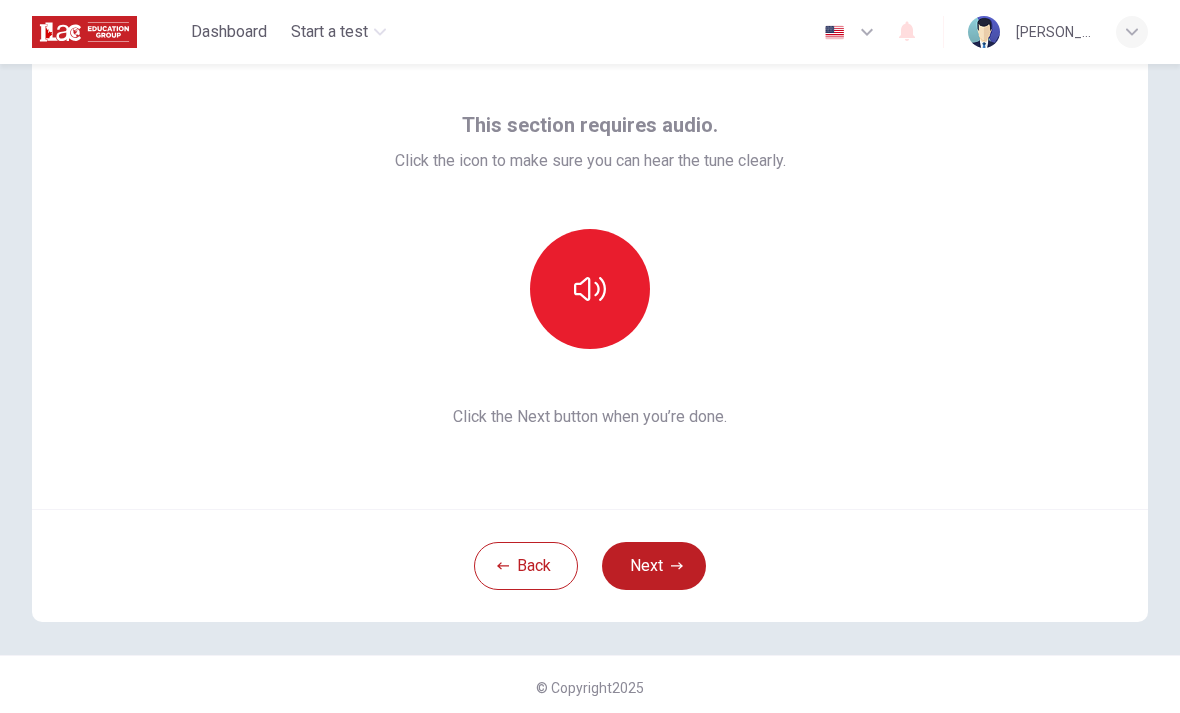 click at bounding box center (590, 289) 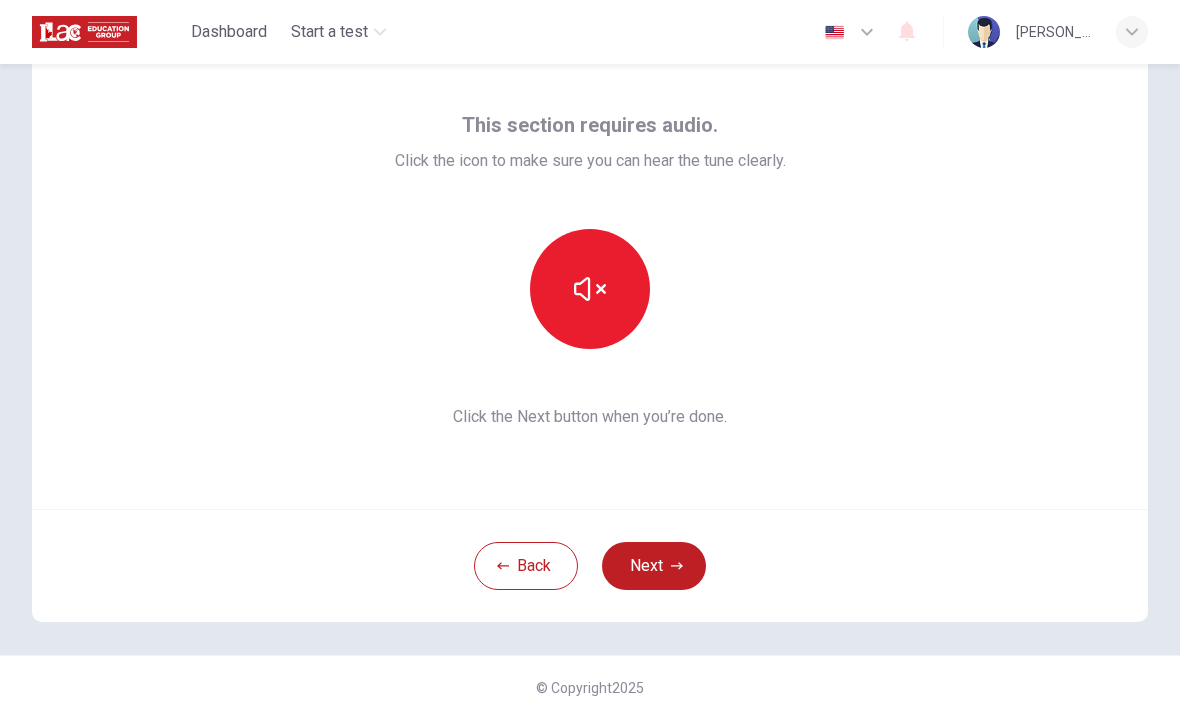 click at bounding box center [590, 289] 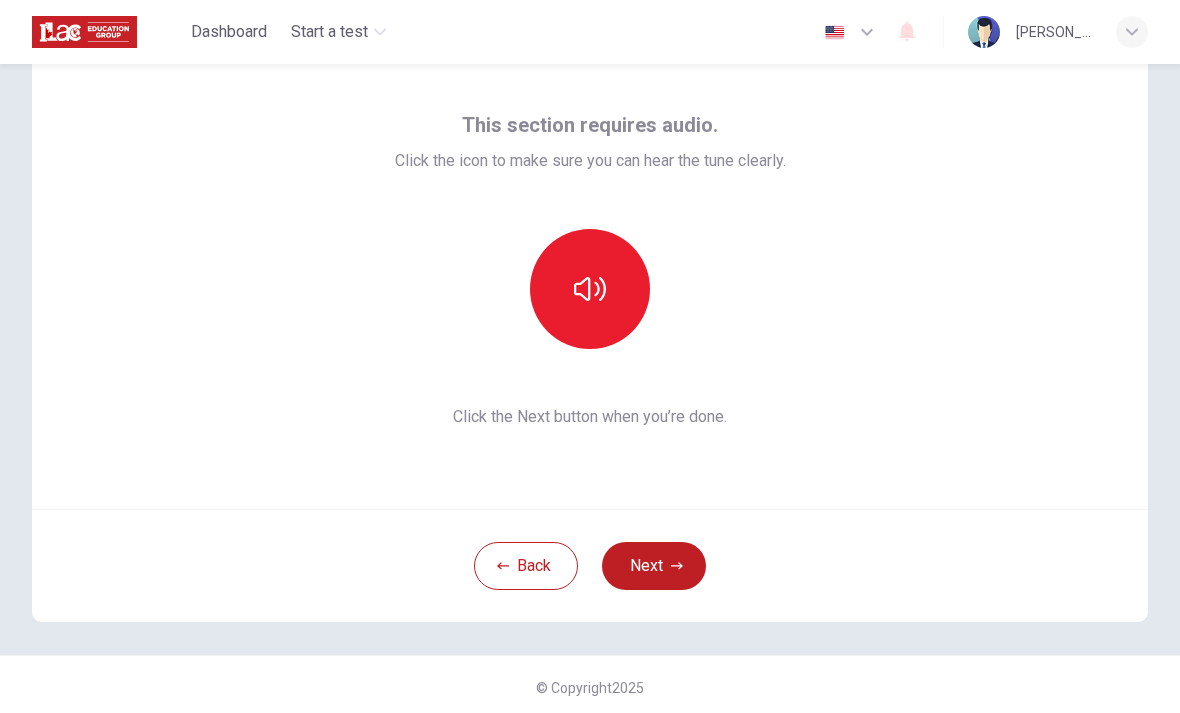 click at bounding box center [590, 289] 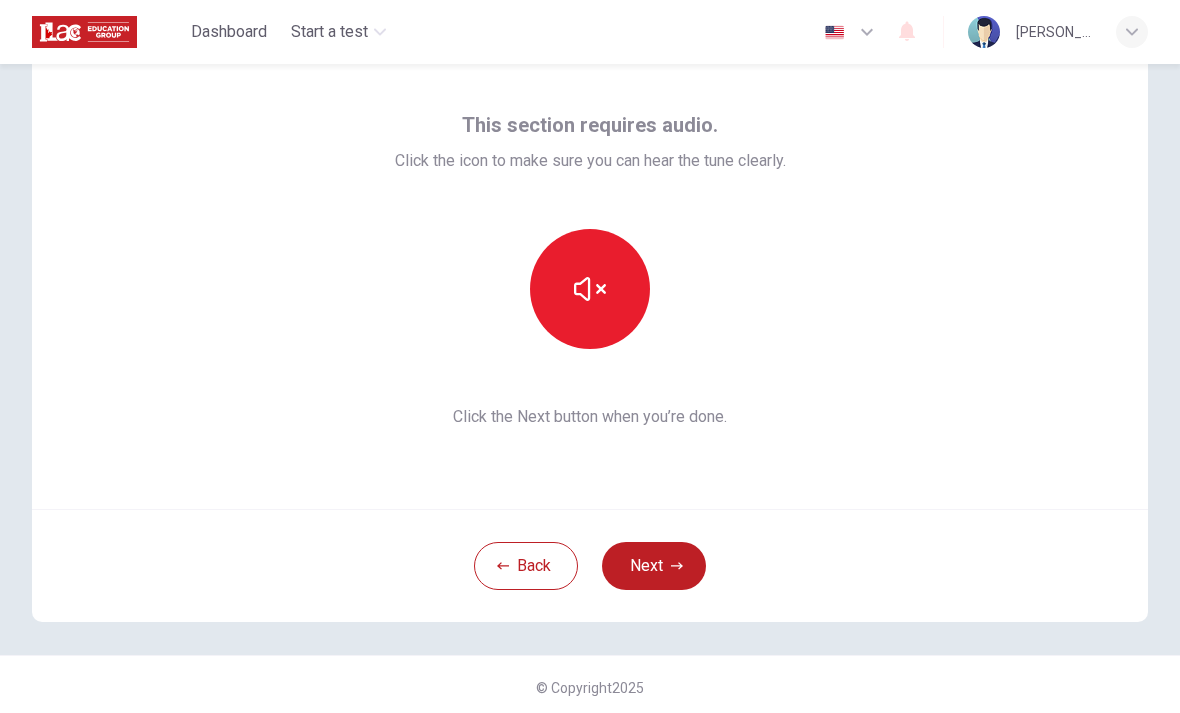 click at bounding box center [590, 289] 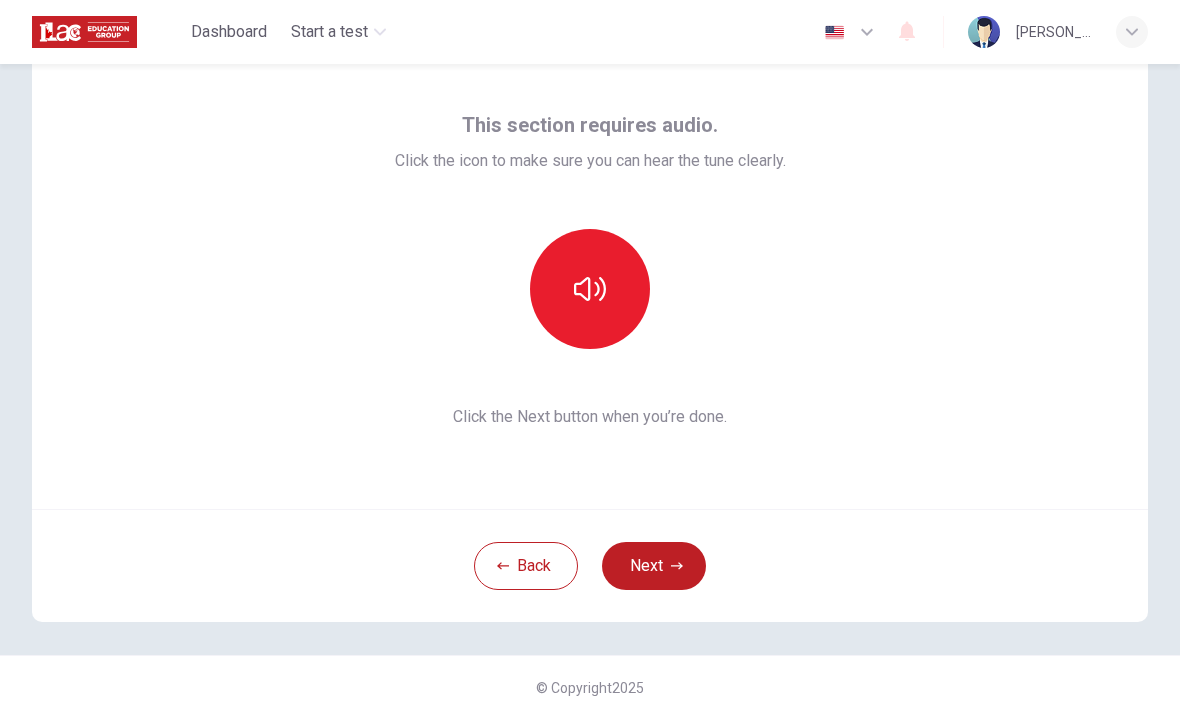 click at bounding box center [590, 289] 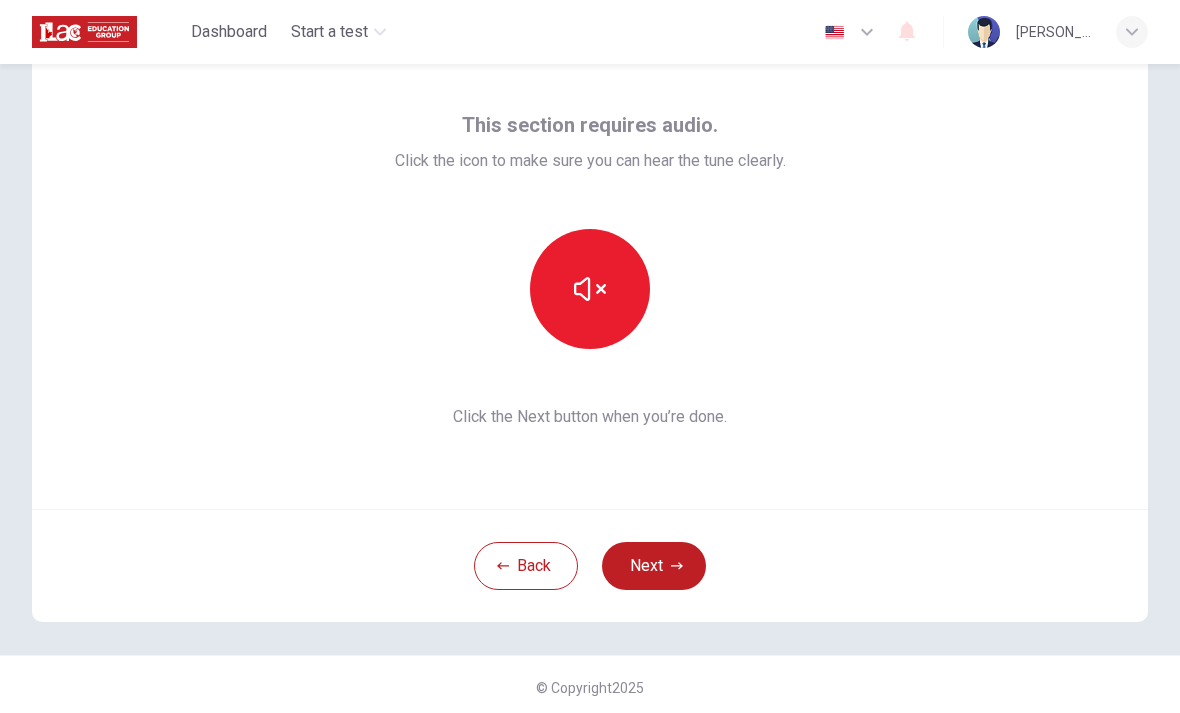 click at bounding box center (590, 289) 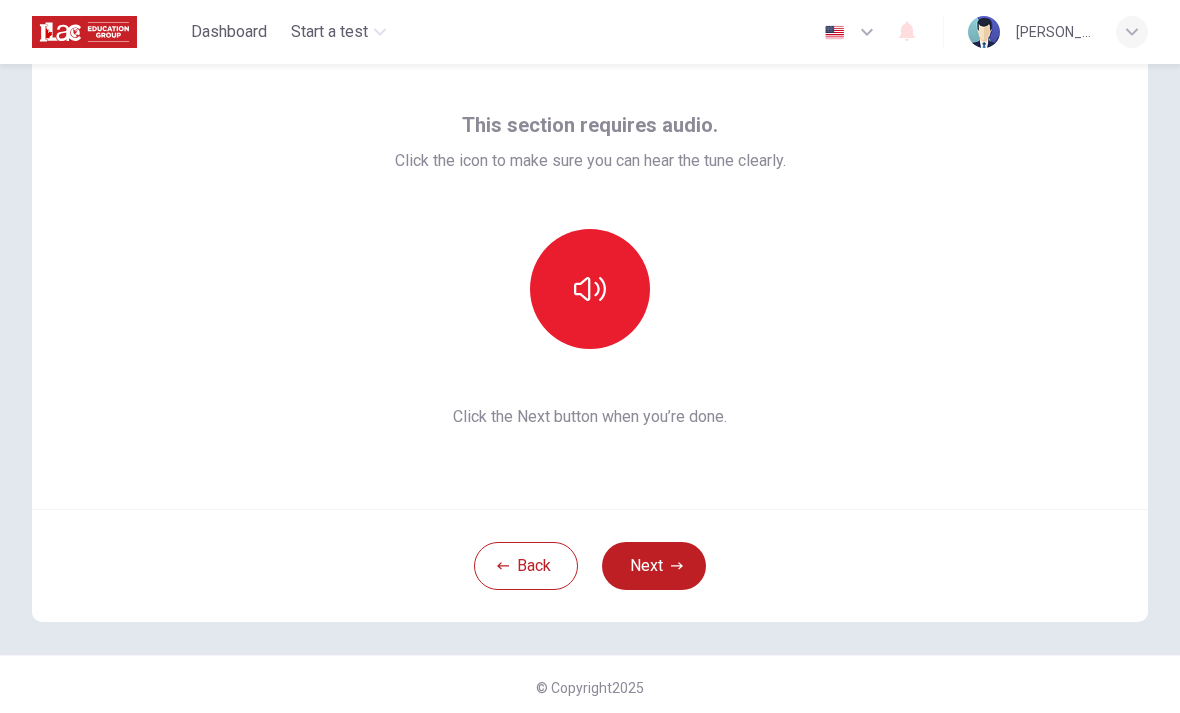 click 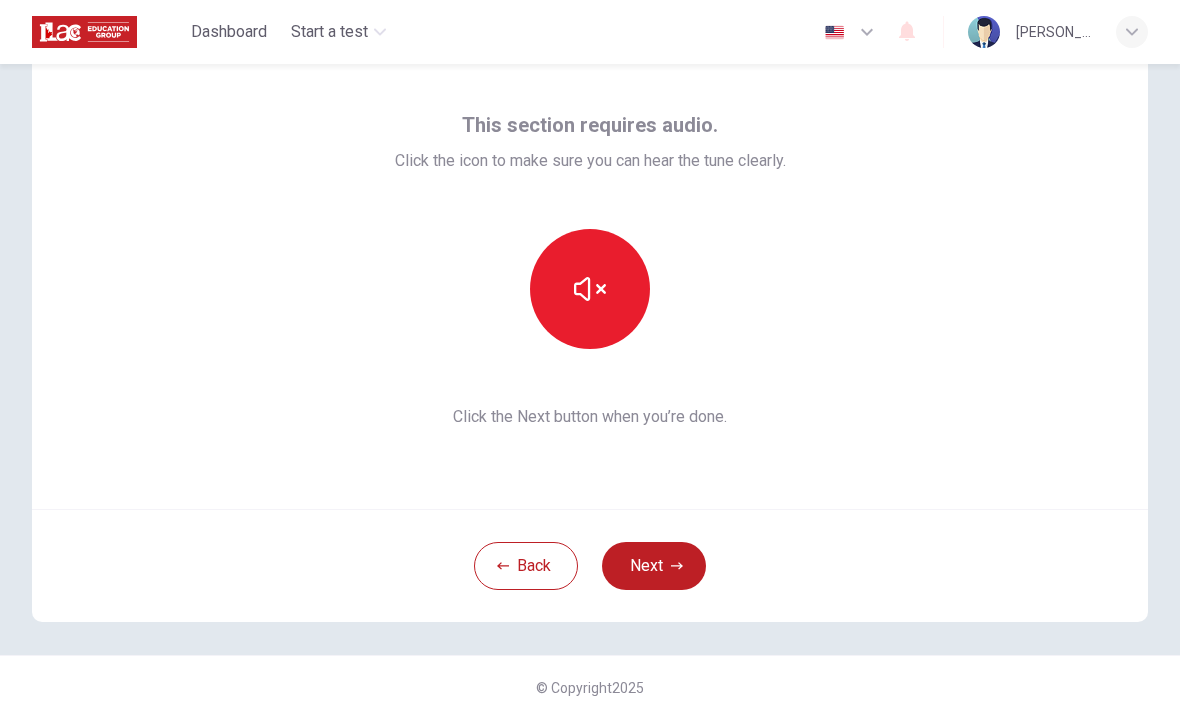 click at bounding box center [590, 289] 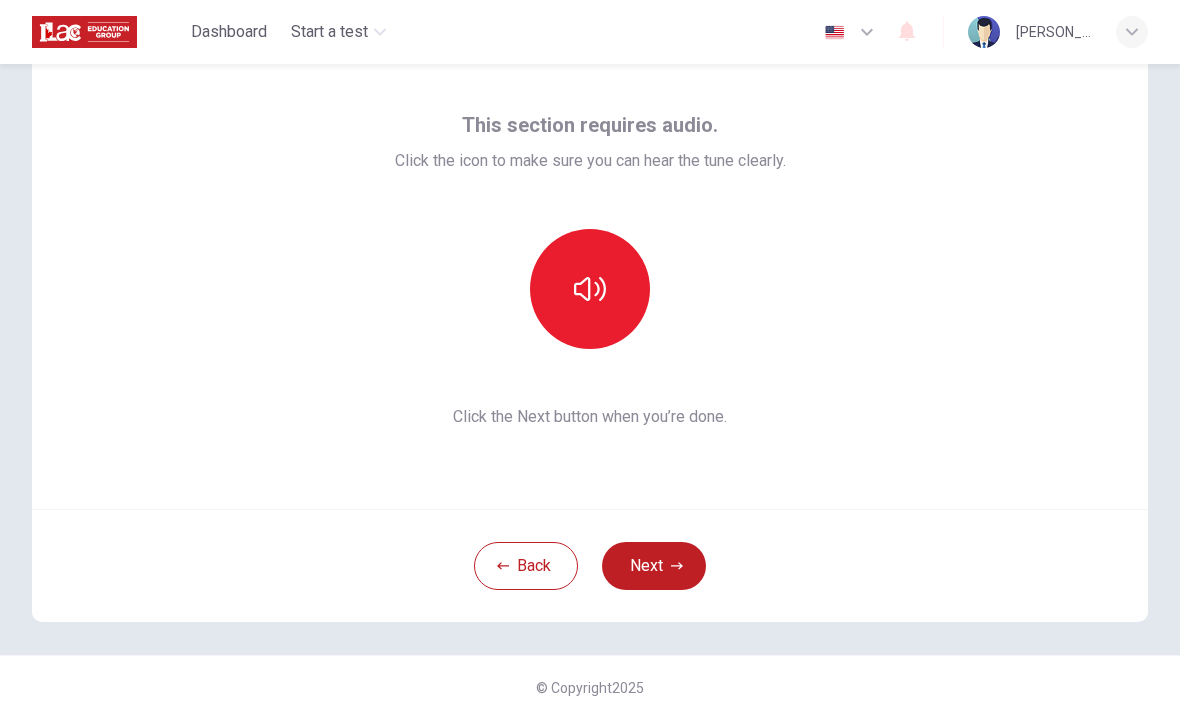 click 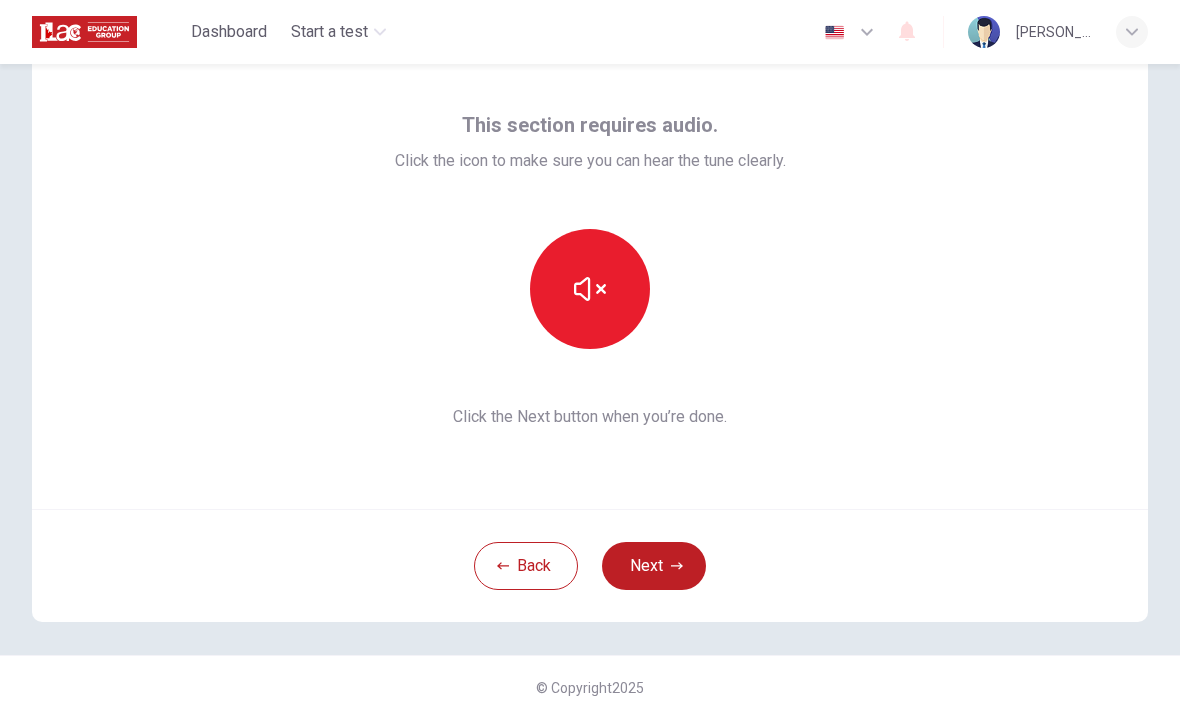 click at bounding box center [590, 289] 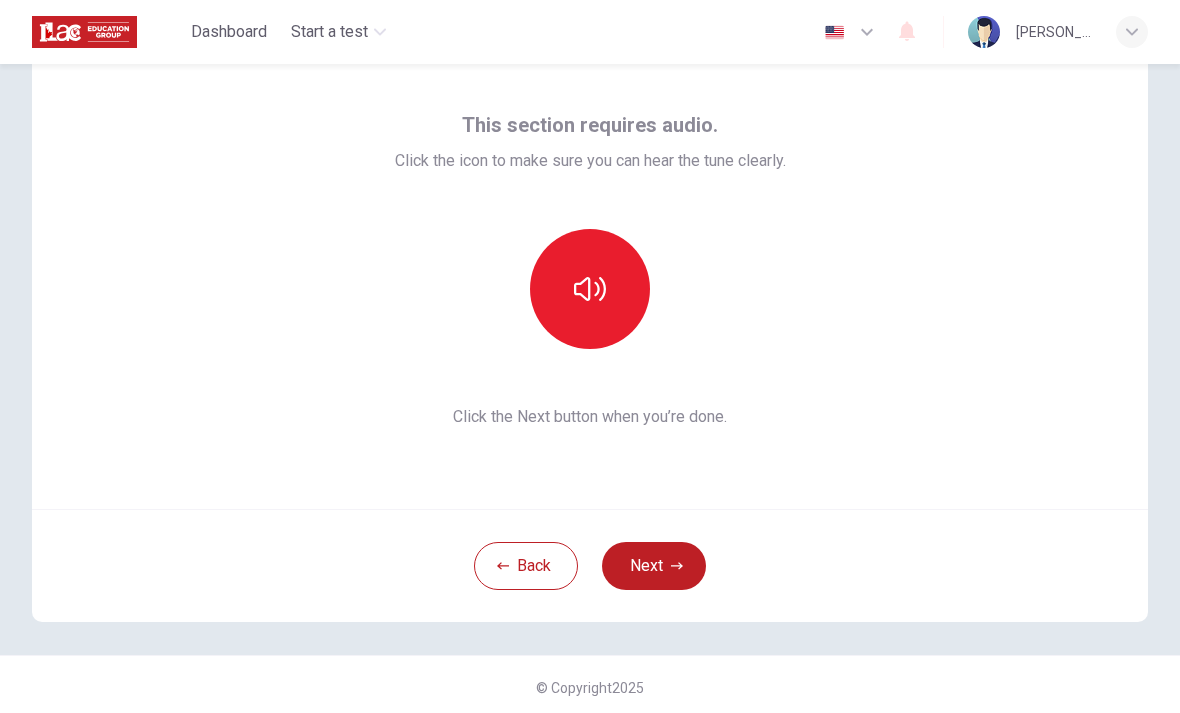 click 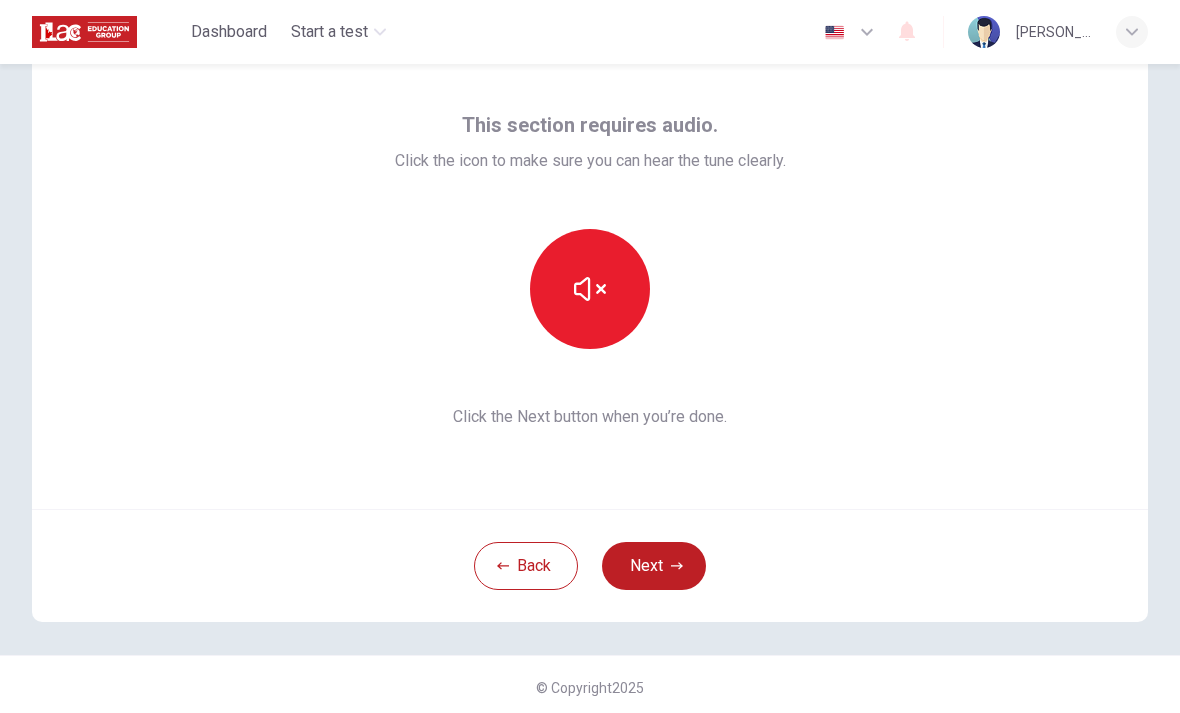 click 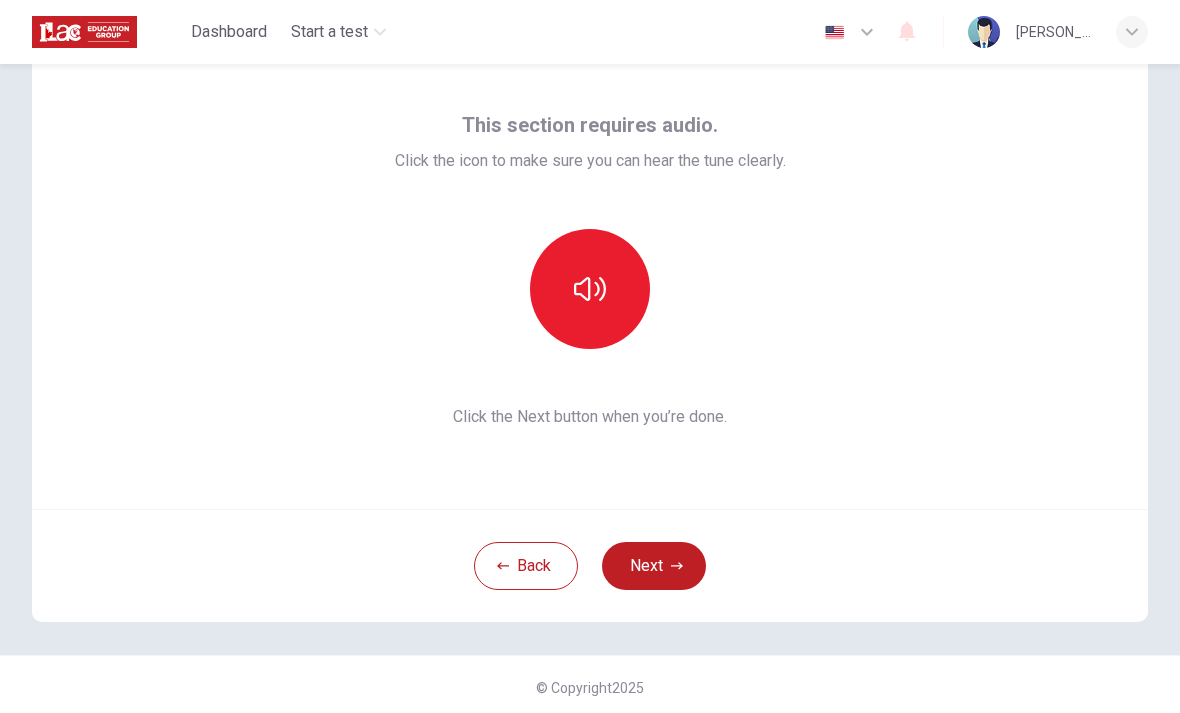 click on "Next" at bounding box center [654, 566] 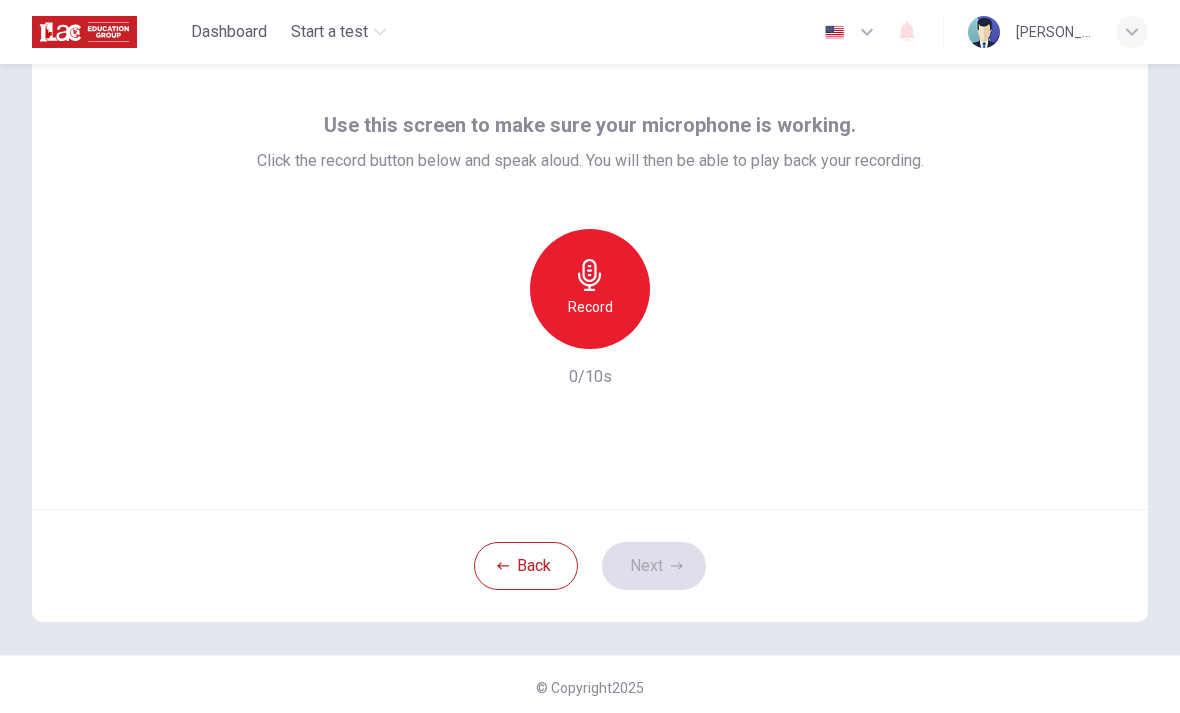 click on "Record" at bounding box center (590, 307) 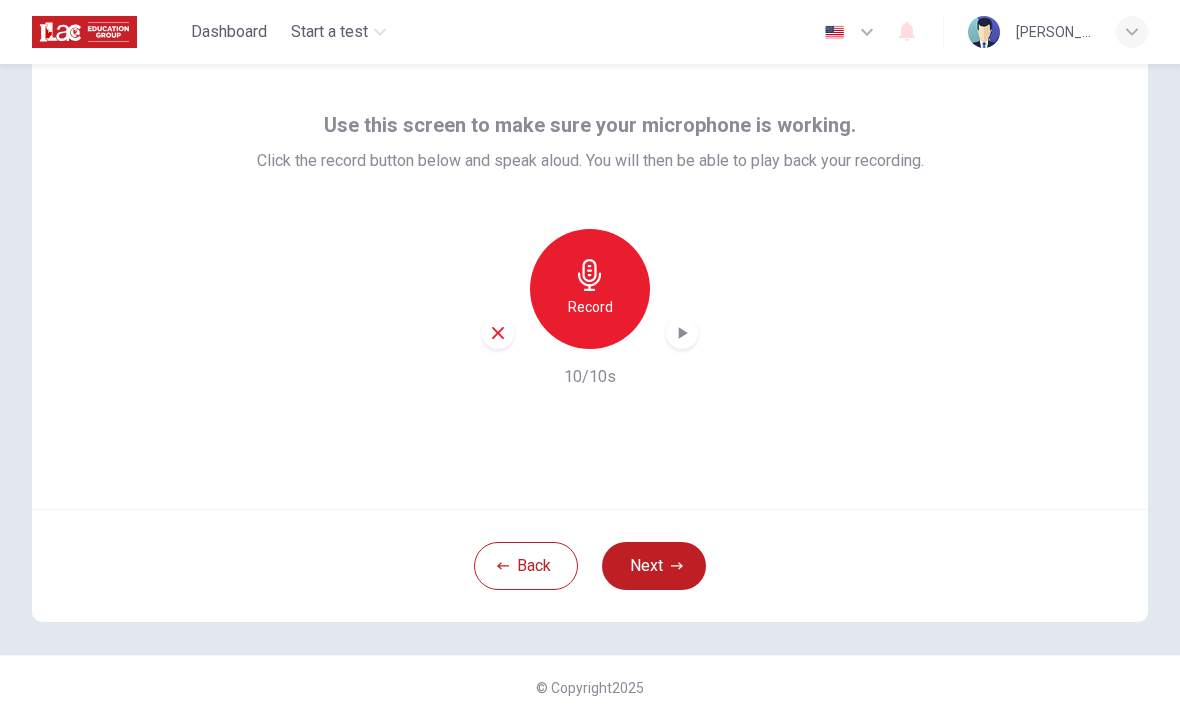 click on "Record" at bounding box center (590, 289) 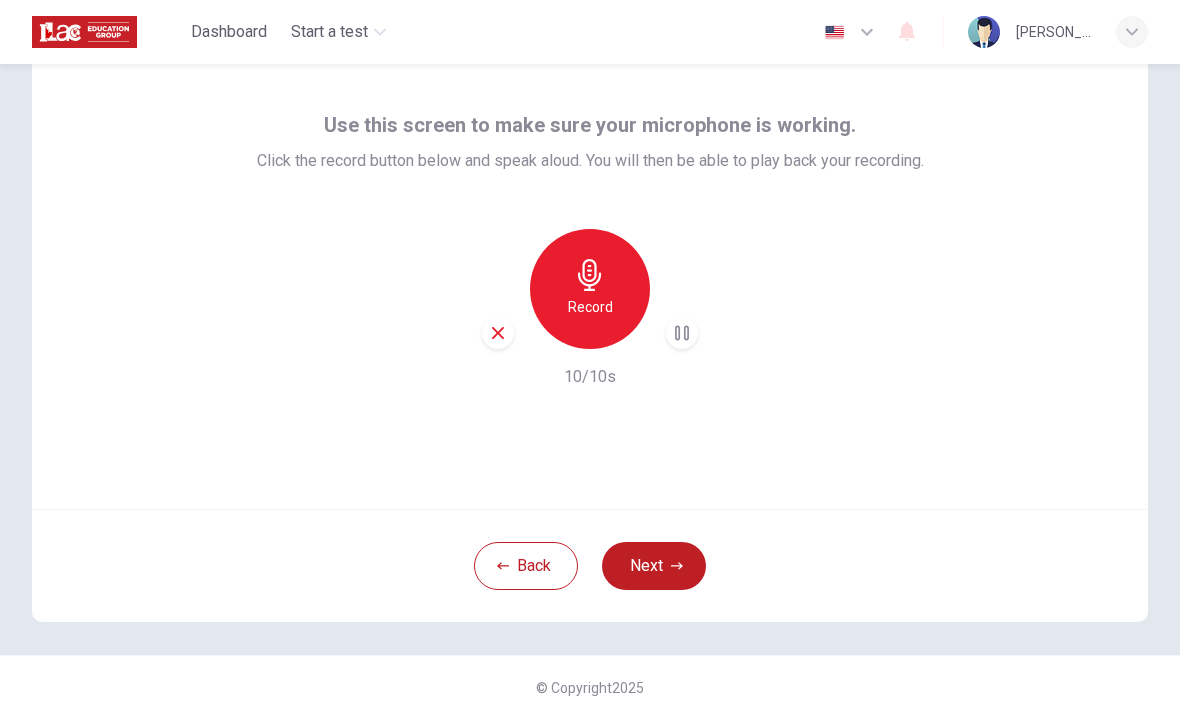 click on "Next" at bounding box center [654, 566] 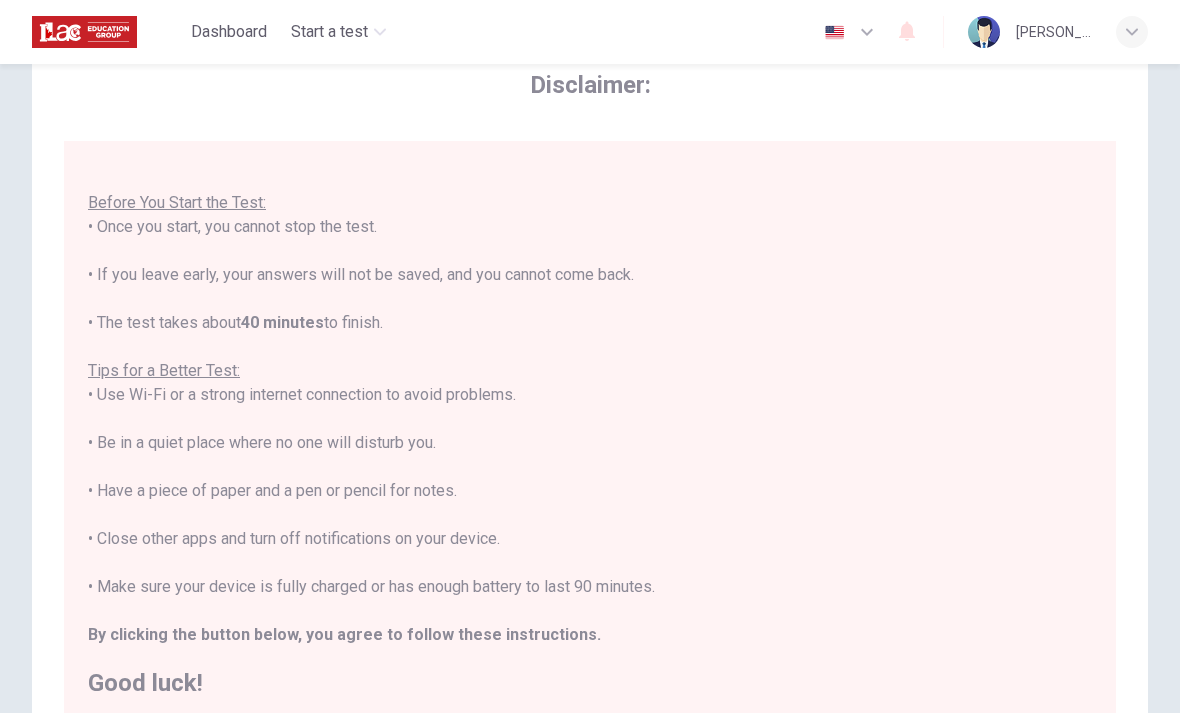 scroll, scrollTop: 21, scrollLeft: 0, axis: vertical 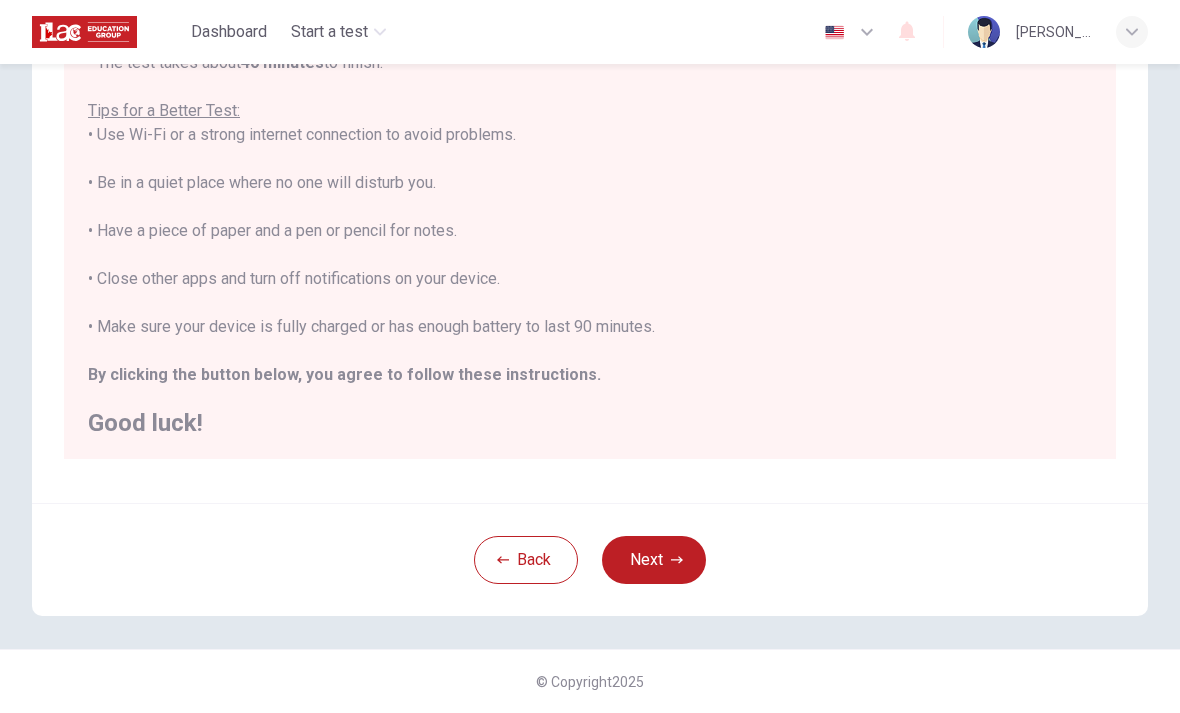 click on "Next" at bounding box center [654, 560] 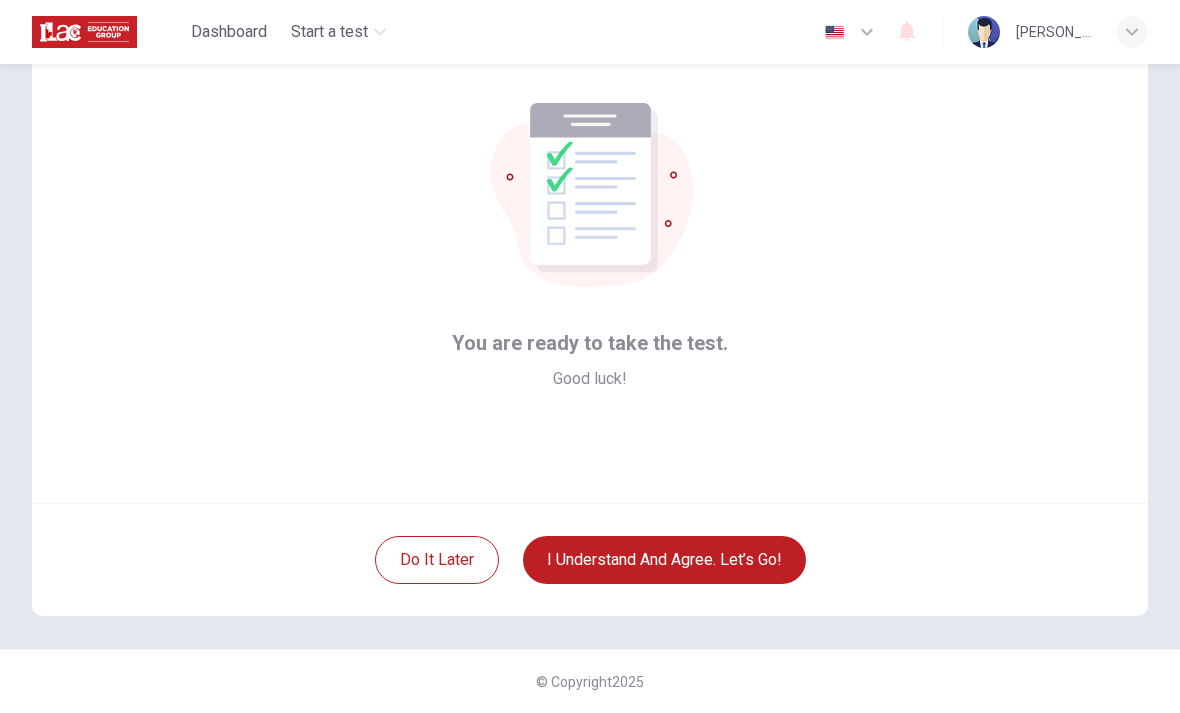 scroll, scrollTop: 81, scrollLeft: 0, axis: vertical 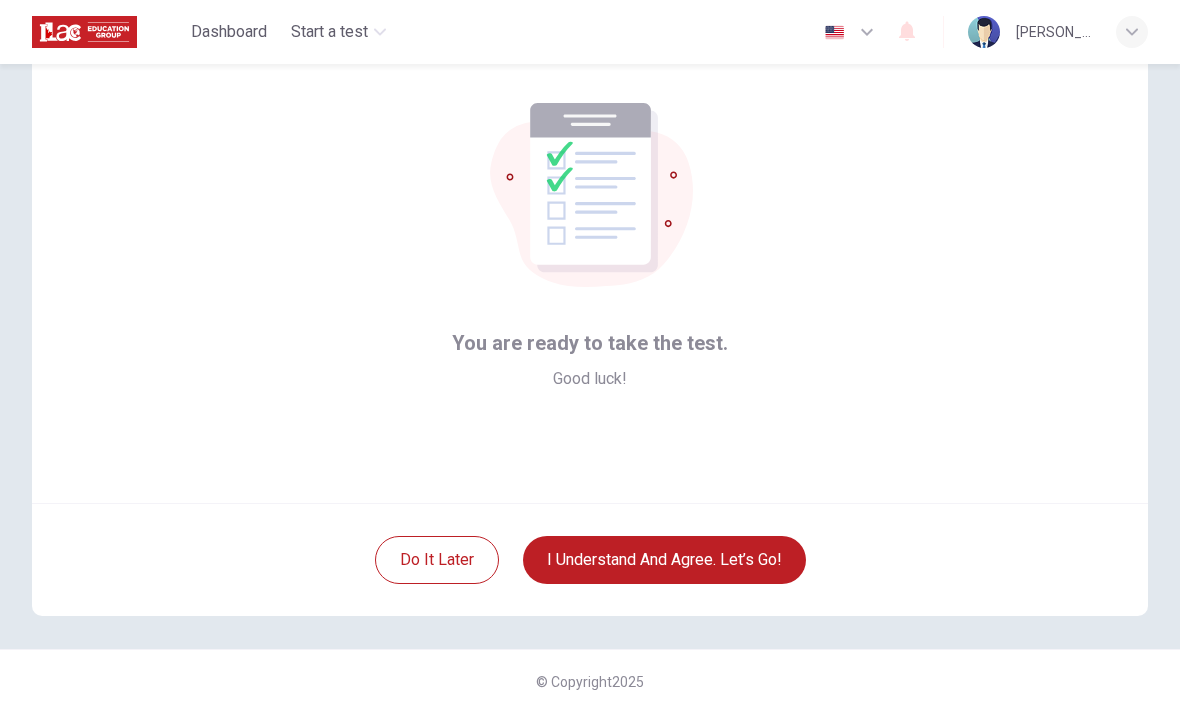 click on "I understand and agree. Let’s go!" at bounding box center [664, 560] 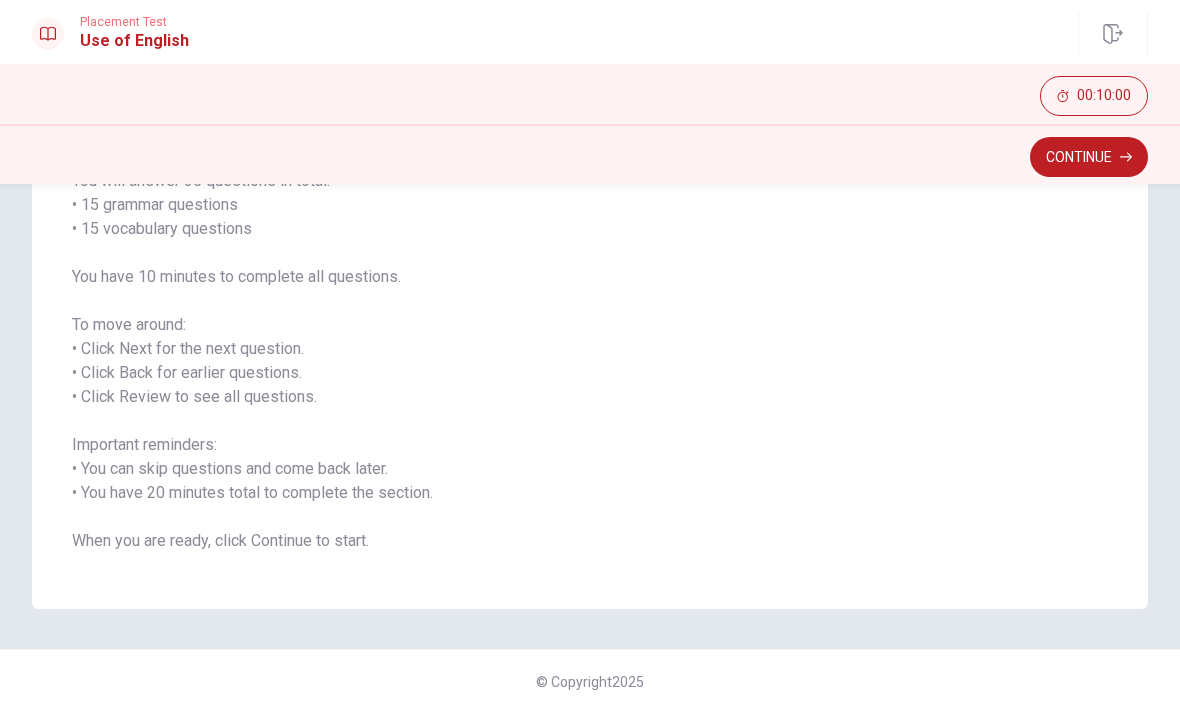 scroll, scrollTop: 183, scrollLeft: 0, axis: vertical 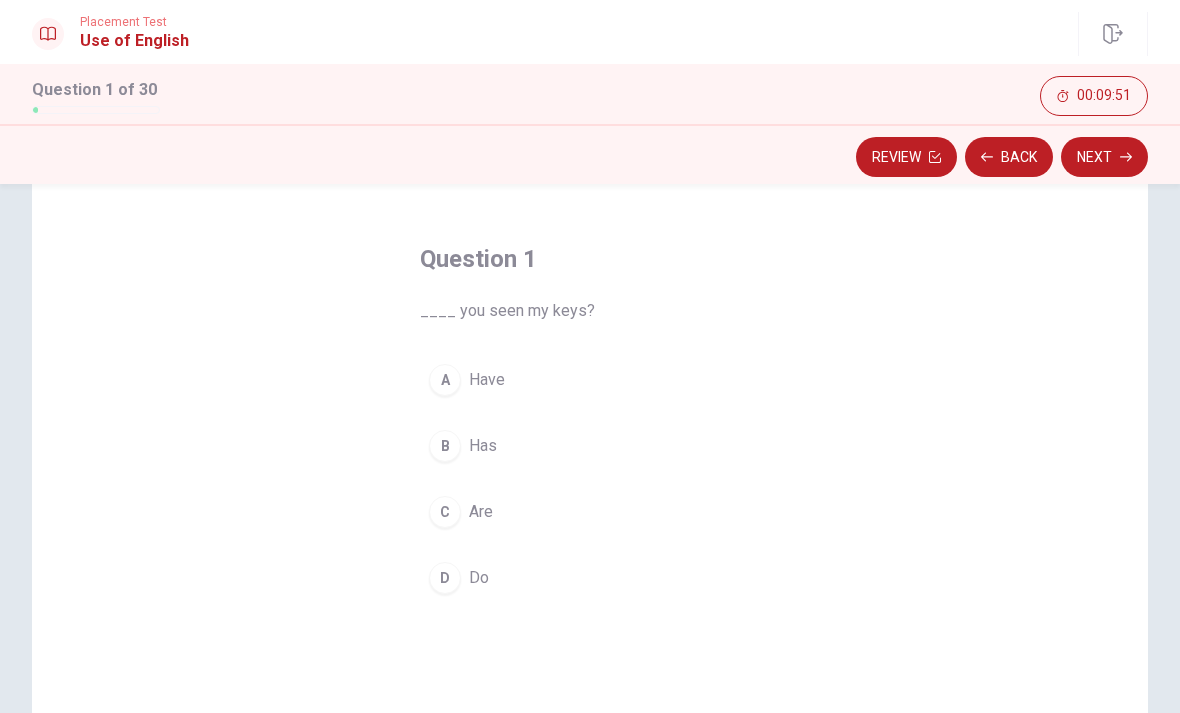 click on "A Have" at bounding box center [590, 380] 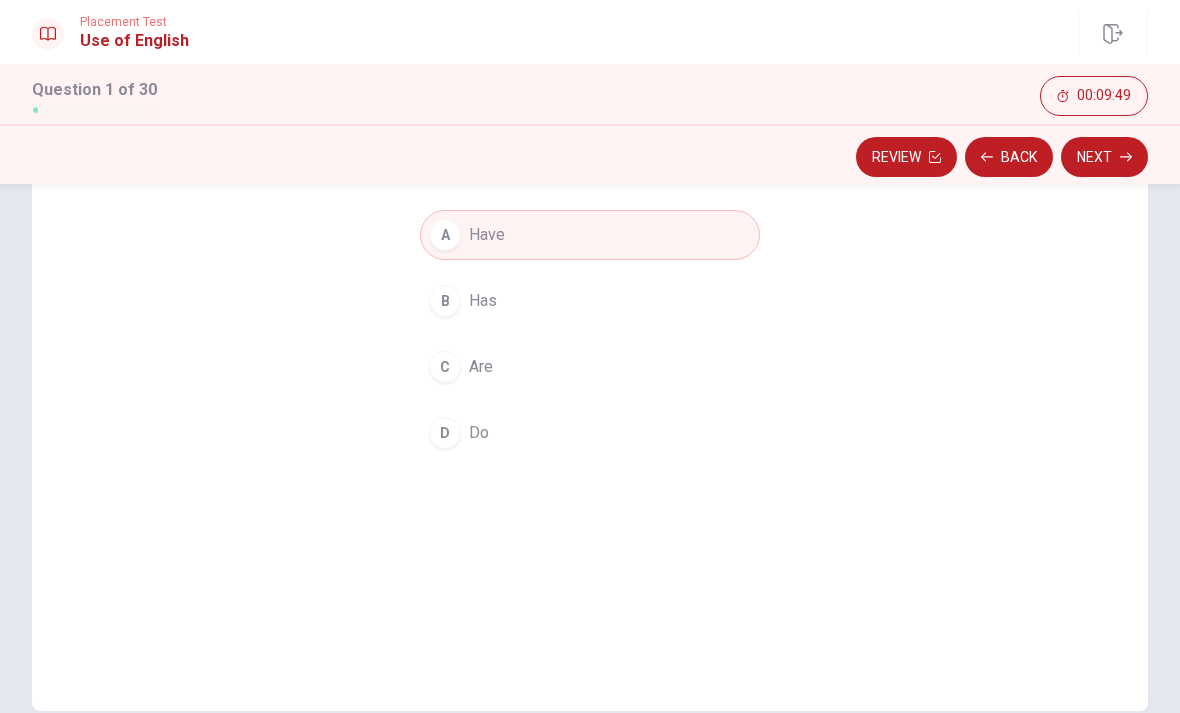 scroll, scrollTop: 101, scrollLeft: 0, axis: vertical 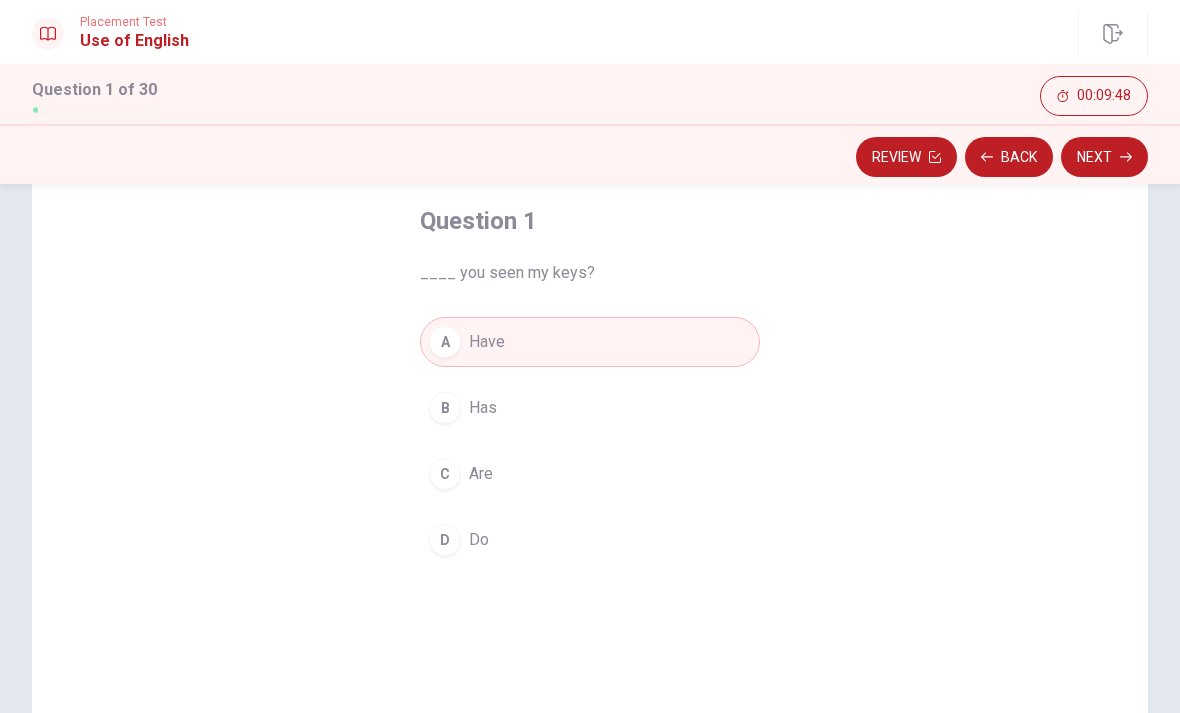 click on "Next" at bounding box center [1104, 157] 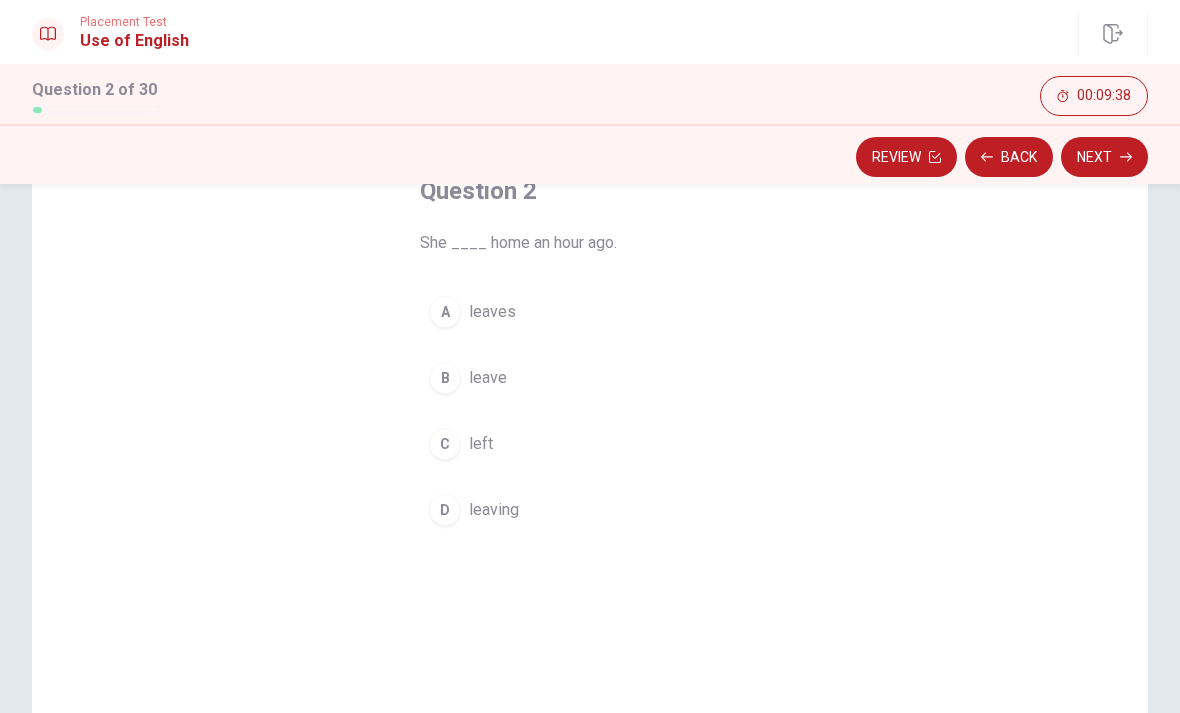 scroll, scrollTop: 129, scrollLeft: 0, axis: vertical 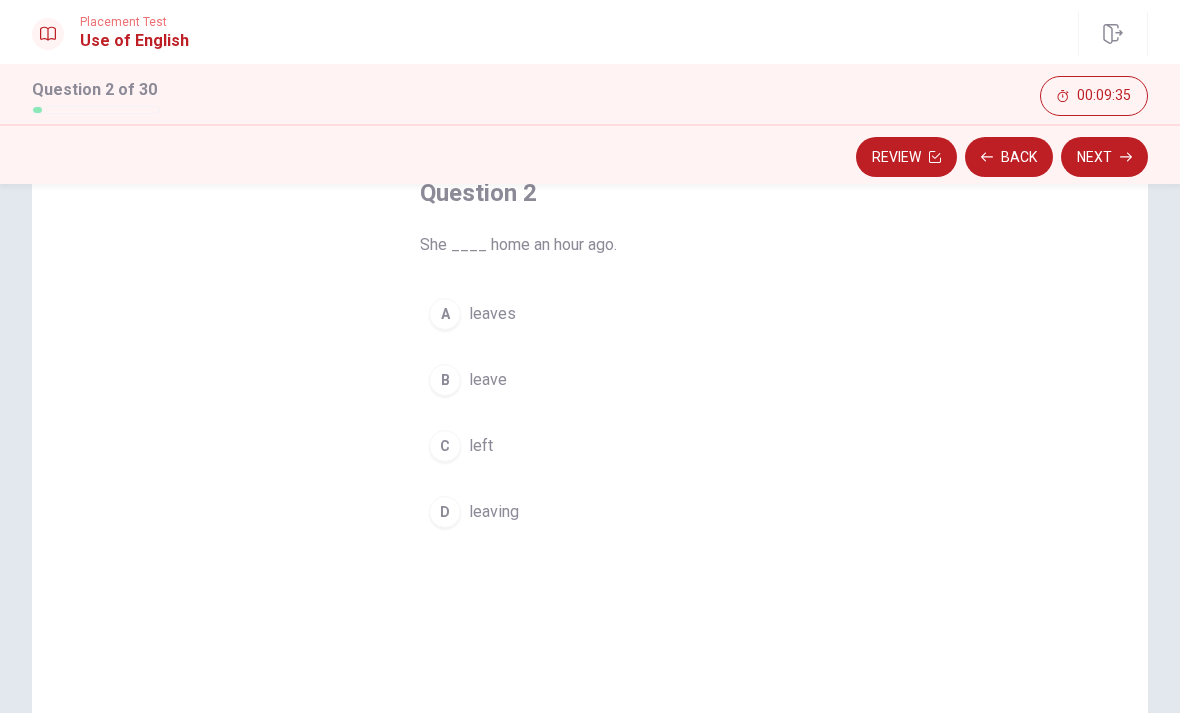 click on "B" at bounding box center [445, 380] 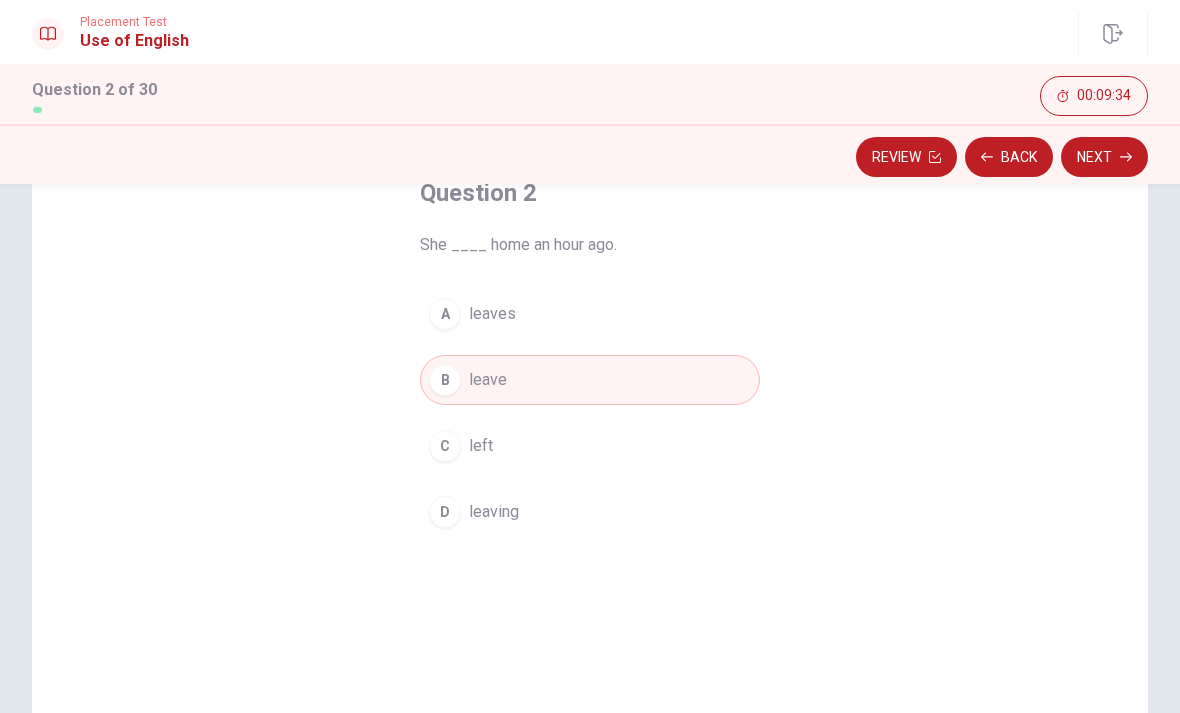 click on "Next" at bounding box center (1104, 157) 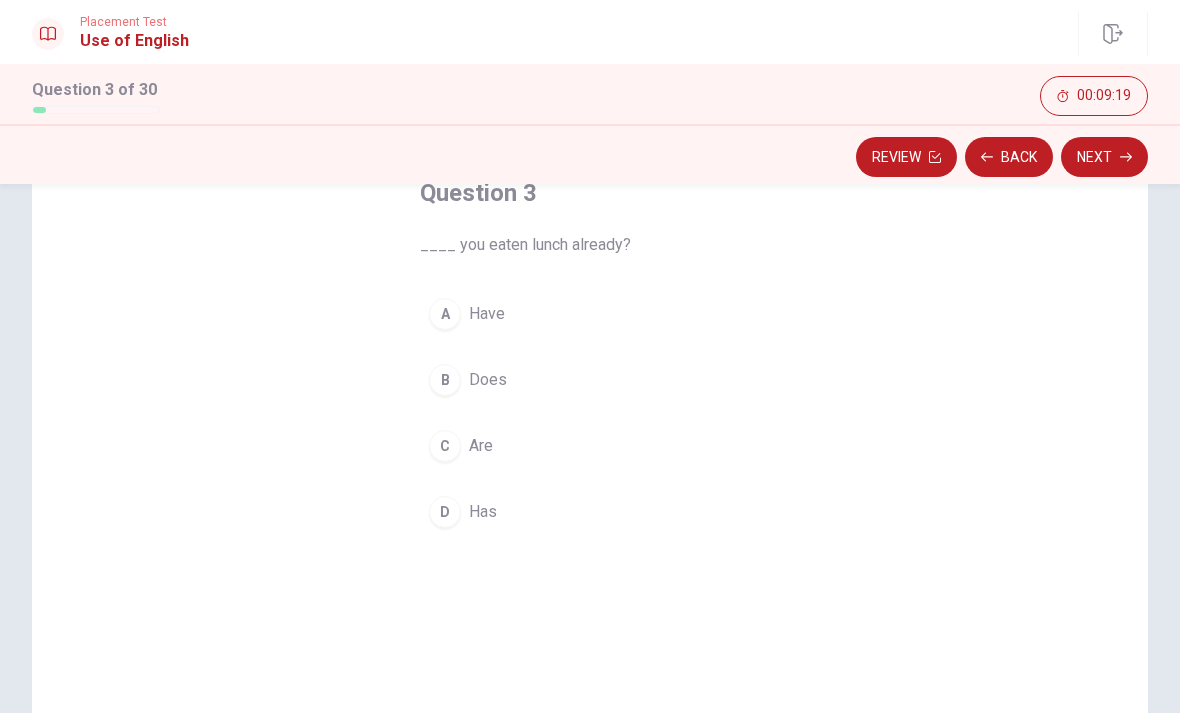 click on "A Have" at bounding box center [590, 314] 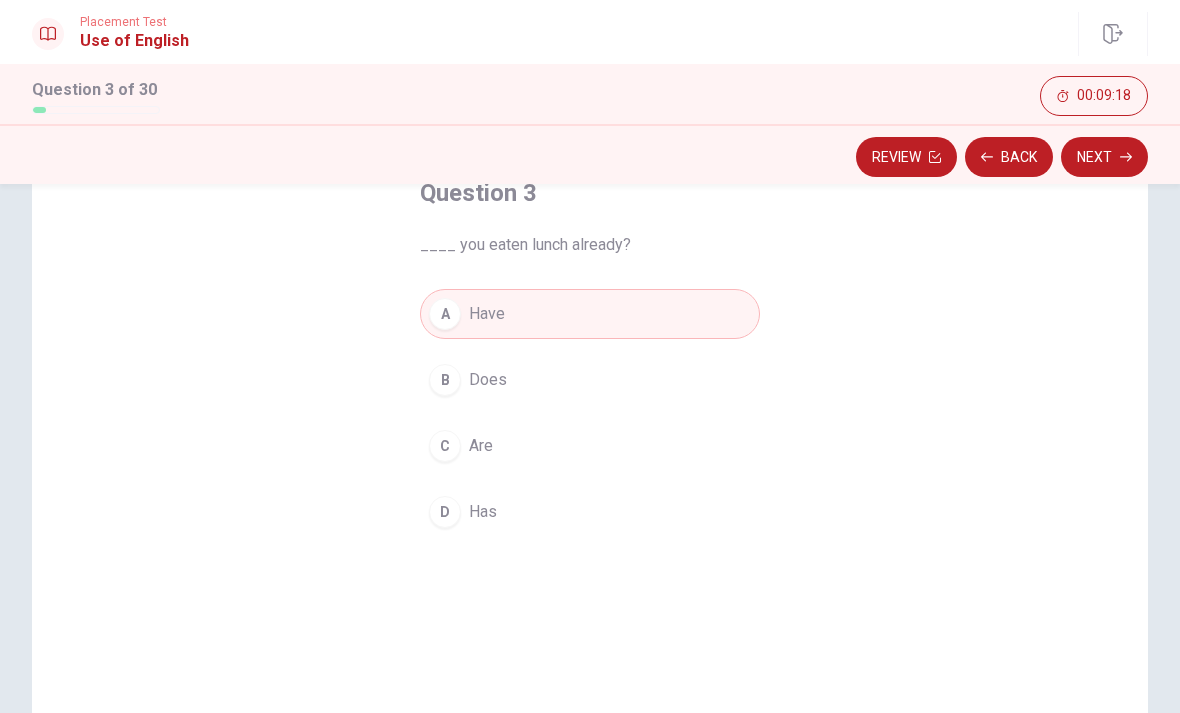 click on "Next" at bounding box center (1104, 157) 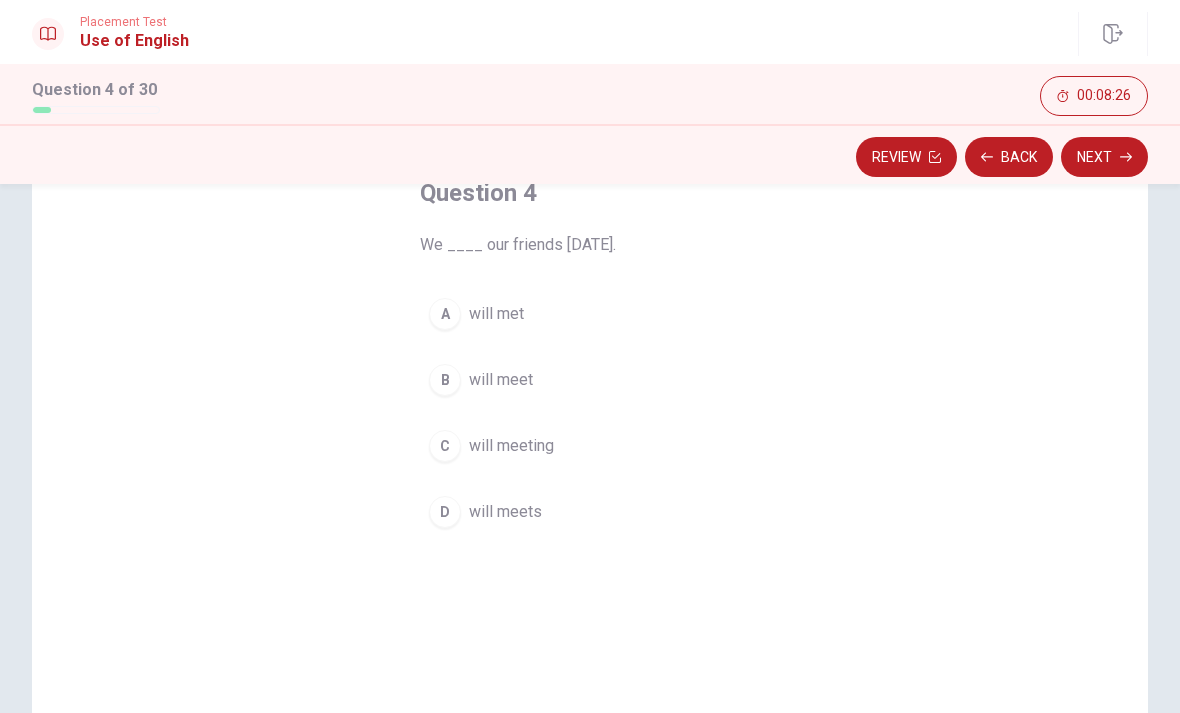 click on "will meet" at bounding box center (501, 380) 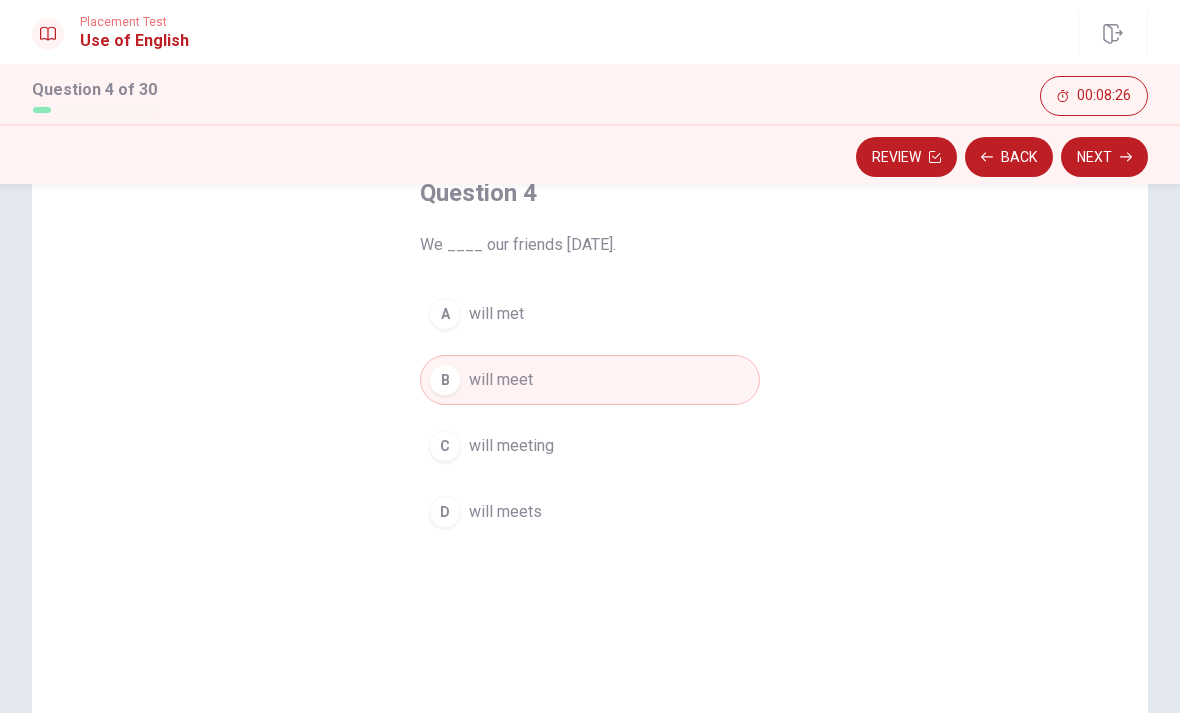 click on "Next" at bounding box center [1104, 157] 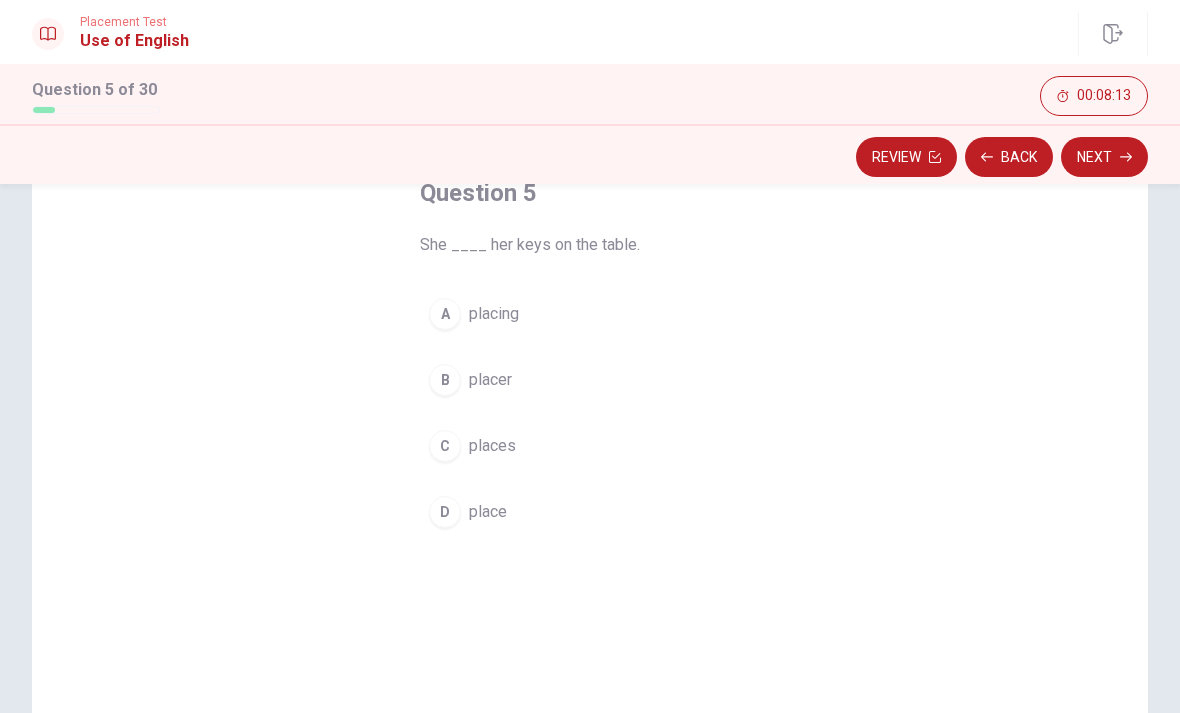 click on "A placing" at bounding box center [590, 314] 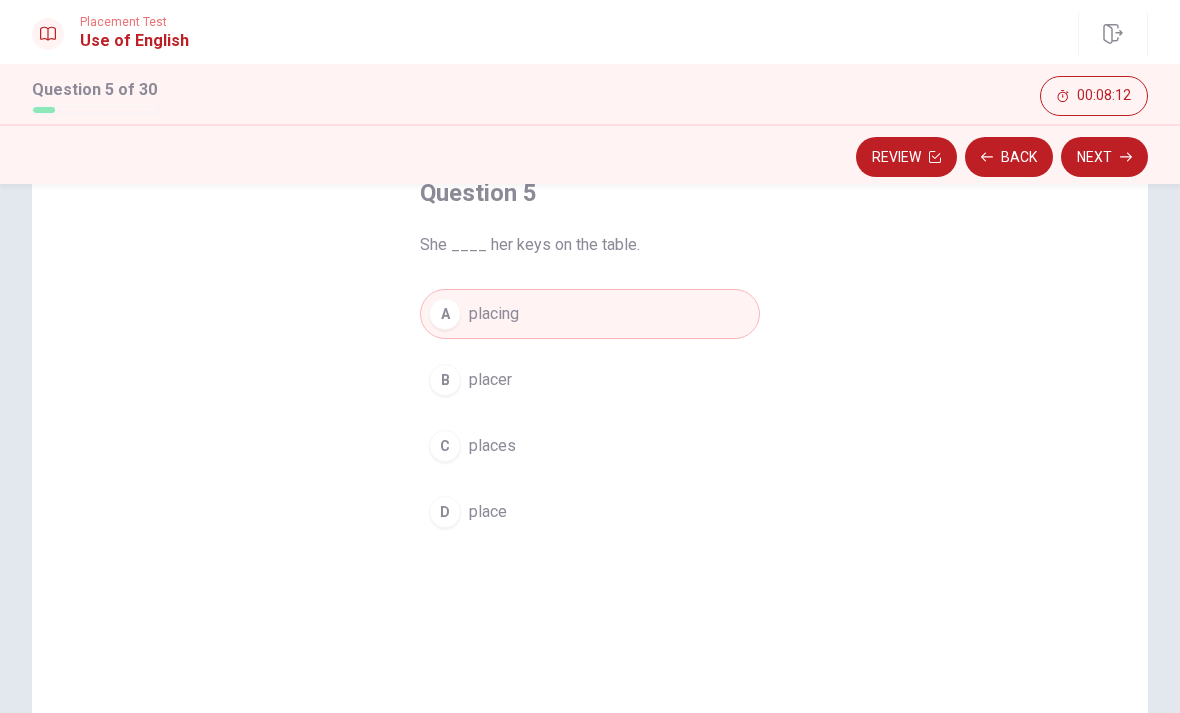 click on "Next" at bounding box center (1104, 157) 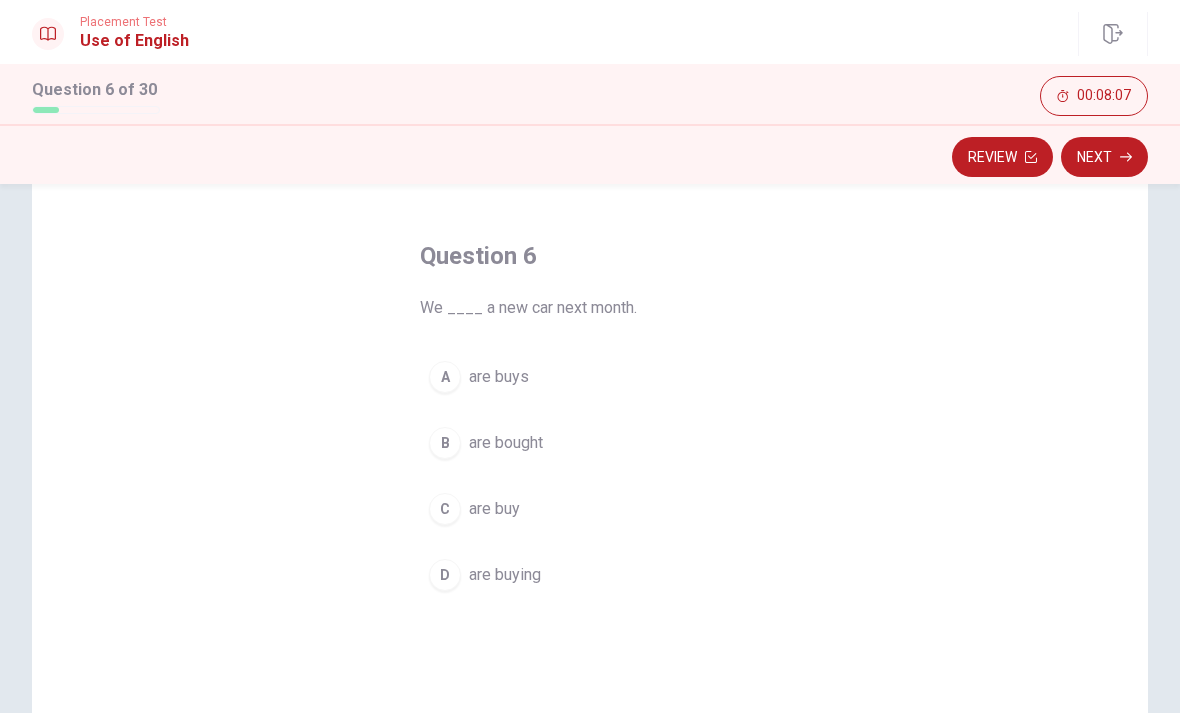 scroll, scrollTop: 71, scrollLeft: 0, axis: vertical 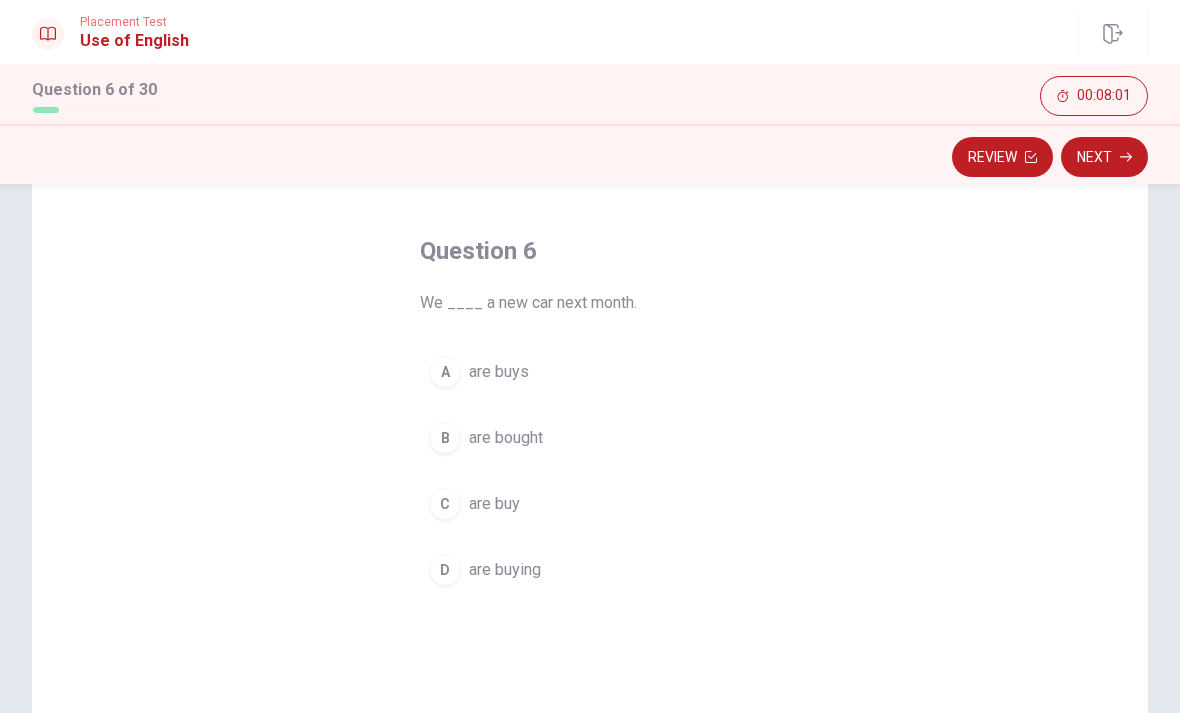 click on "D are buying" at bounding box center (590, 570) 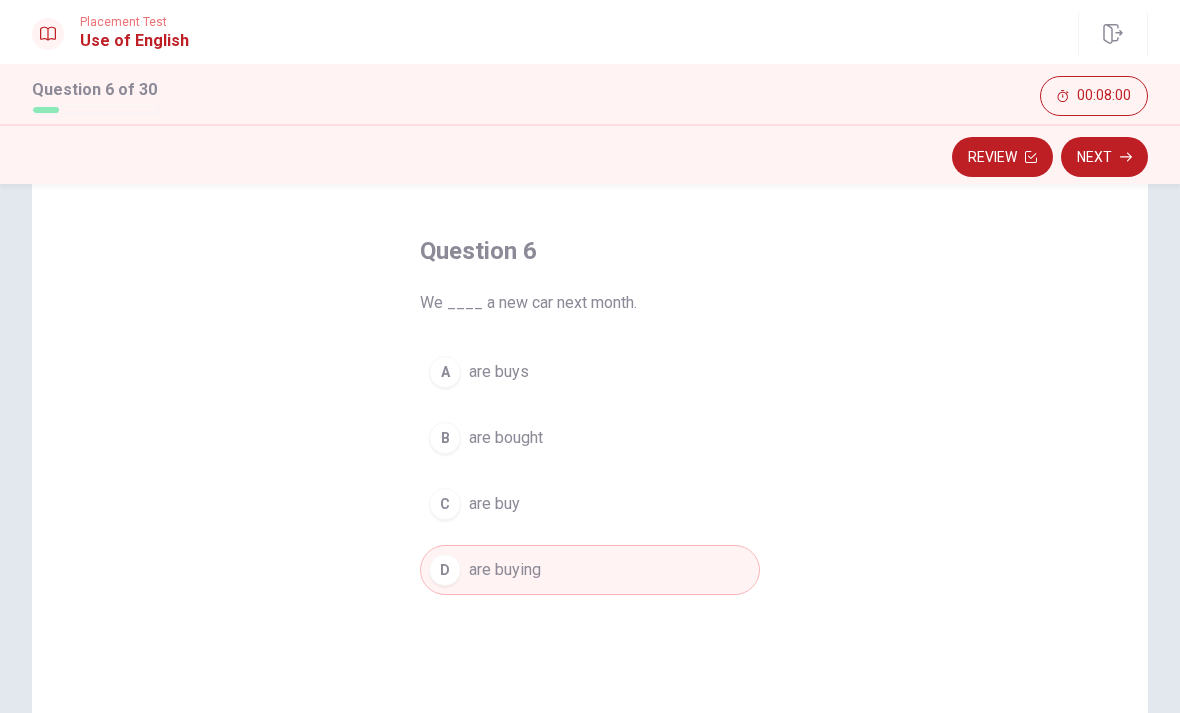 click on "Next" at bounding box center (1104, 157) 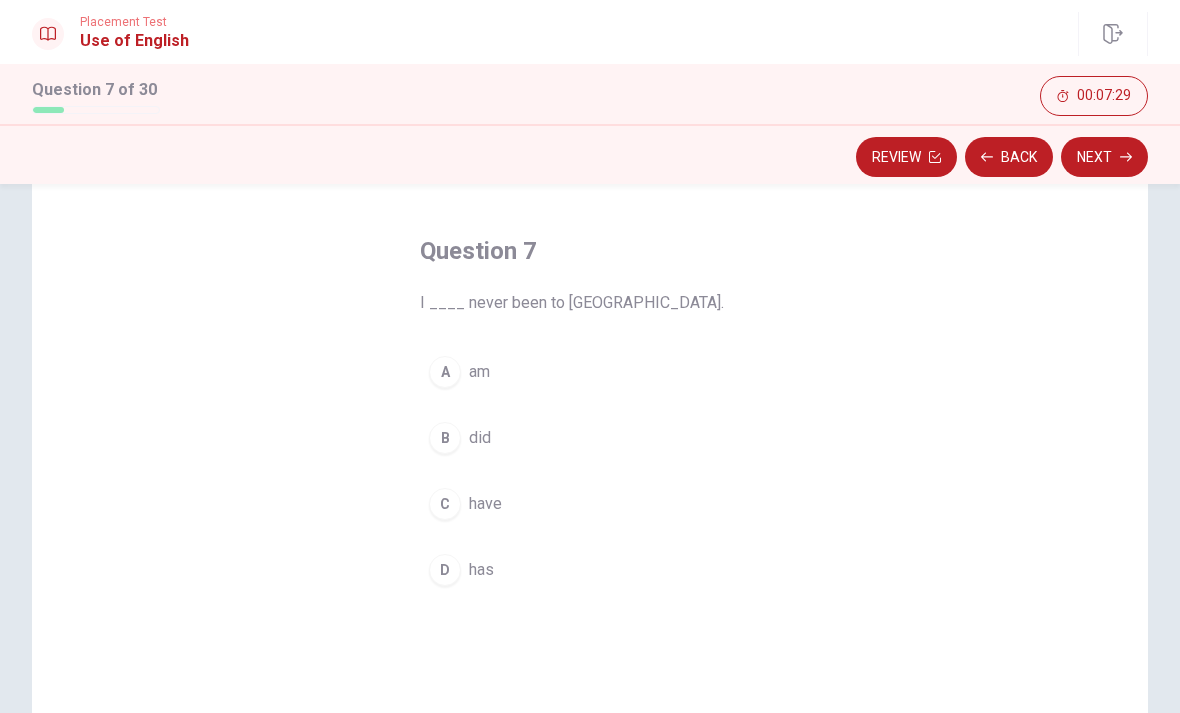 click on "C have" at bounding box center (590, 504) 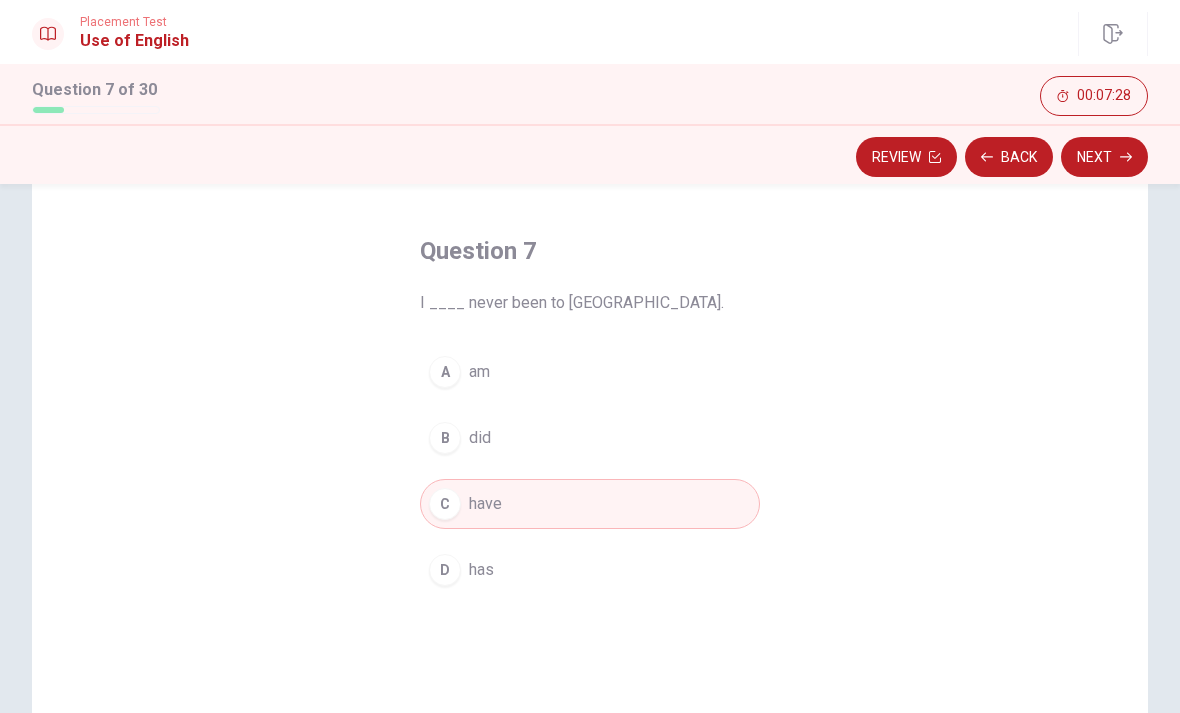 click on "Next" at bounding box center (1104, 157) 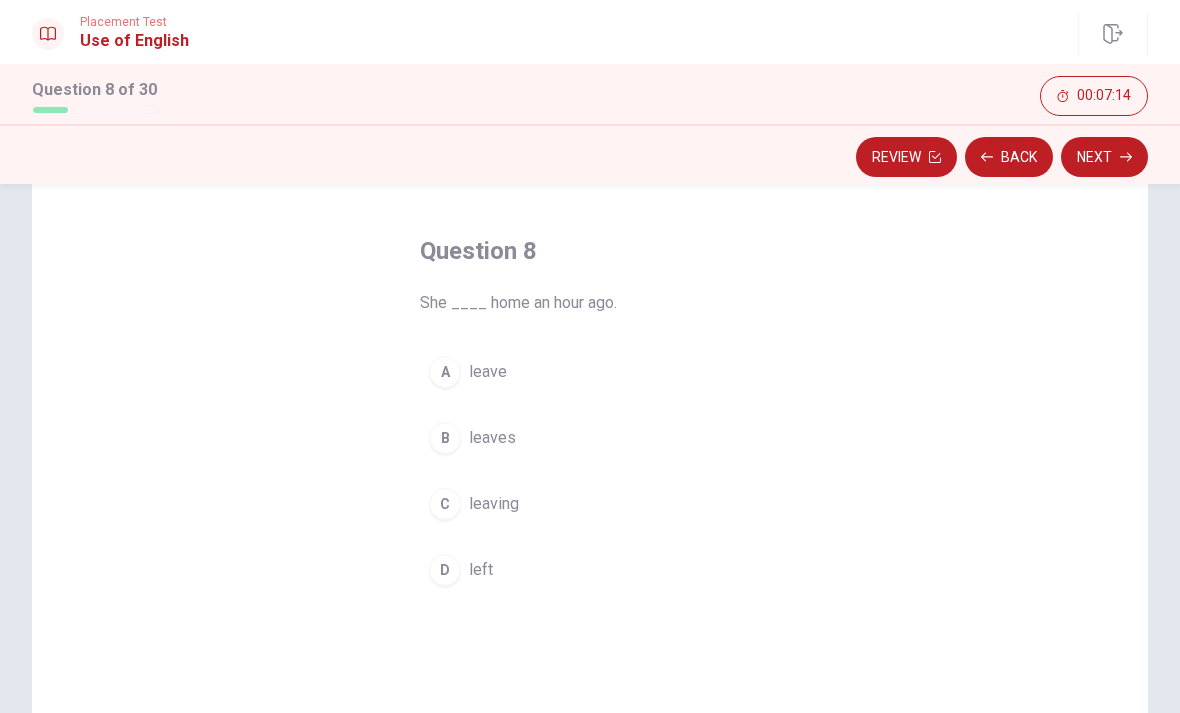 click on "B leaves" at bounding box center [590, 438] 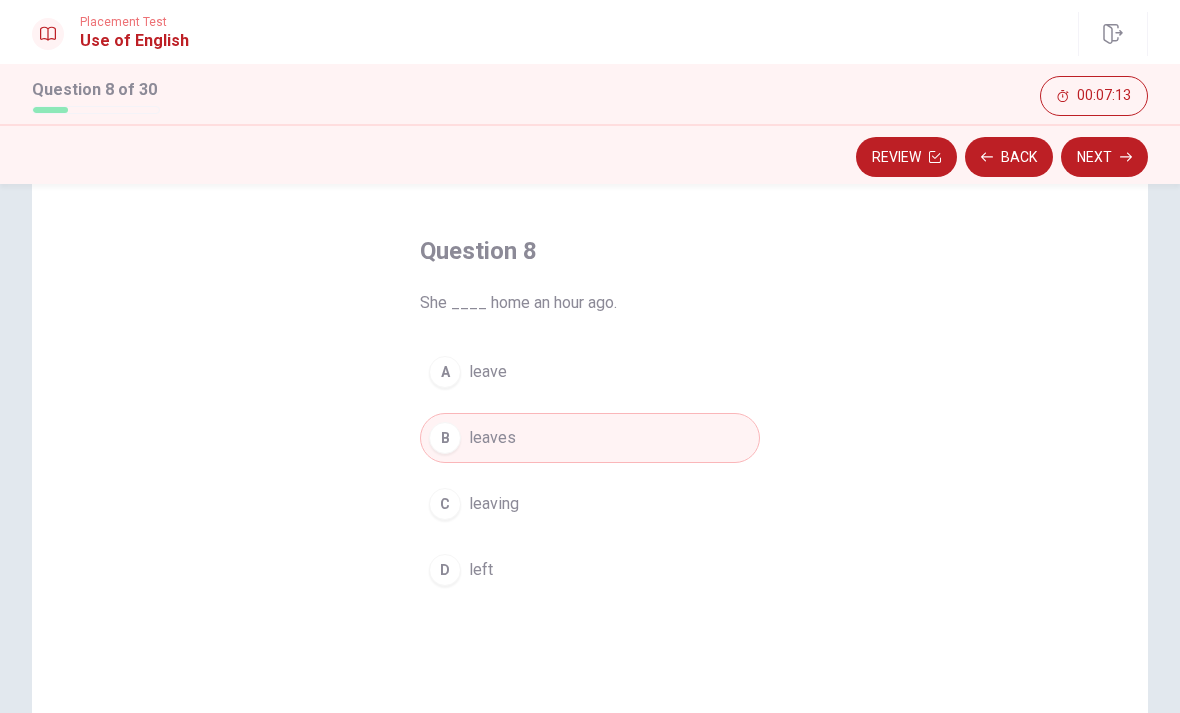 click on "Next" at bounding box center [1104, 157] 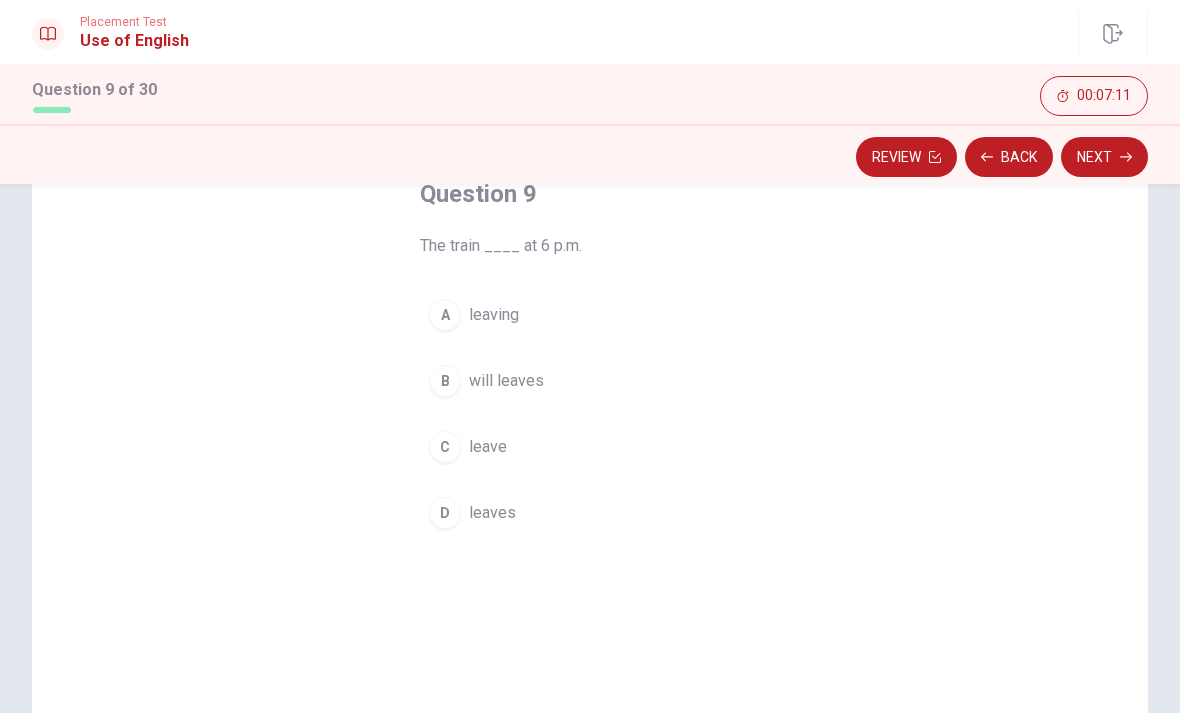 scroll, scrollTop: 130, scrollLeft: 0, axis: vertical 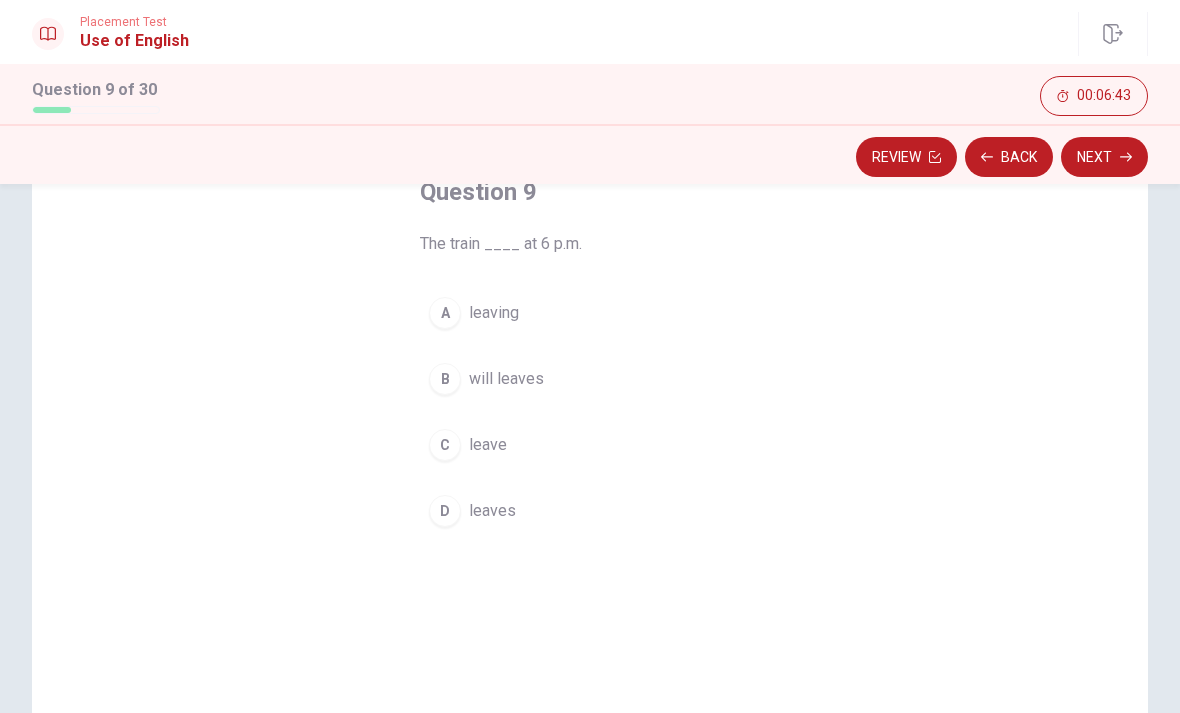click on "D leaves" at bounding box center [590, 511] 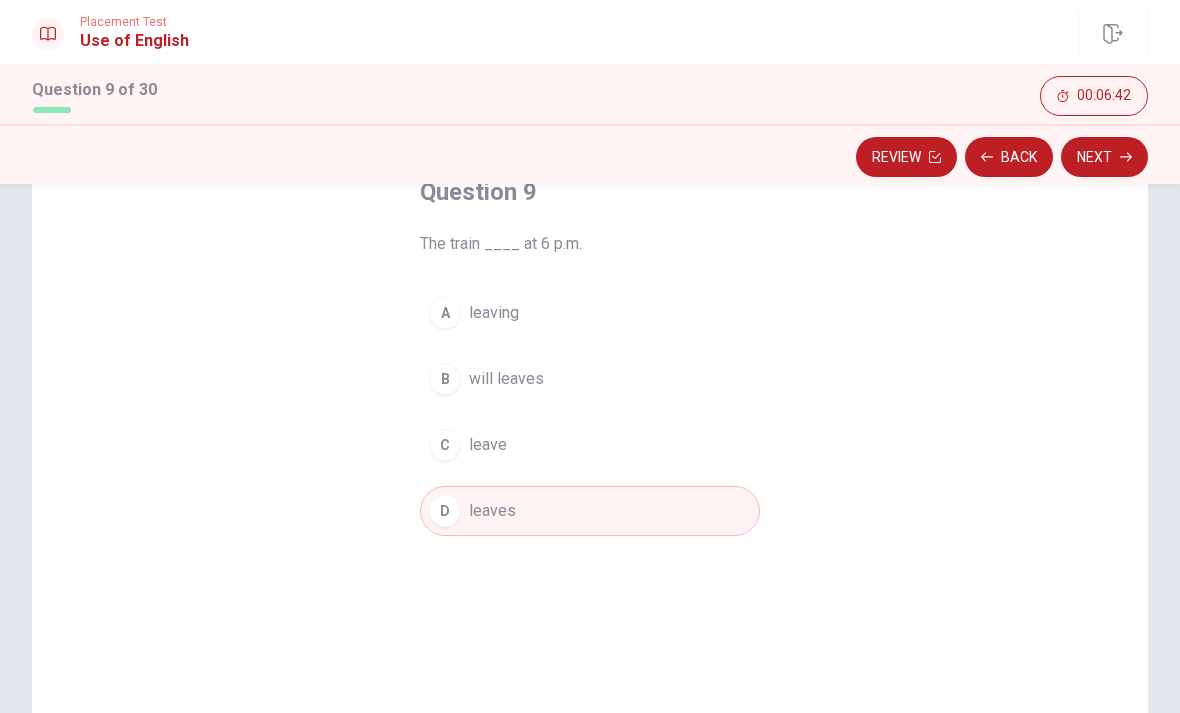 click on "Next" at bounding box center (1104, 157) 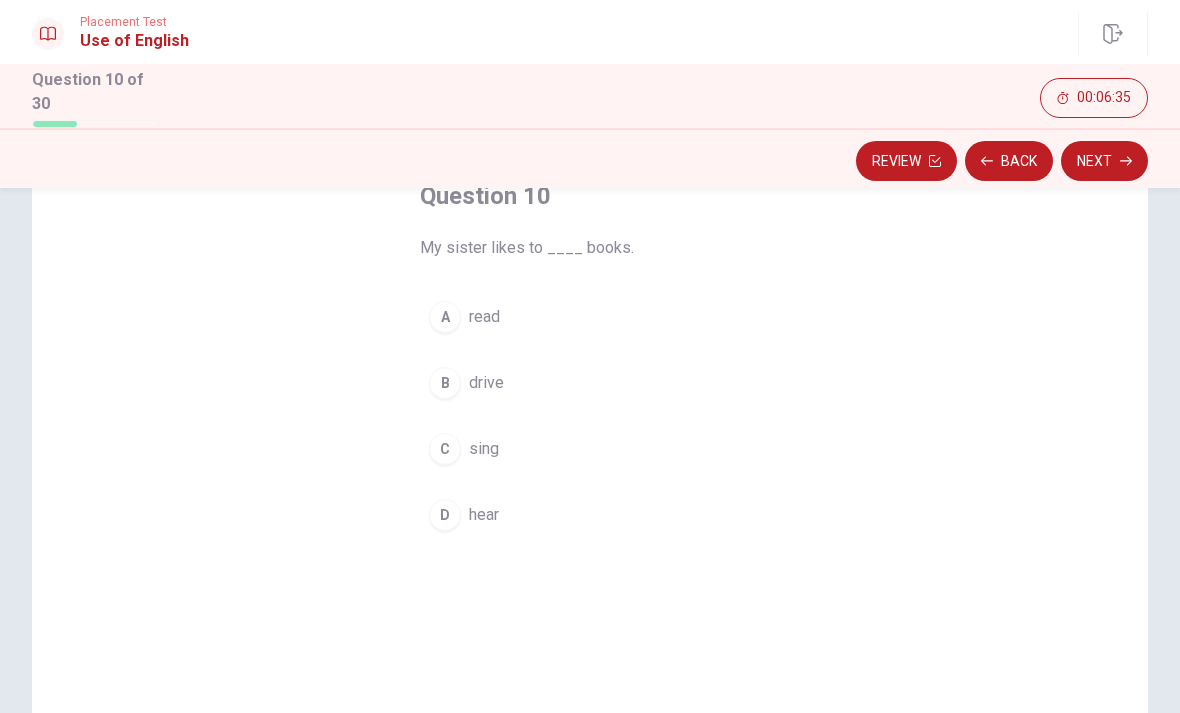 click on "A" at bounding box center [445, 317] 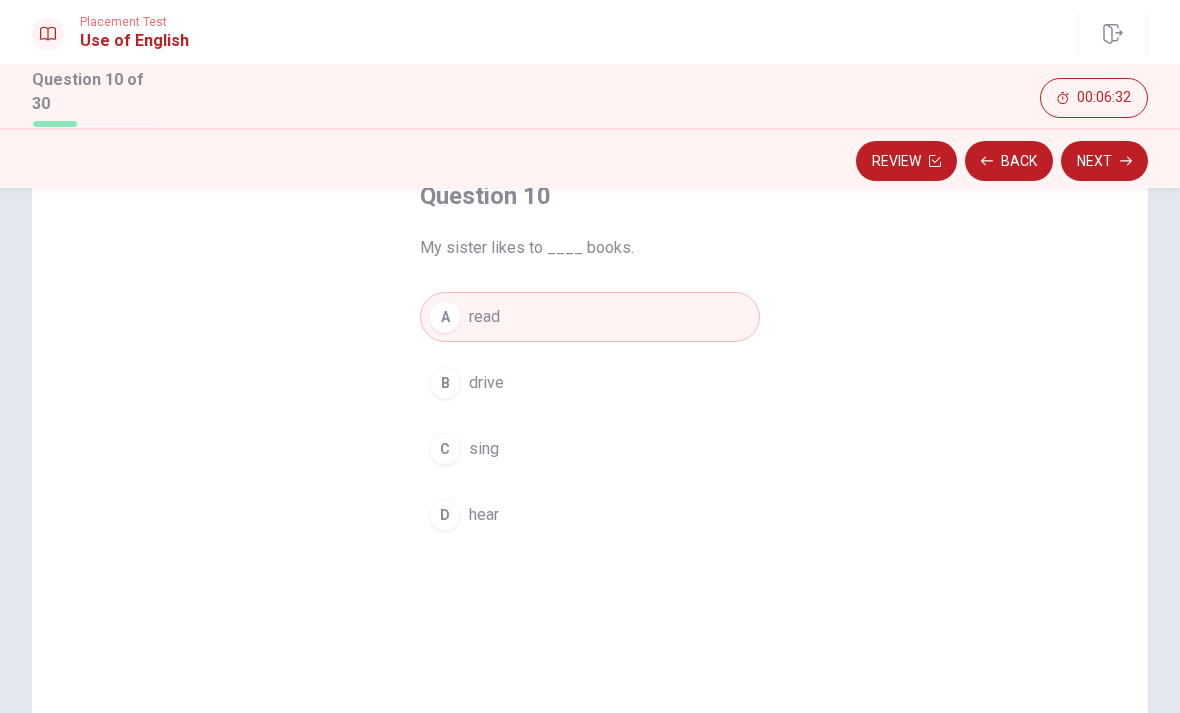 click on "Next" at bounding box center [1104, 161] 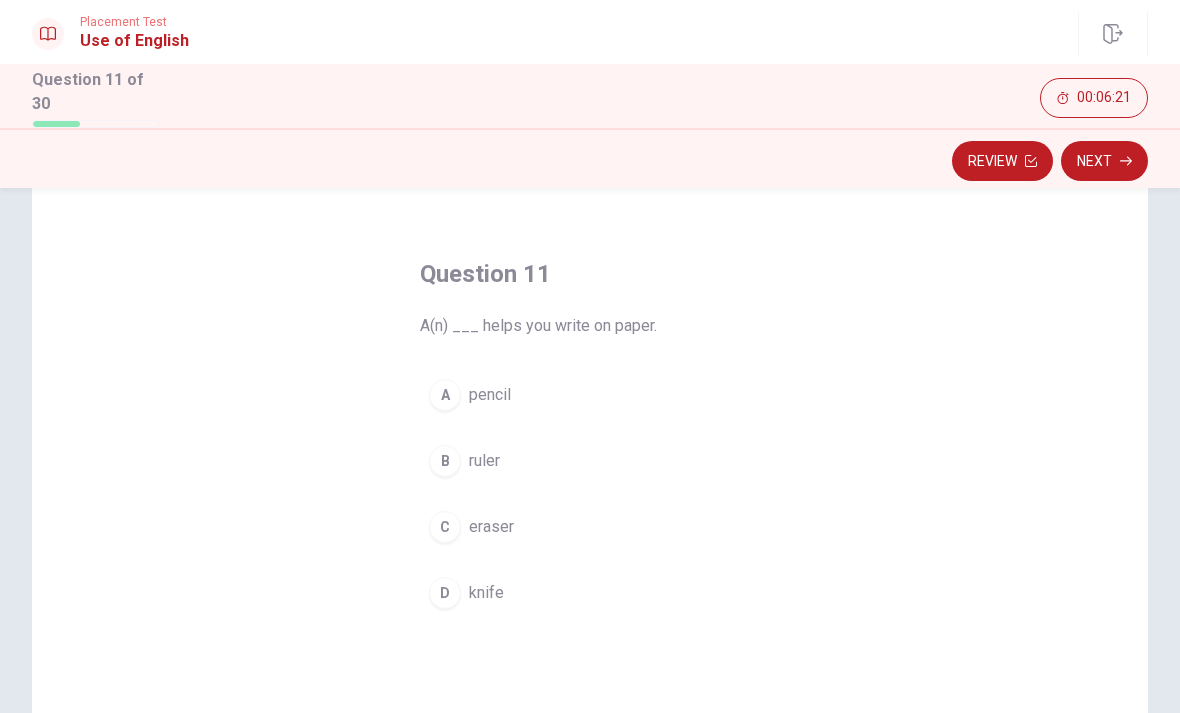 scroll, scrollTop: 96, scrollLeft: 0, axis: vertical 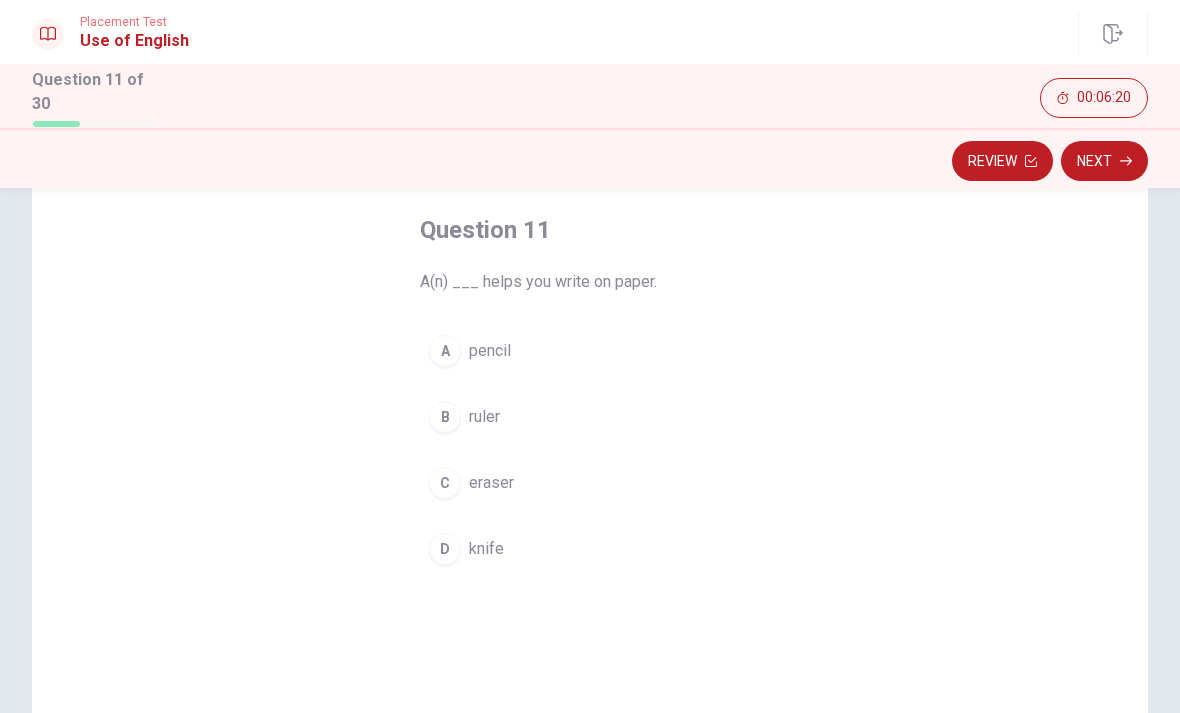 click on "pencil" at bounding box center (490, 351) 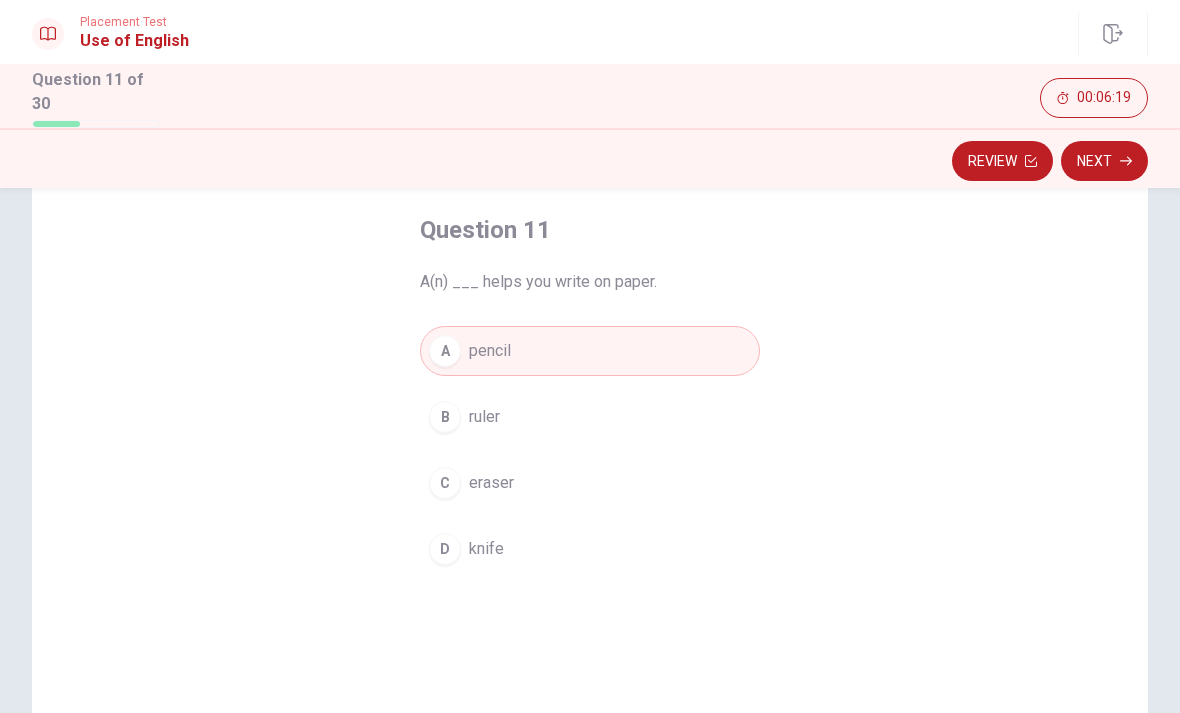 click on "Next" at bounding box center (1104, 161) 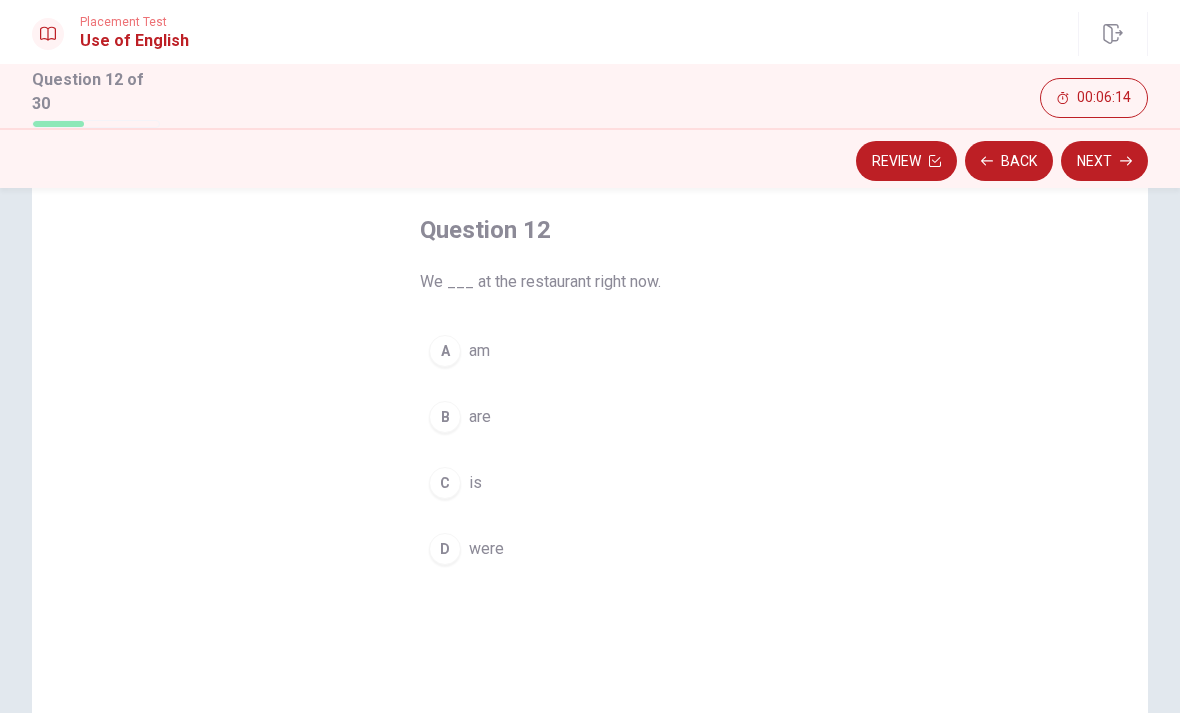 click on "B" at bounding box center (445, 417) 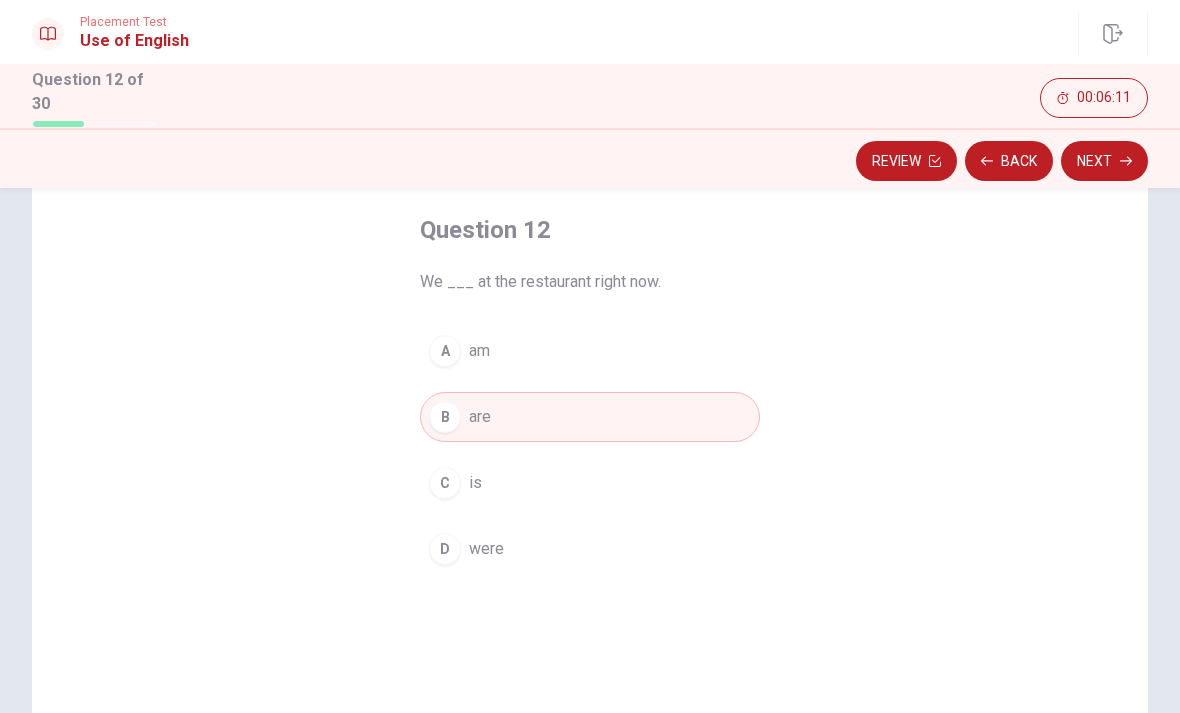 click on "Next" at bounding box center (1104, 161) 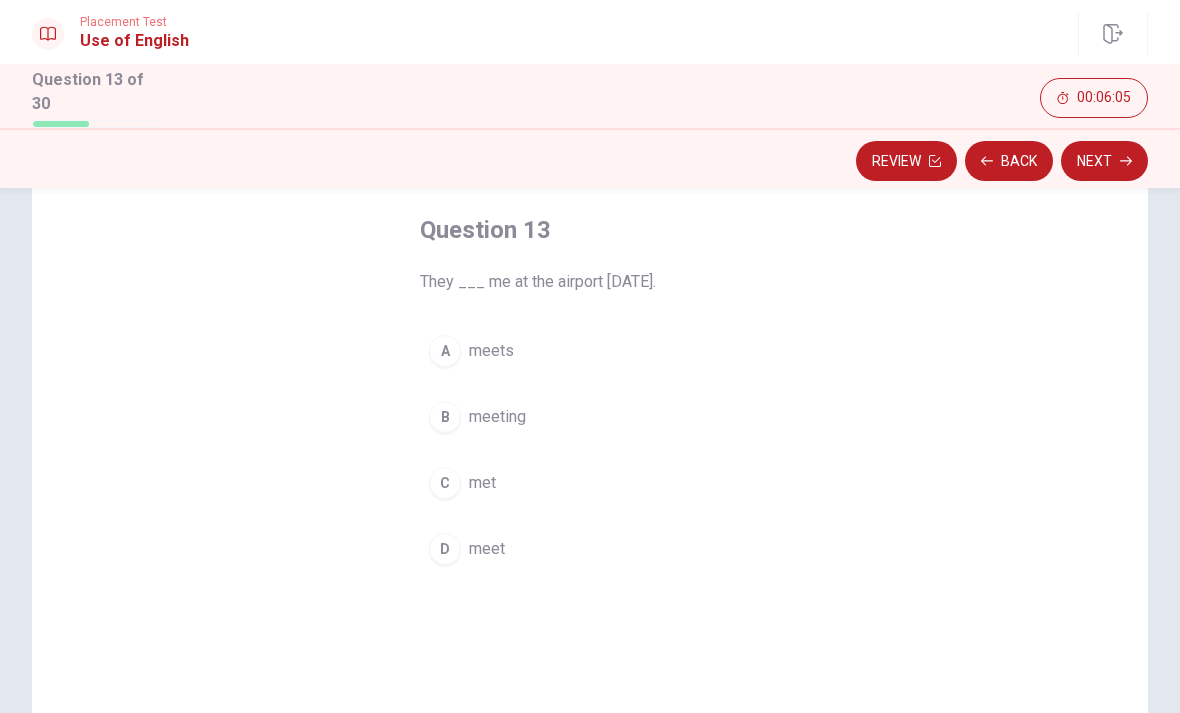 click on "met" at bounding box center [482, 483] 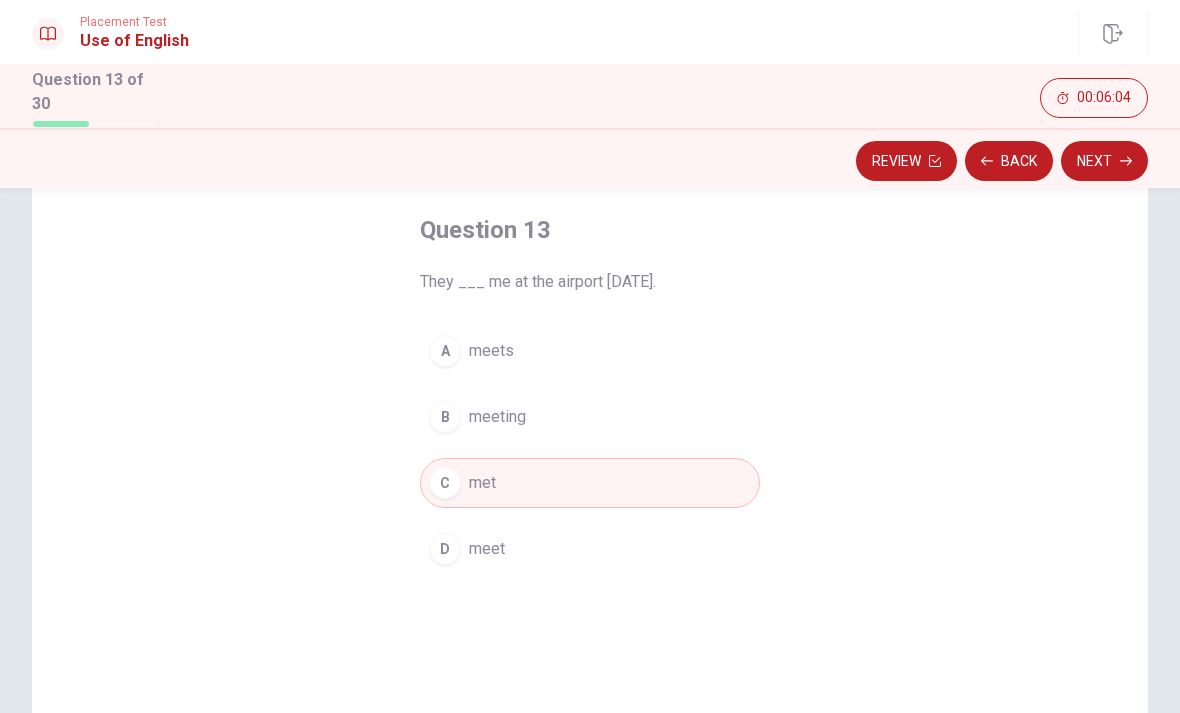 click on "Next" at bounding box center [1104, 161] 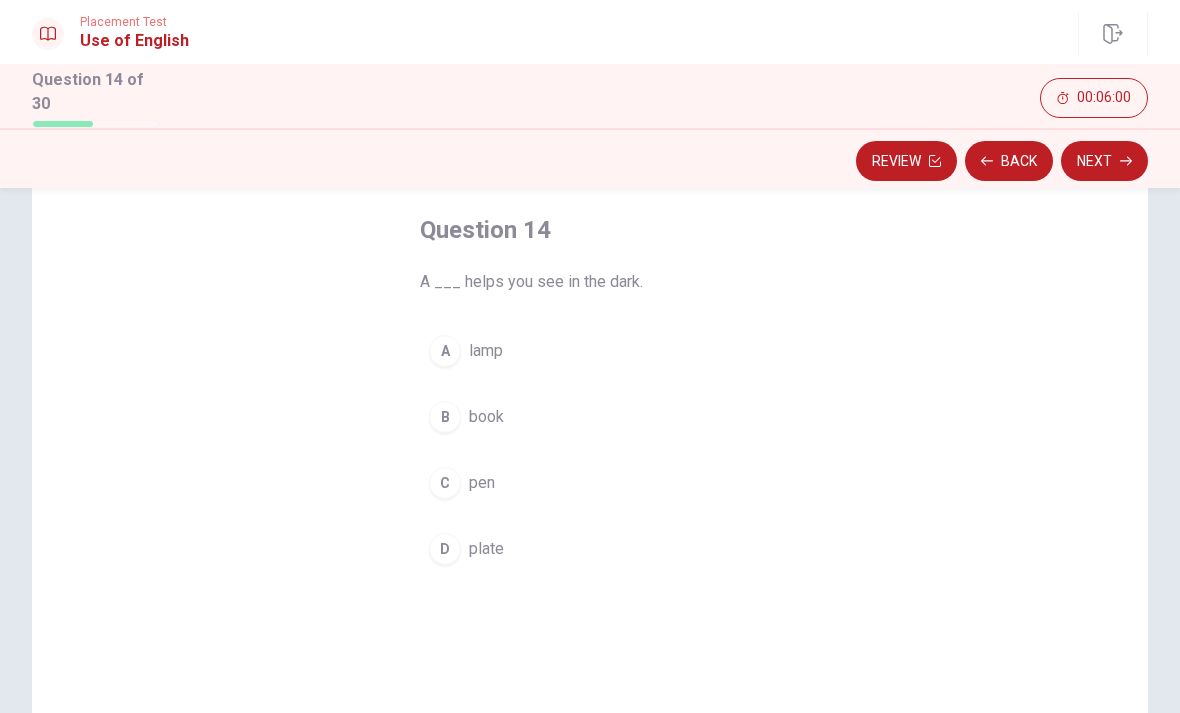 click on "A" at bounding box center (445, 351) 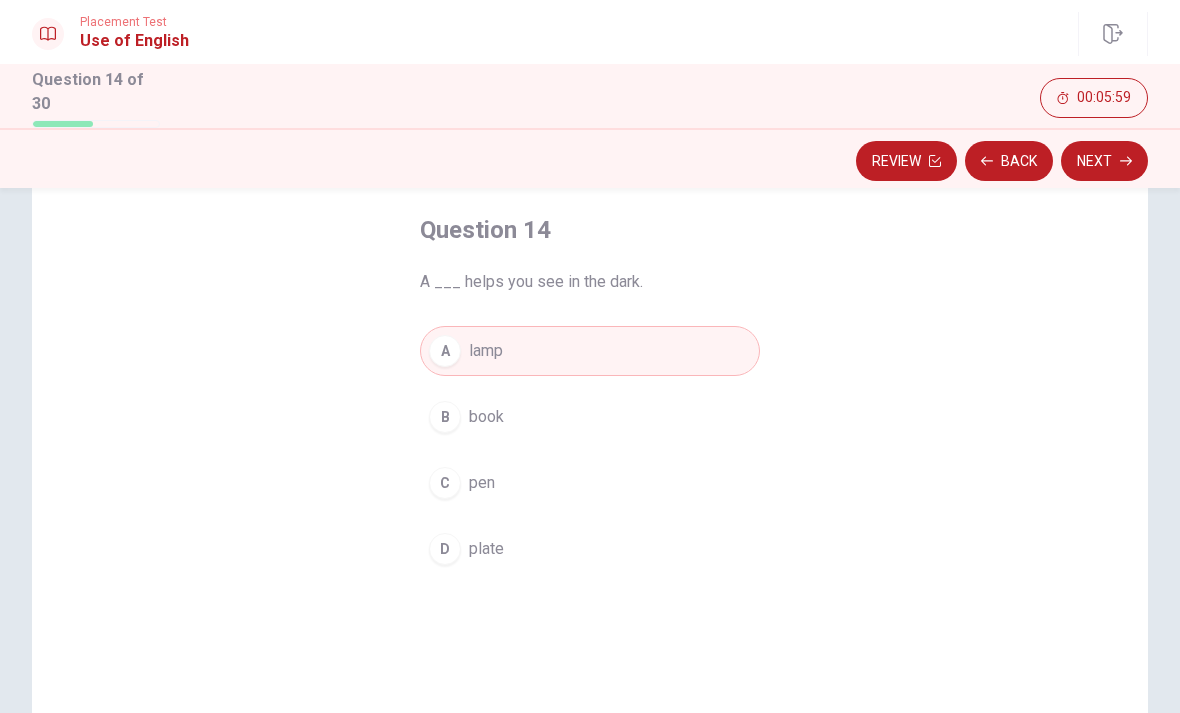click on "Next" at bounding box center [1104, 161] 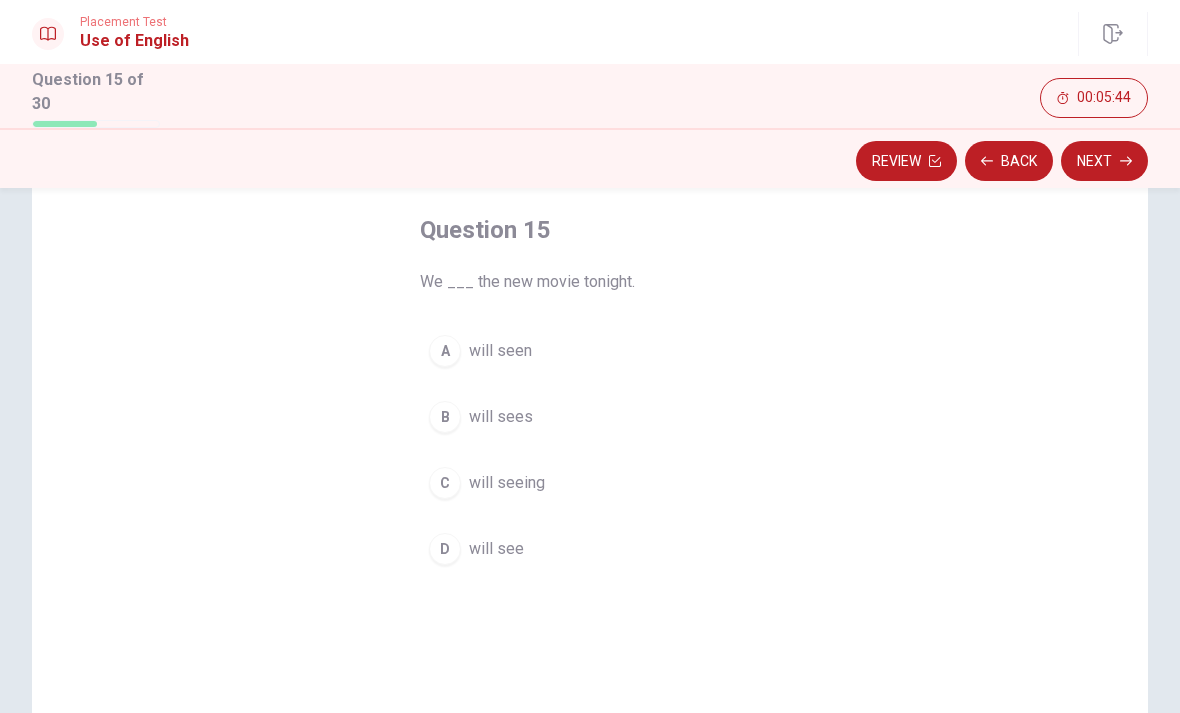 click on "will see" at bounding box center [496, 549] 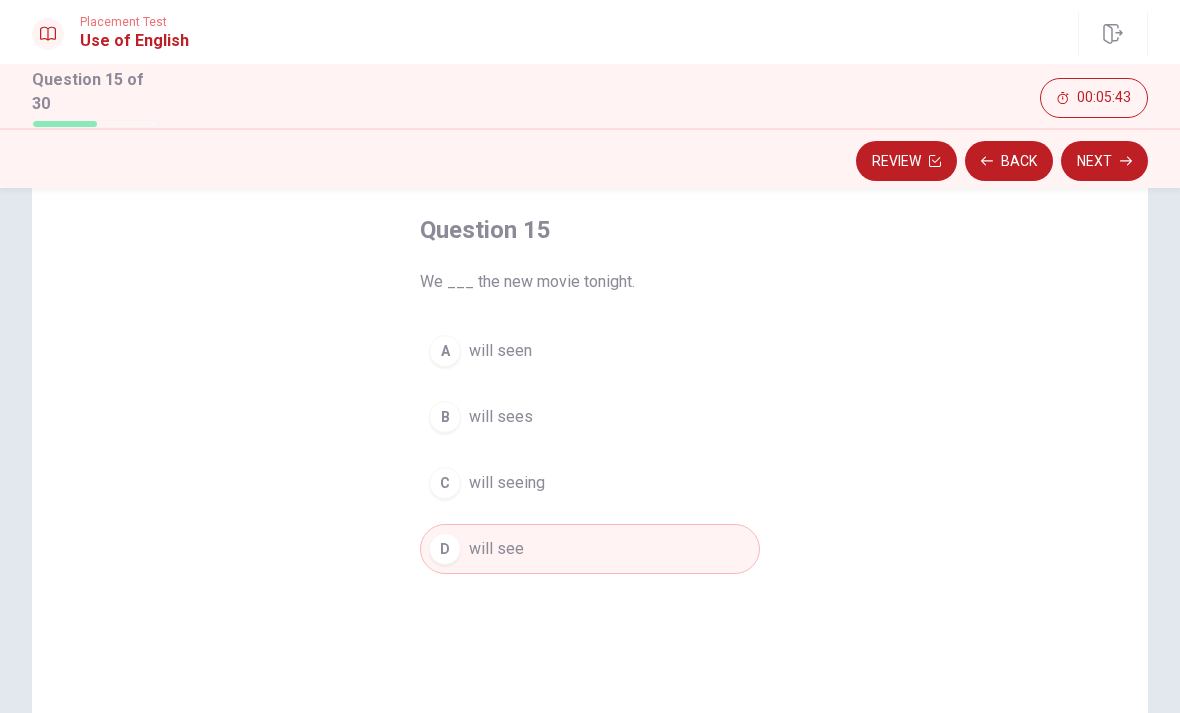 click on "Next" at bounding box center (1104, 161) 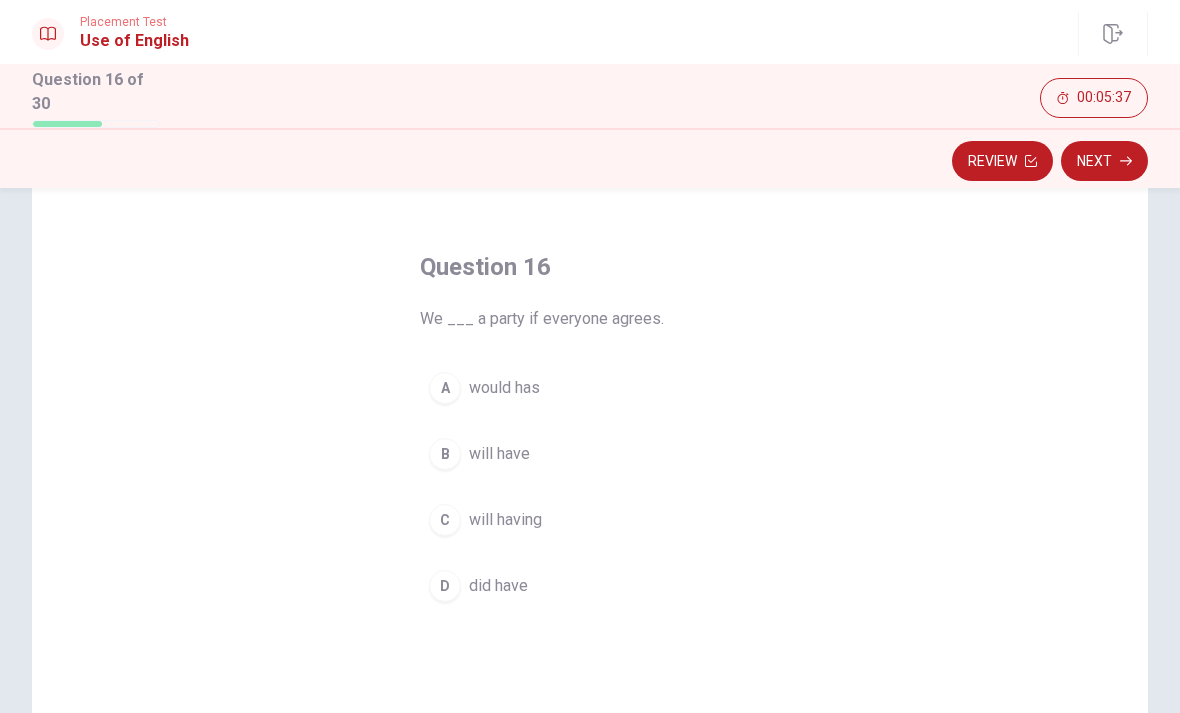 scroll, scrollTop: 60, scrollLeft: 0, axis: vertical 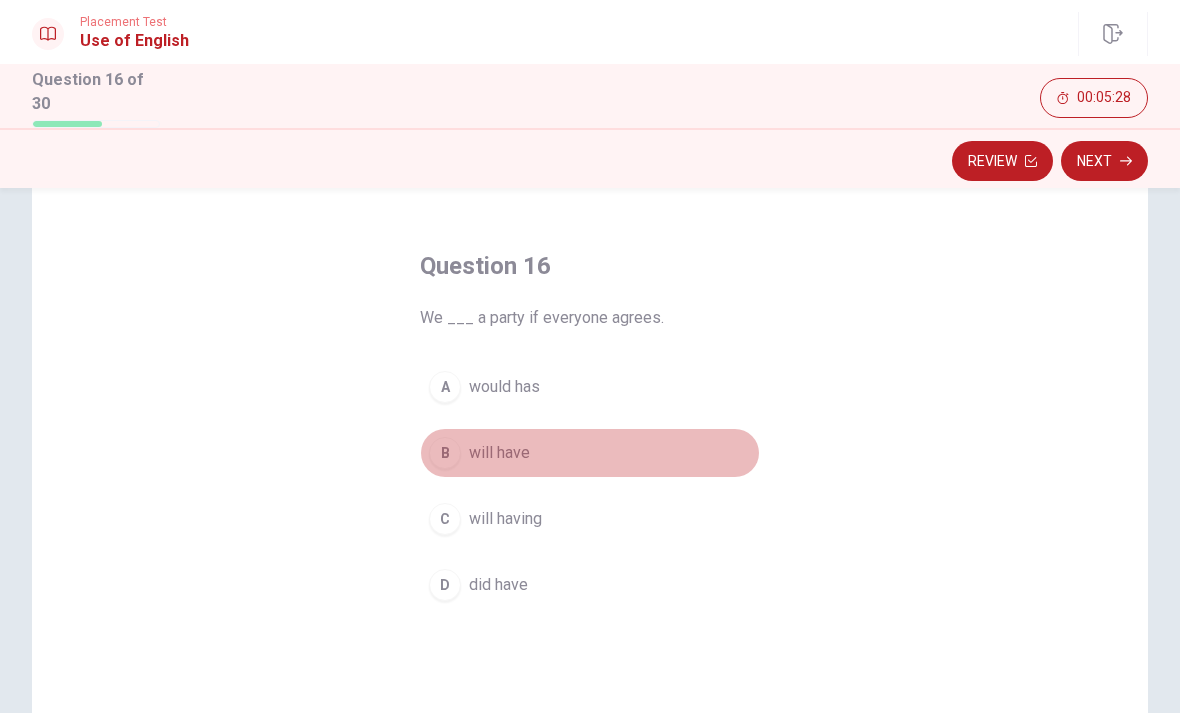 click on "will have" at bounding box center (499, 453) 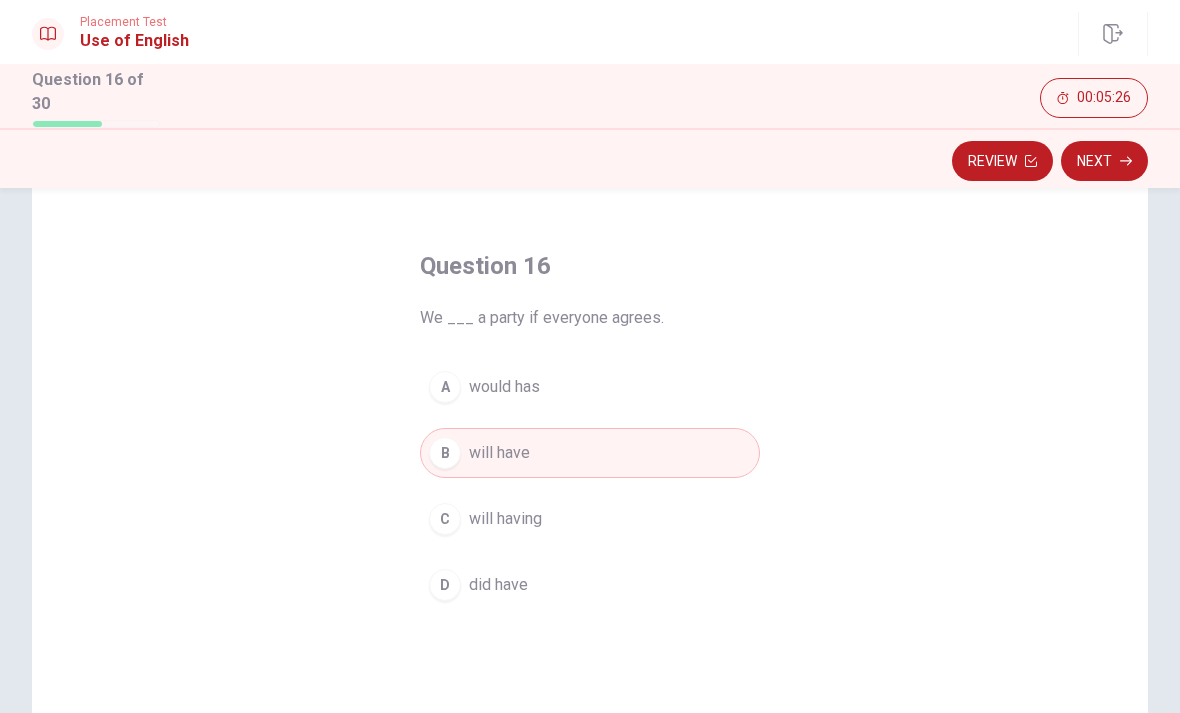 click on "Next" at bounding box center (1104, 161) 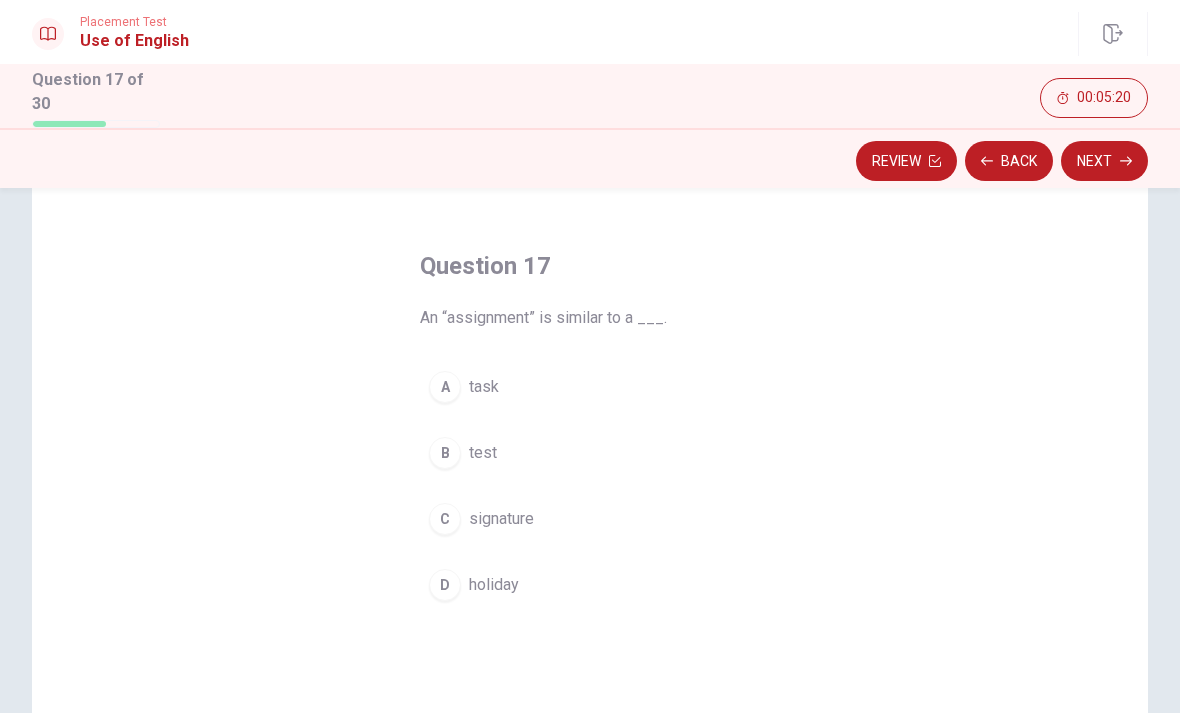 click on "A" at bounding box center (445, 387) 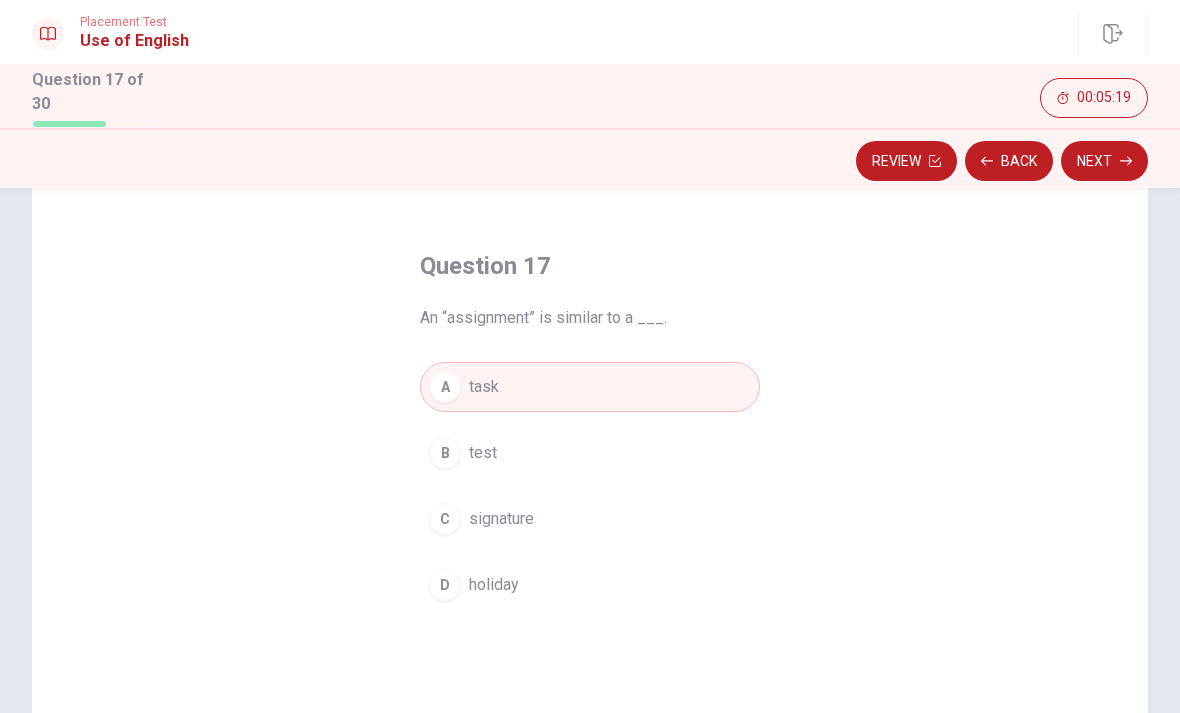 click on "Next" at bounding box center (1104, 161) 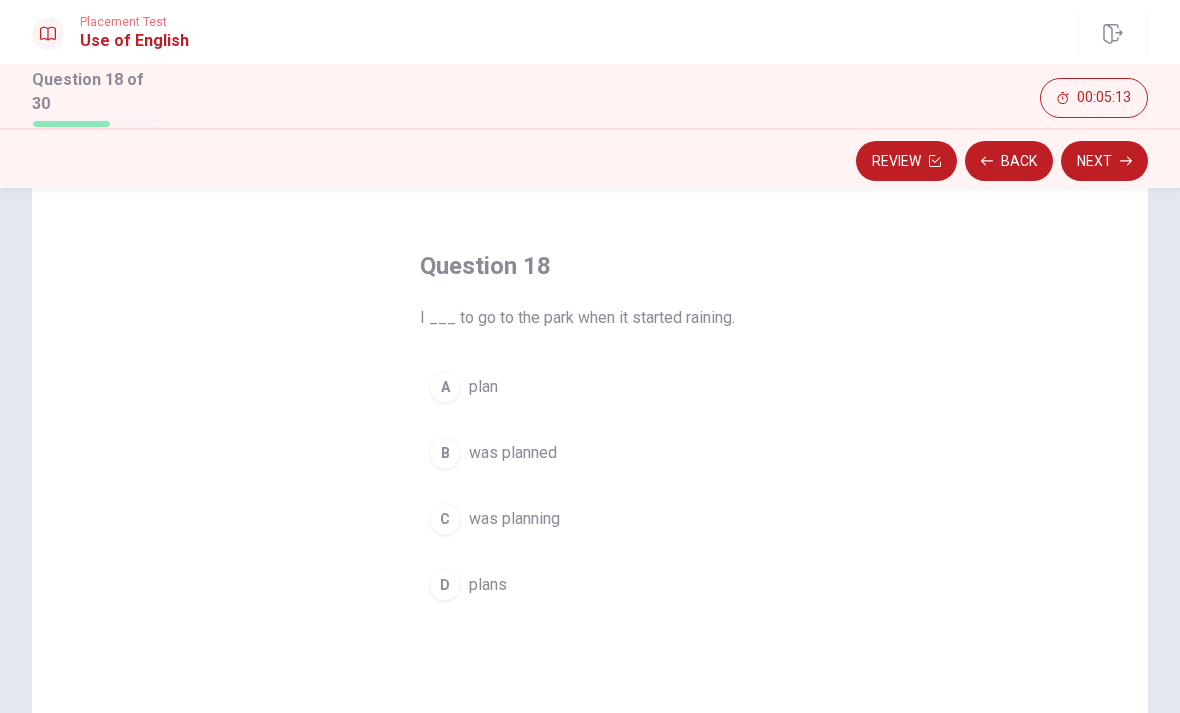 click on "C was planning" at bounding box center (590, 519) 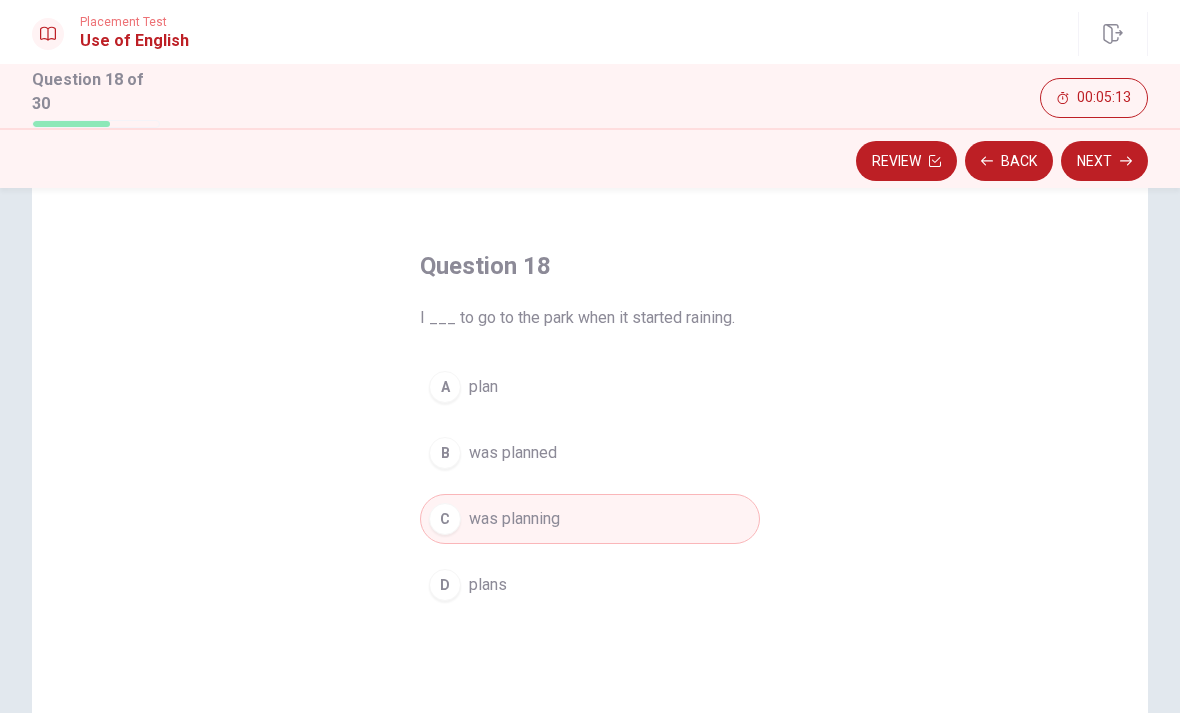 click on "Next" at bounding box center [1104, 161] 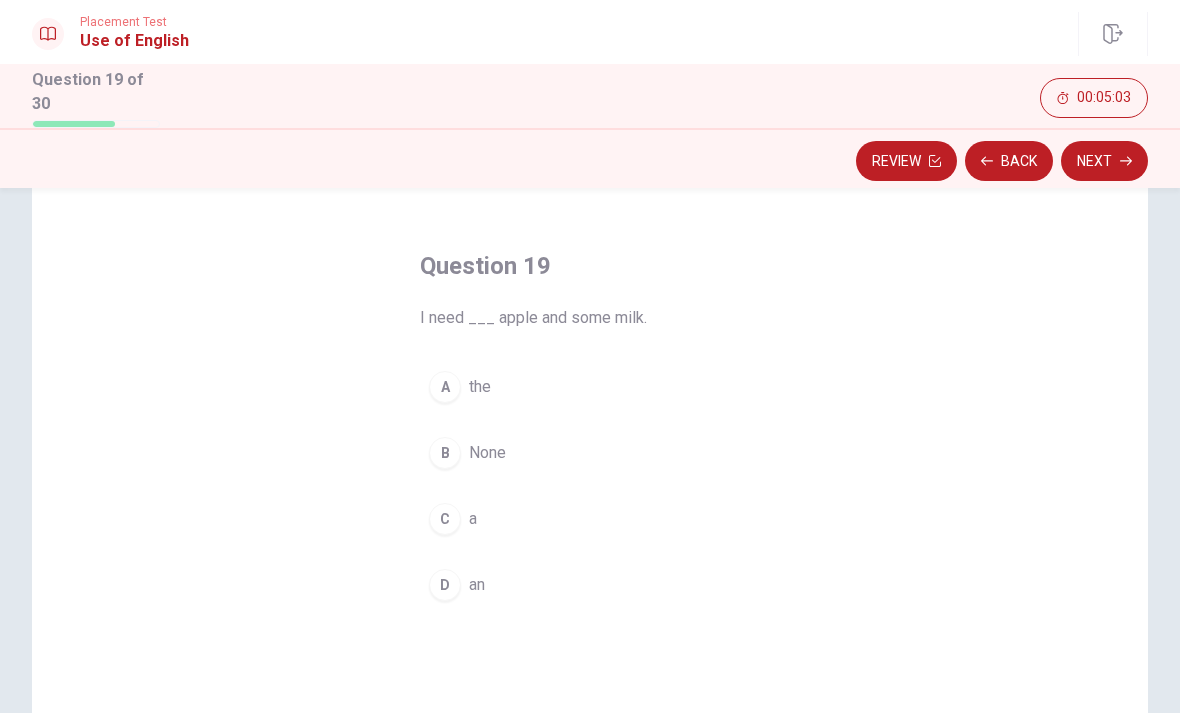 click on "D an" at bounding box center (590, 585) 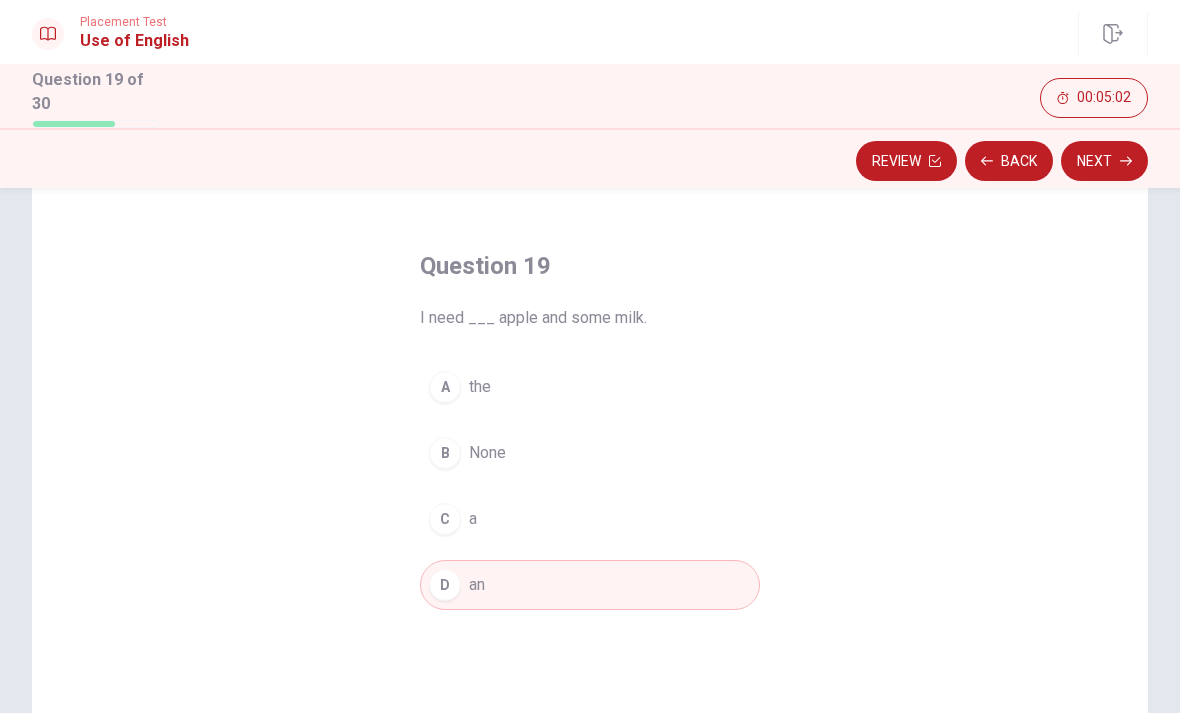 click on "Next" at bounding box center (1104, 161) 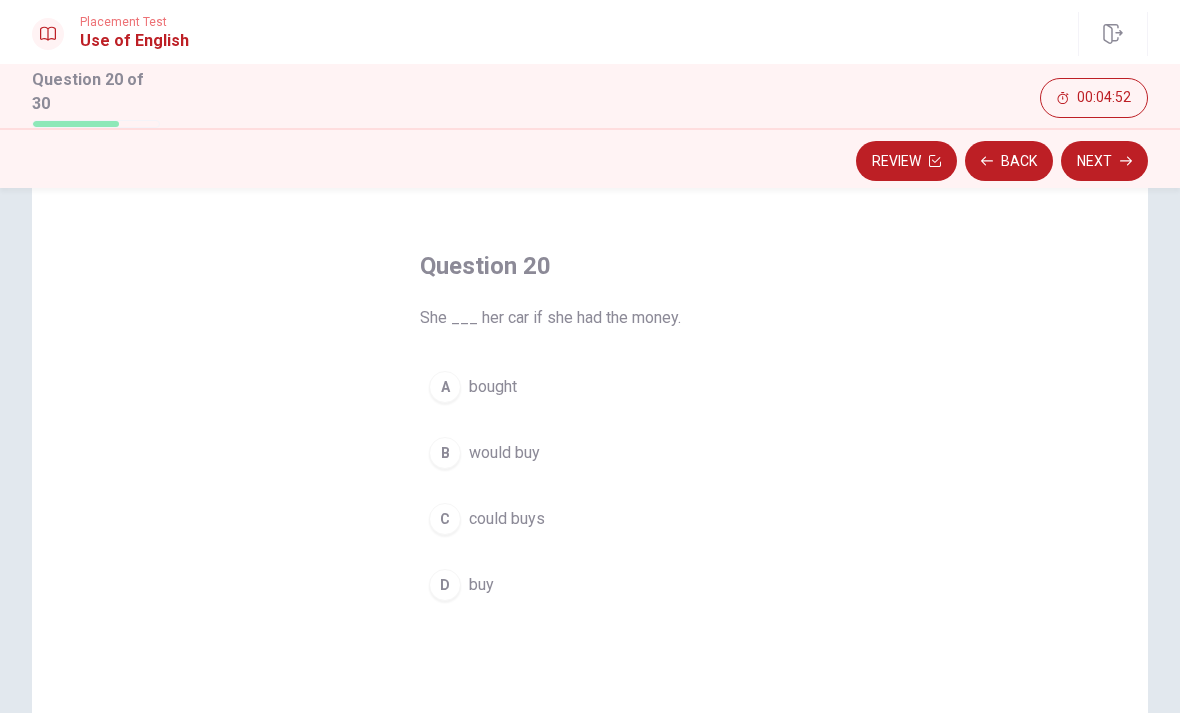 click on "B would buy" at bounding box center (590, 453) 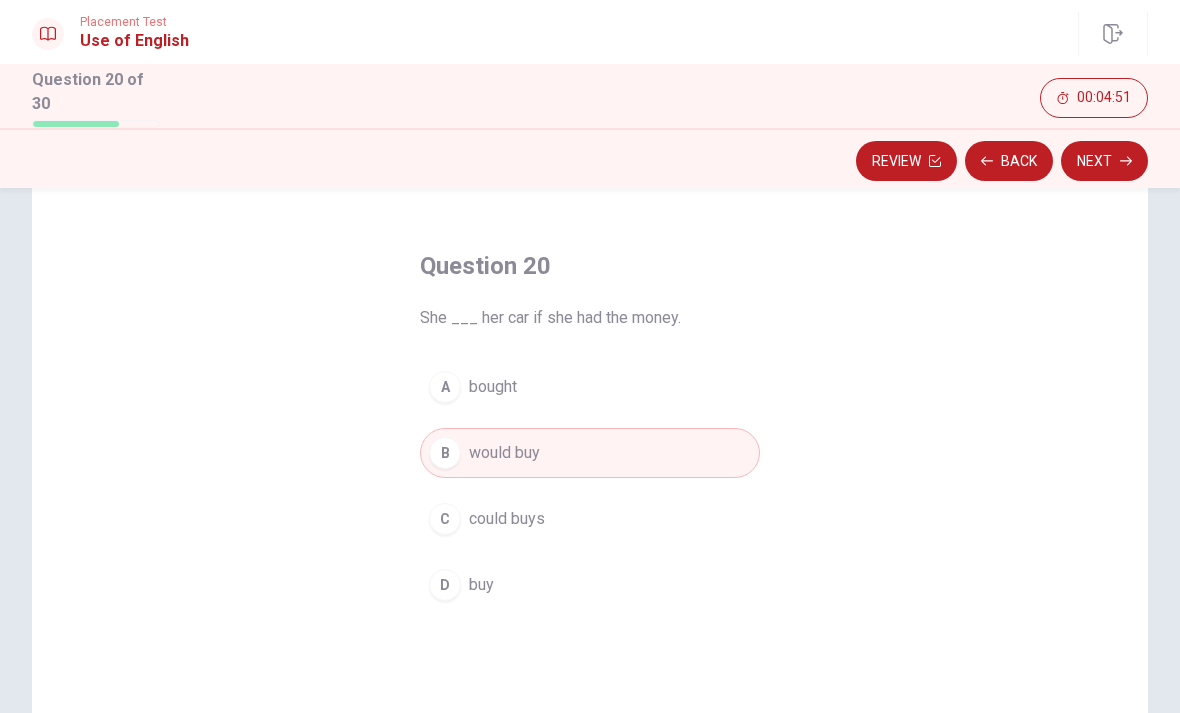 click 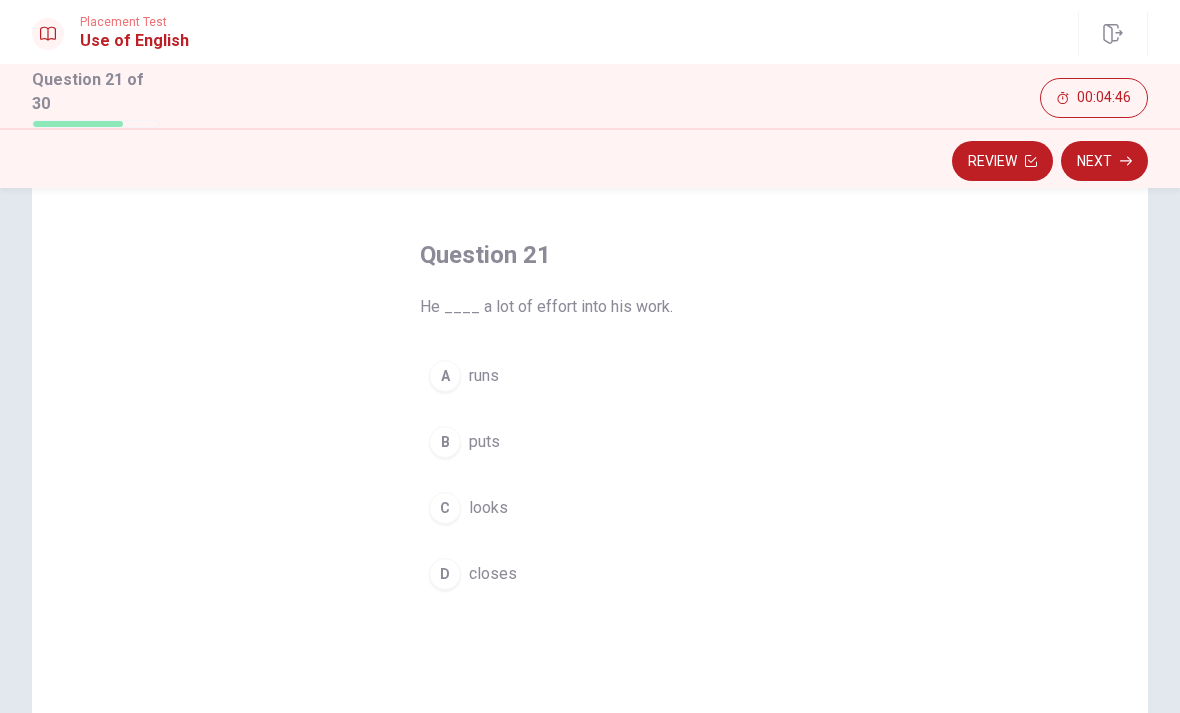 scroll, scrollTop: 68, scrollLeft: 0, axis: vertical 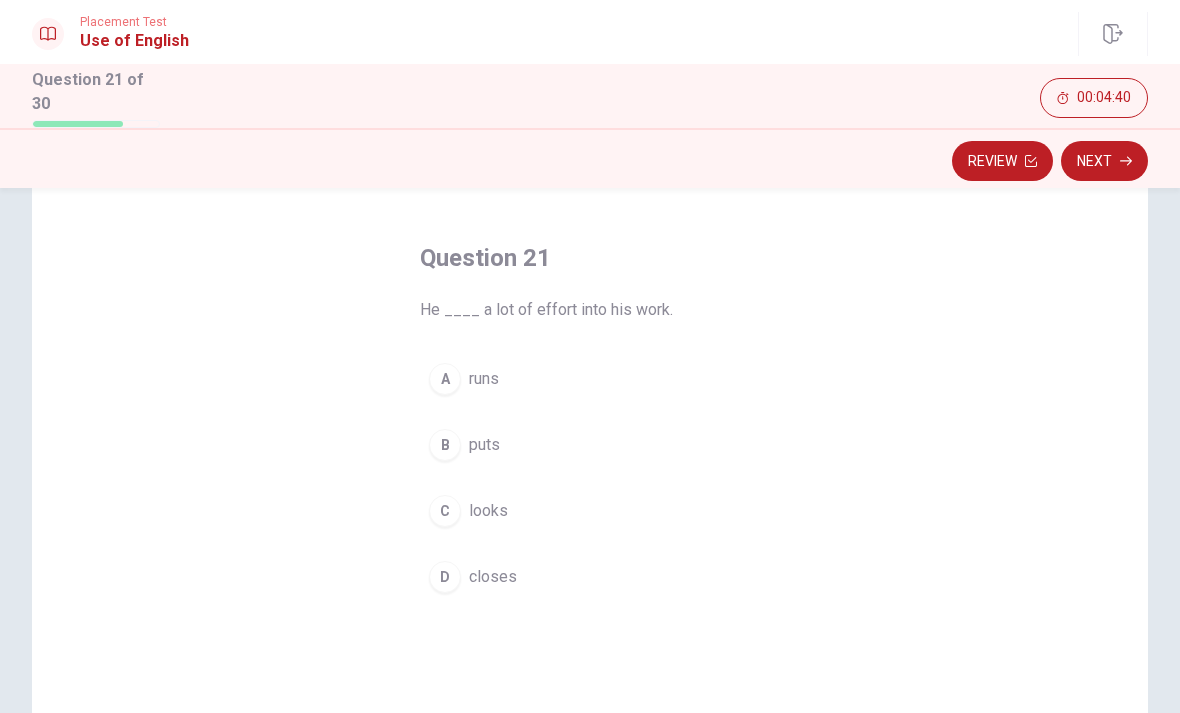 click on "B" at bounding box center [445, 445] 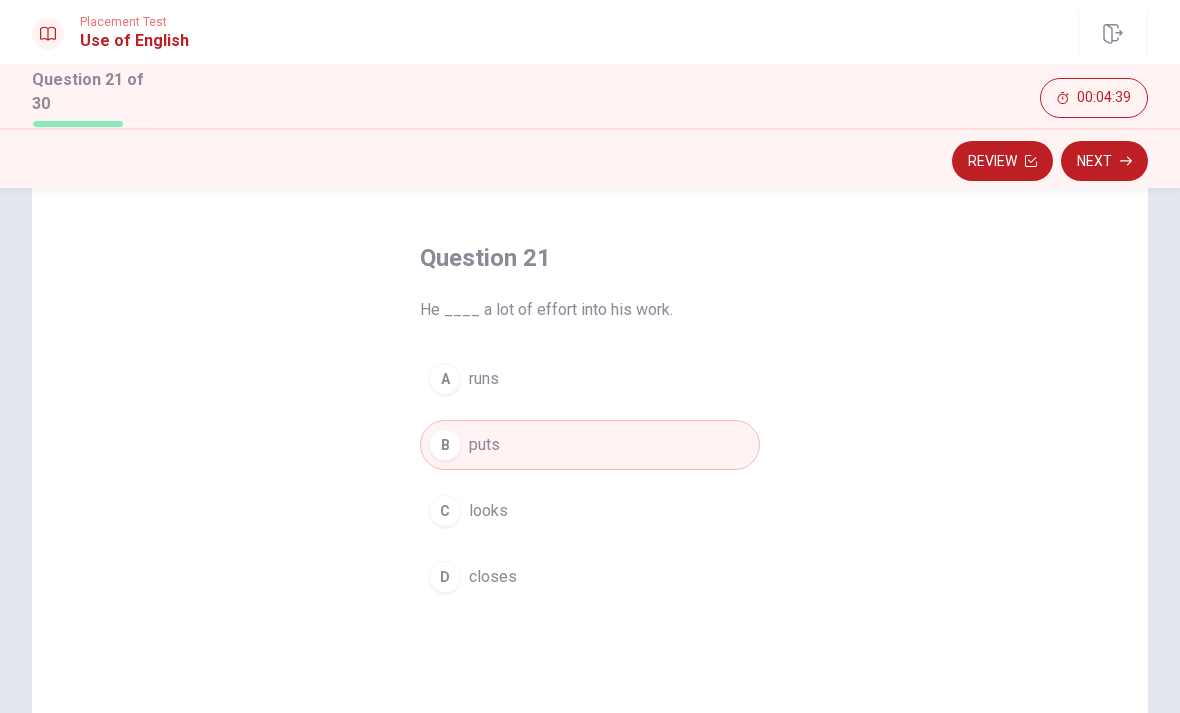 click on "Next" at bounding box center (1104, 161) 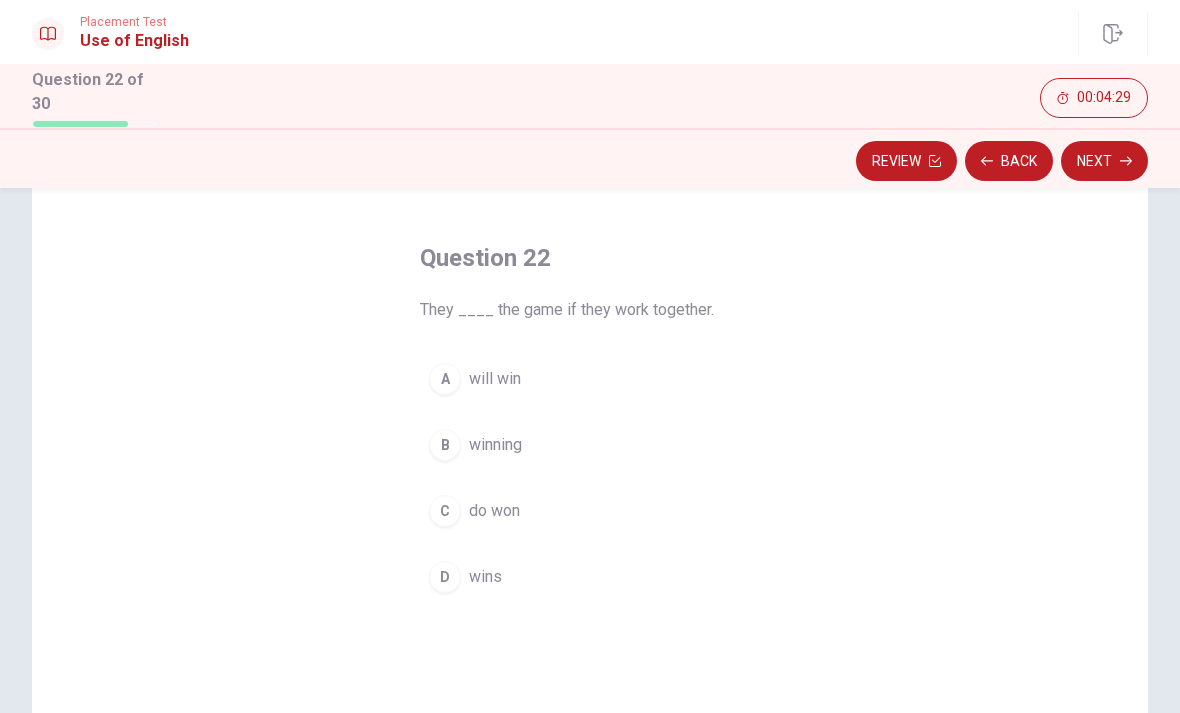 click on "will win" at bounding box center [495, 379] 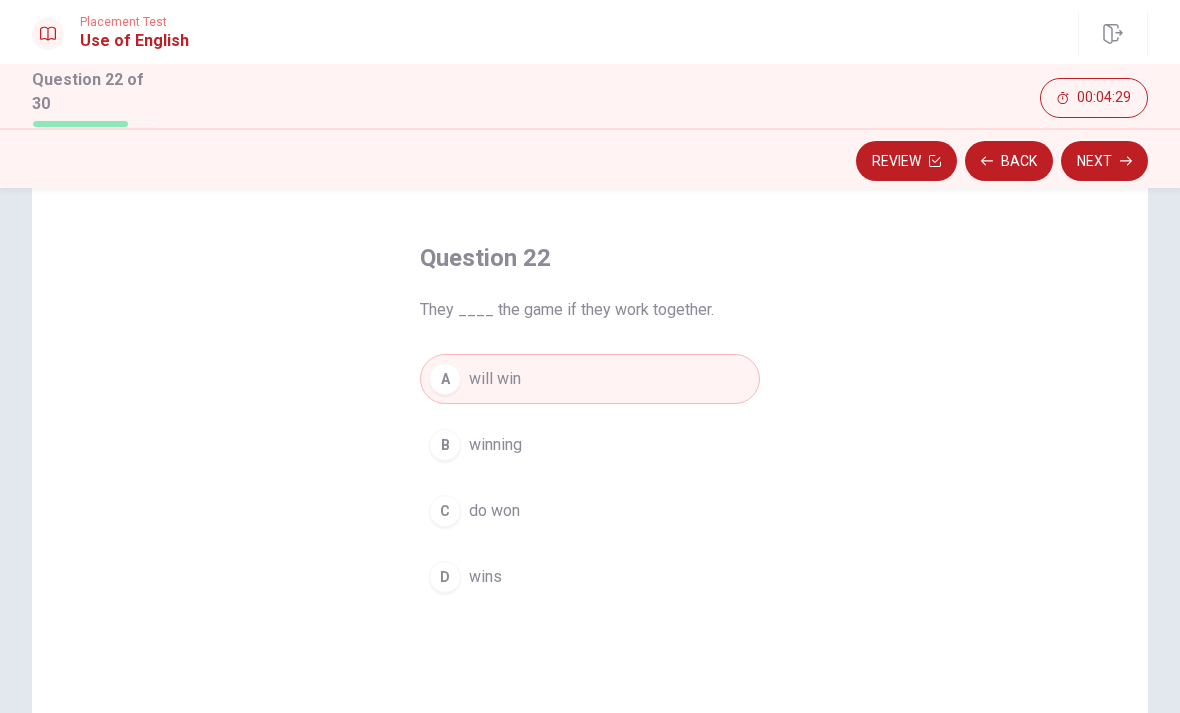click on "Next" at bounding box center [1104, 161] 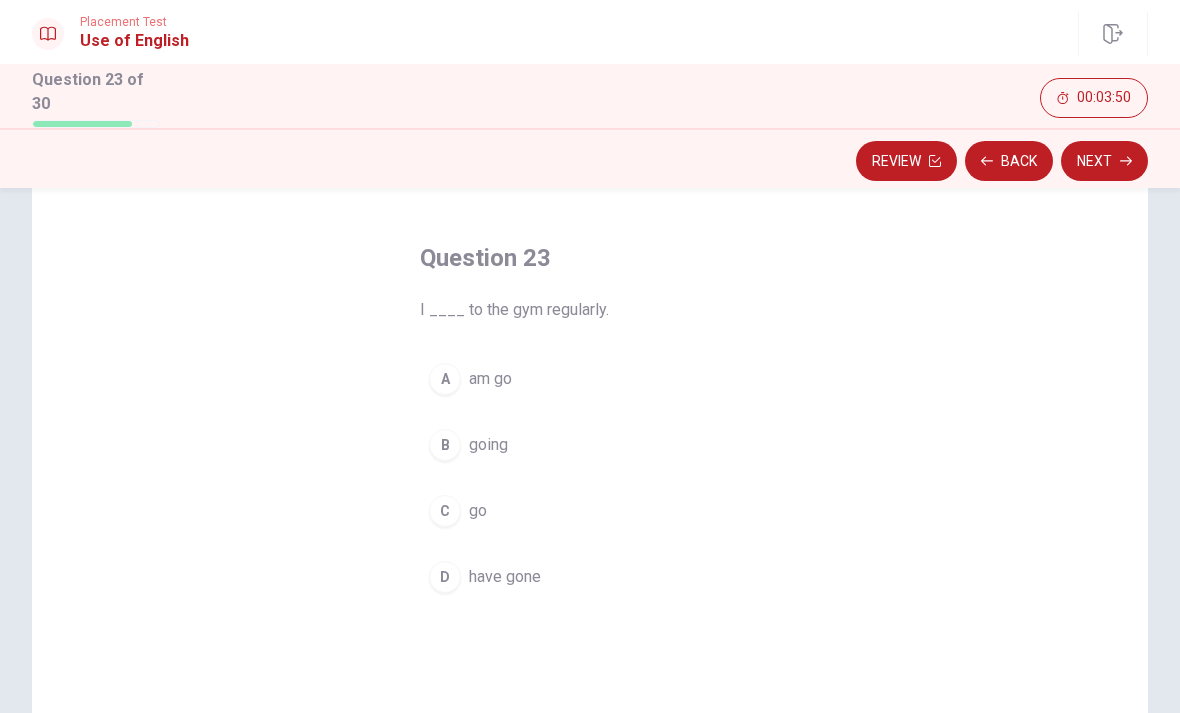 click on "C go" at bounding box center (590, 511) 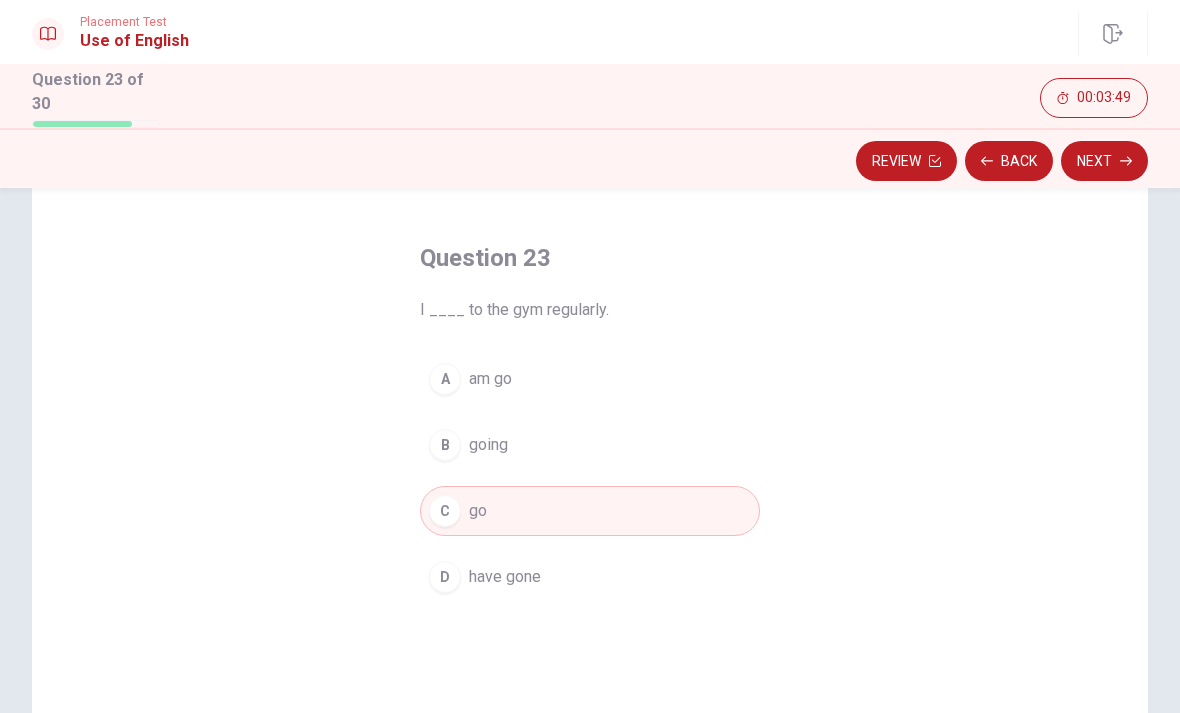 click on "Next" at bounding box center (1104, 161) 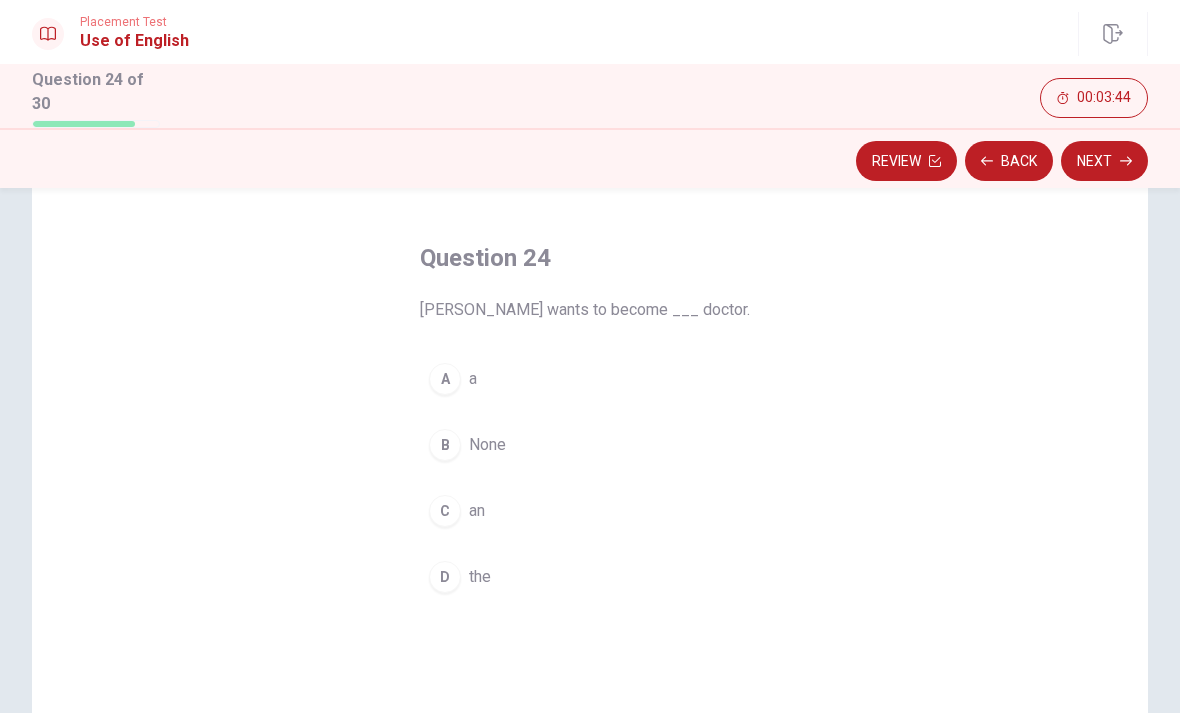 click on "A" at bounding box center [445, 379] 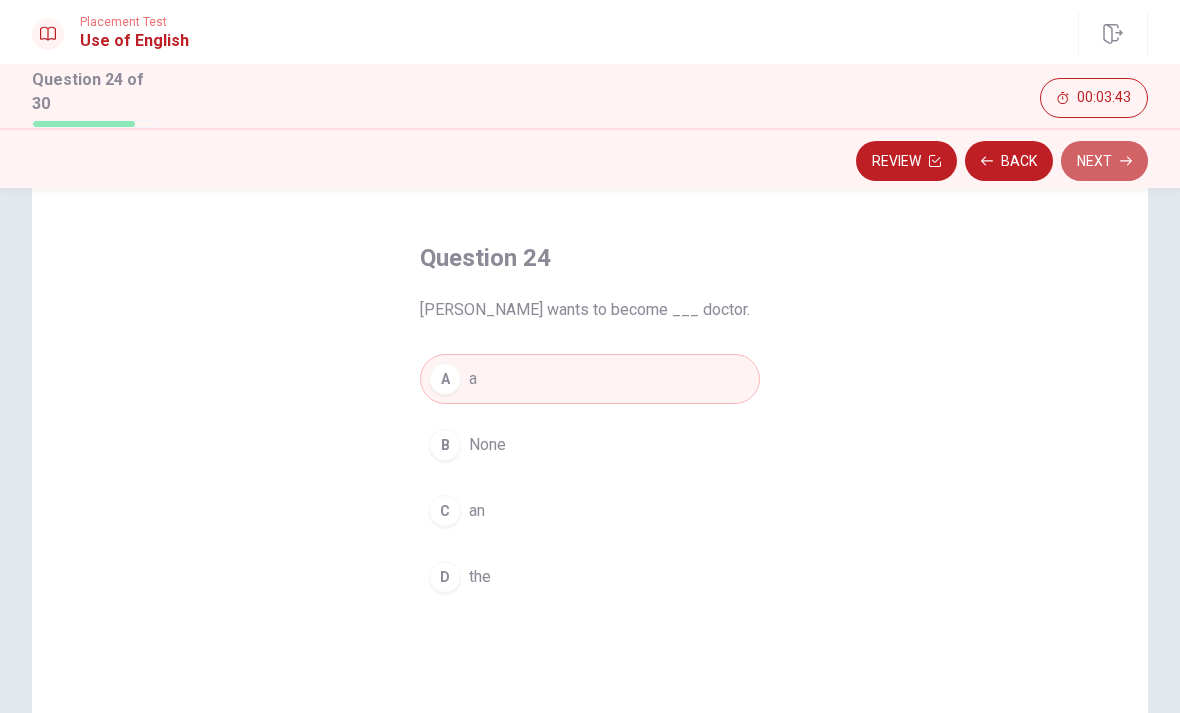 click on "Next" at bounding box center (1104, 161) 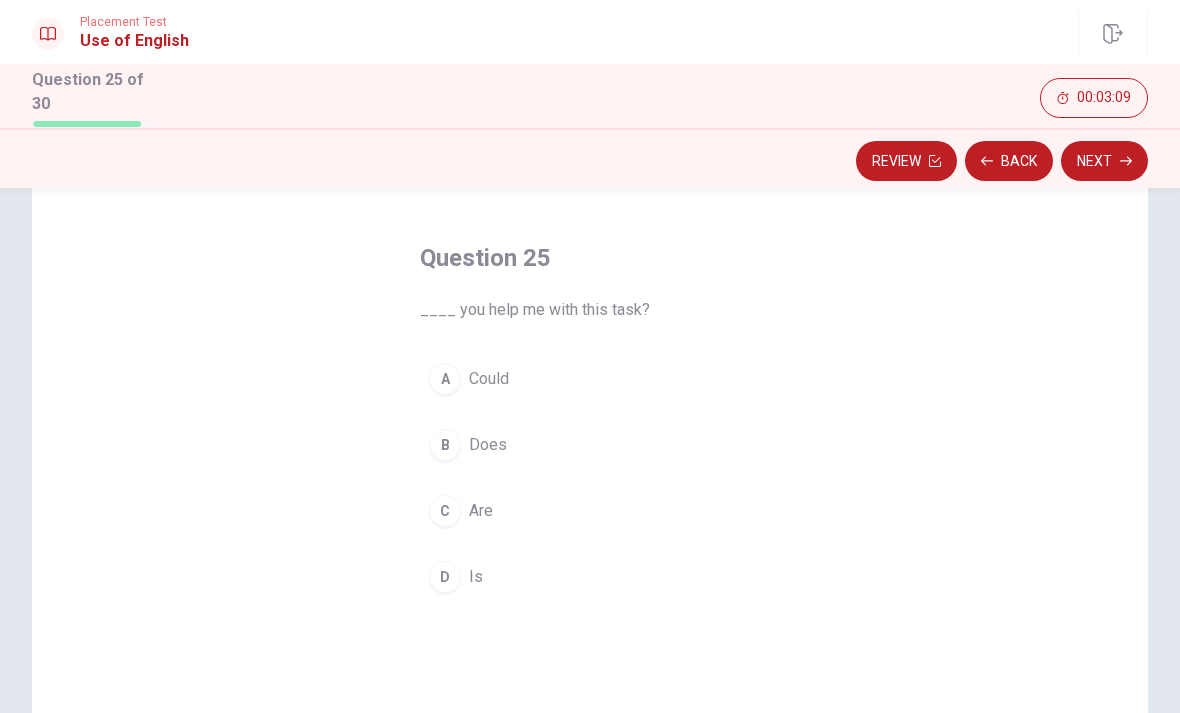 click on "A Could" at bounding box center (590, 379) 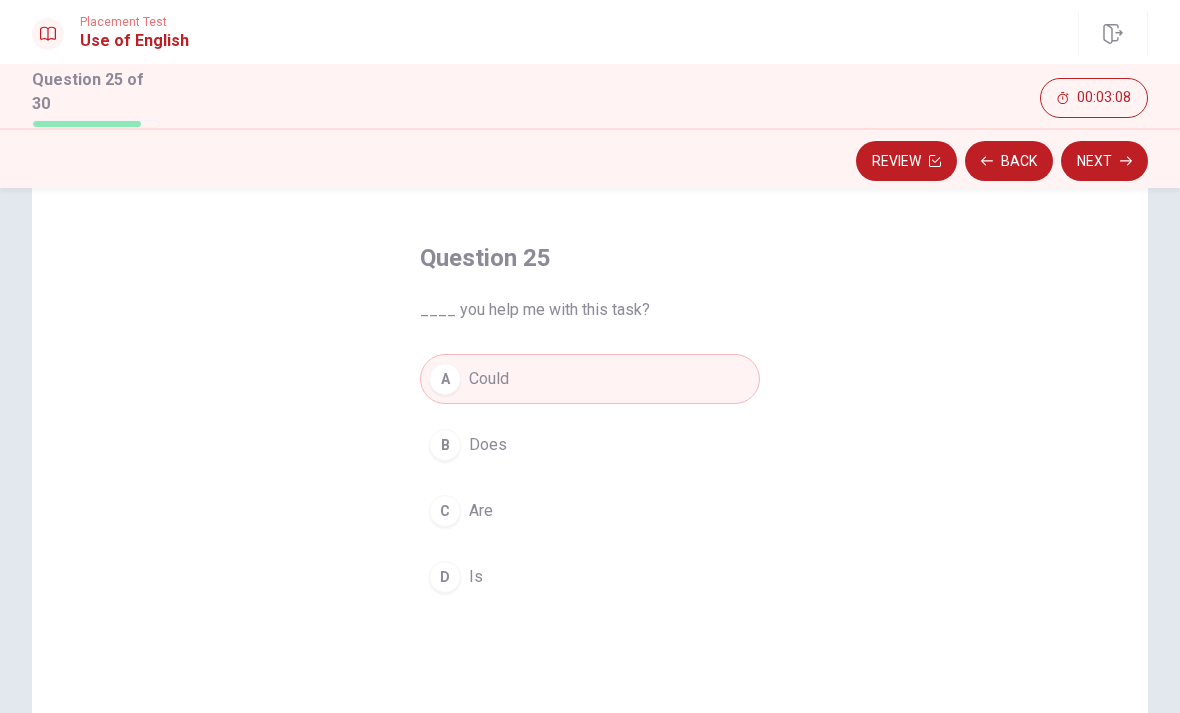 click on "Next" at bounding box center [1104, 161] 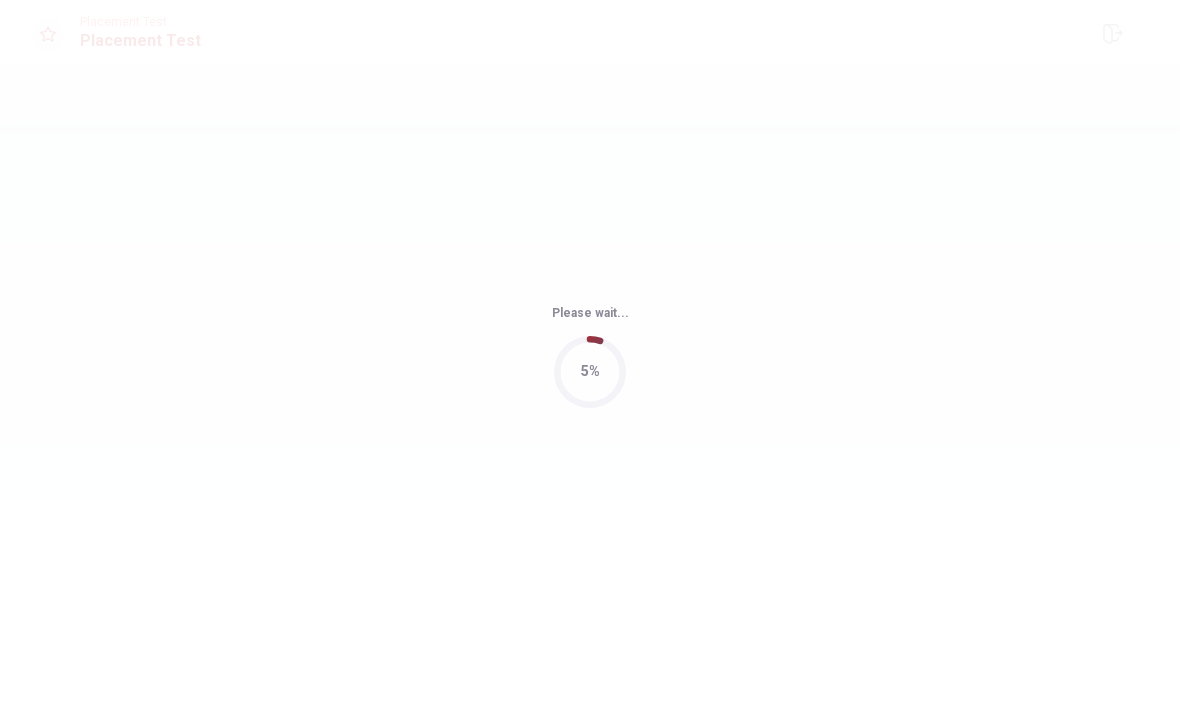 scroll, scrollTop: 0, scrollLeft: 0, axis: both 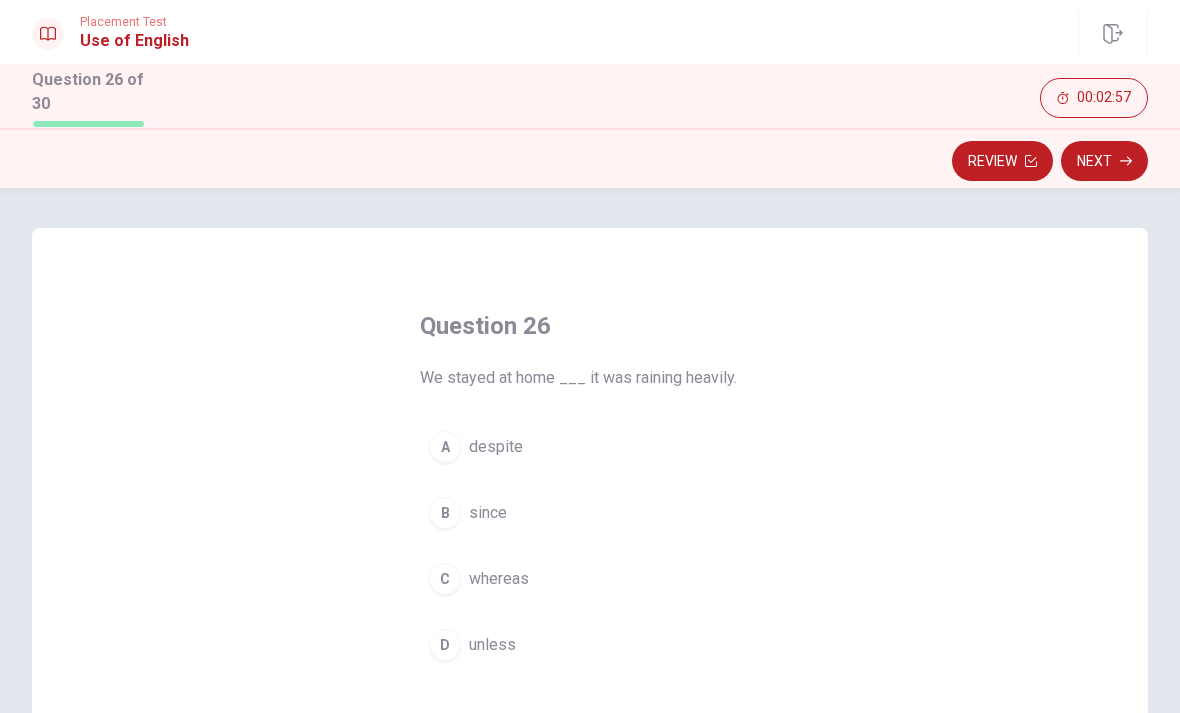 click on "B since" at bounding box center (590, 513) 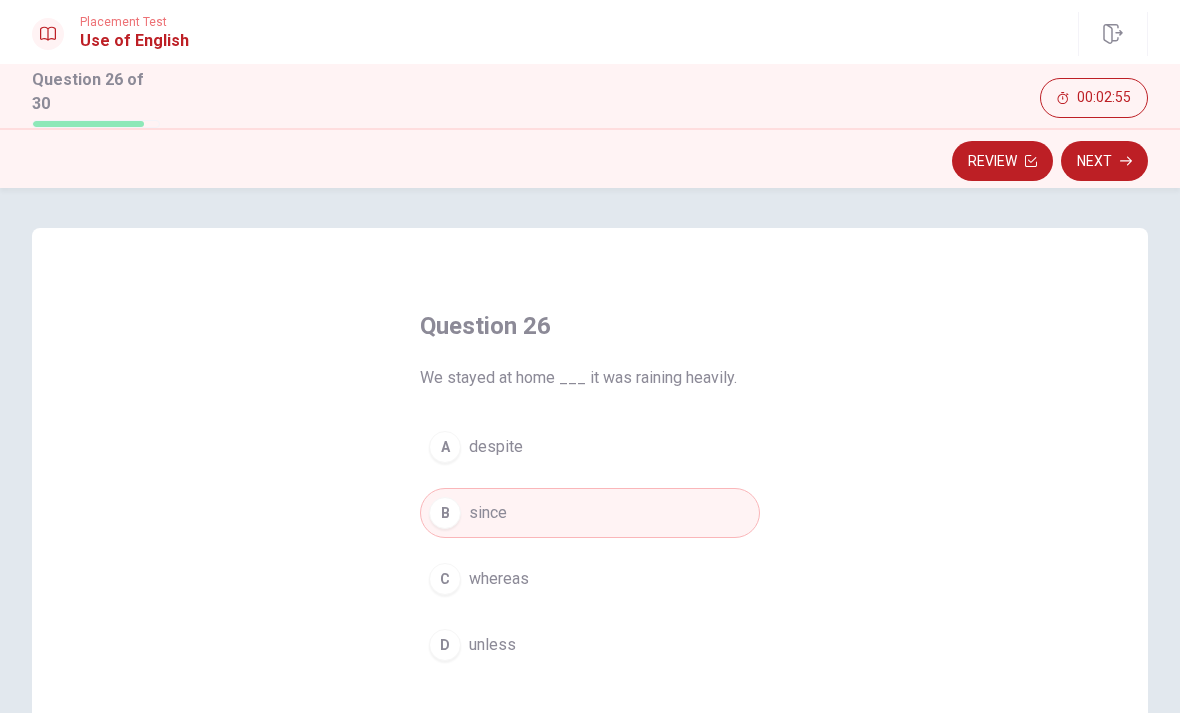 click on "Next" at bounding box center (1104, 161) 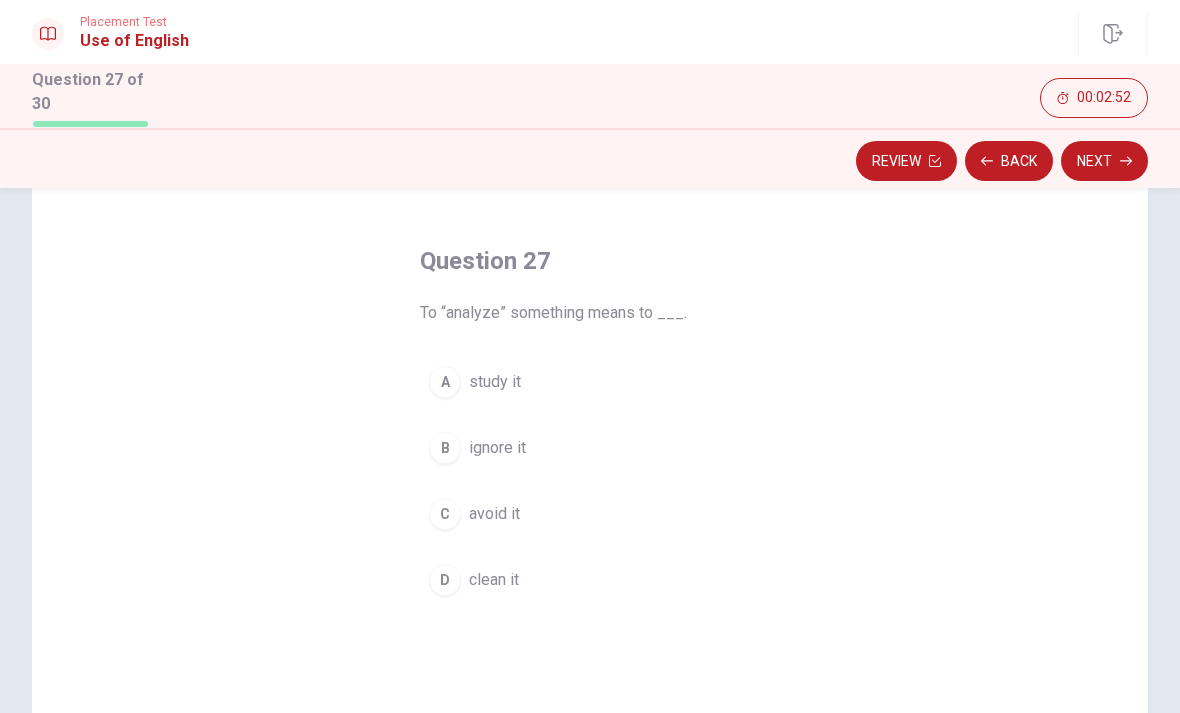 scroll, scrollTop: 67, scrollLeft: 0, axis: vertical 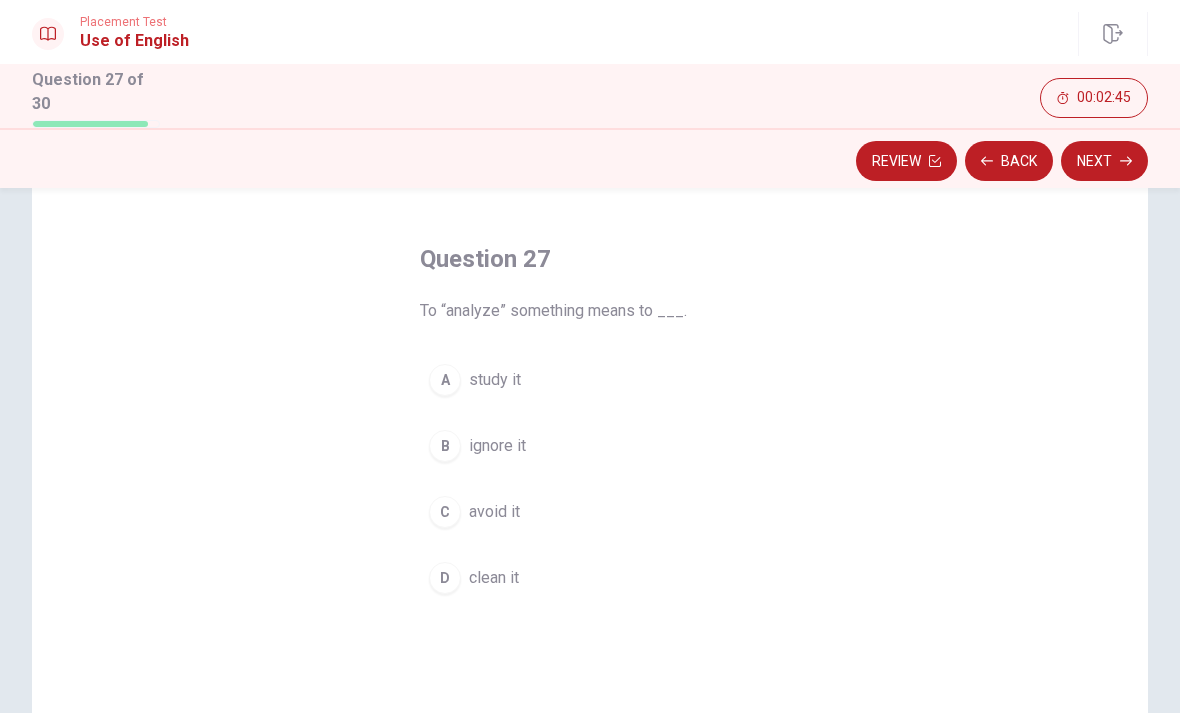 click on "A" at bounding box center [445, 380] 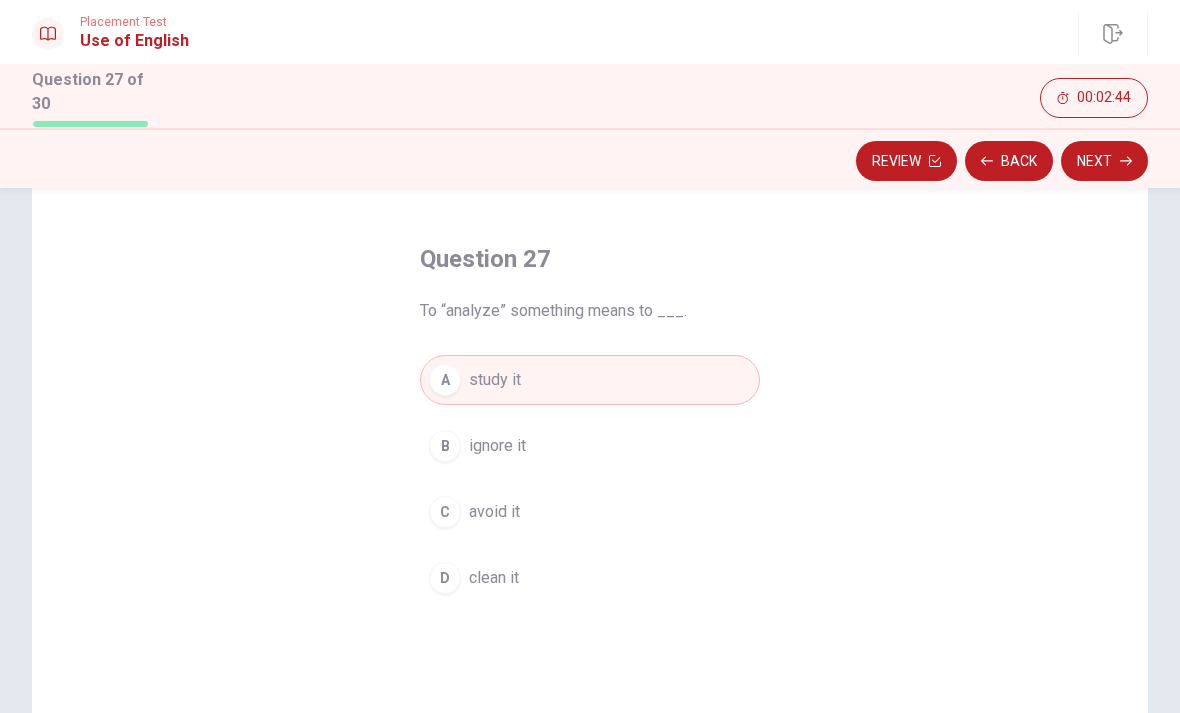 click on "Next" at bounding box center [1104, 161] 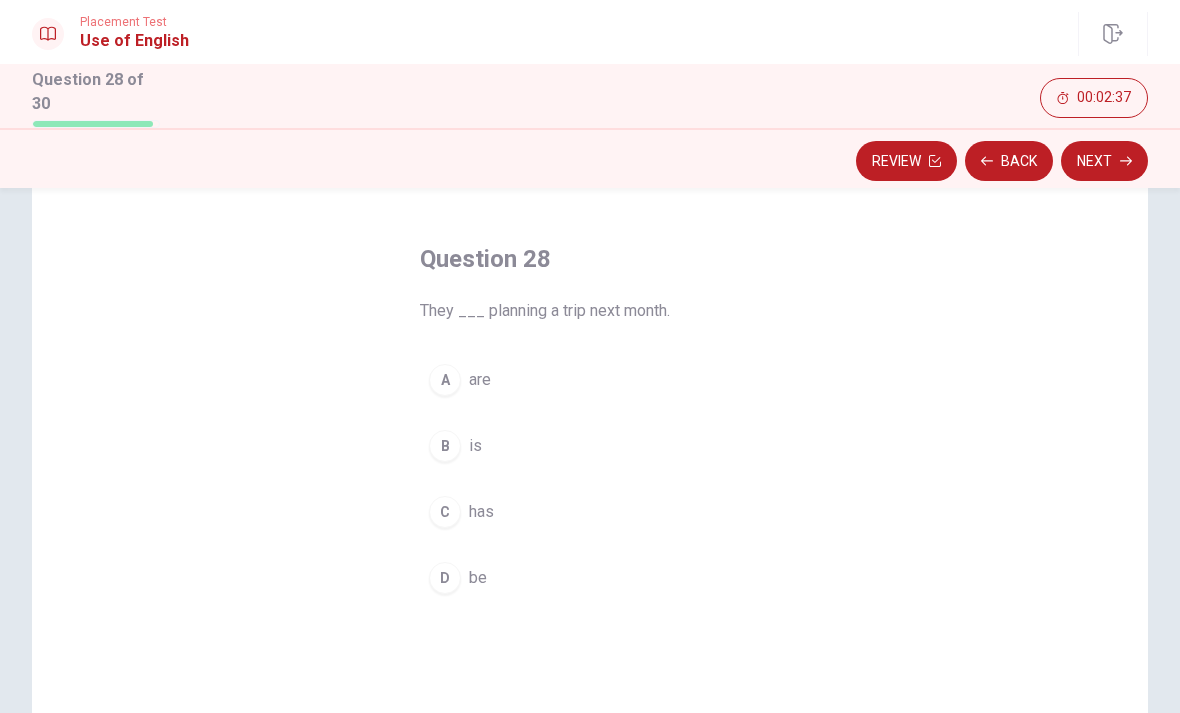 click on "A" at bounding box center [445, 380] 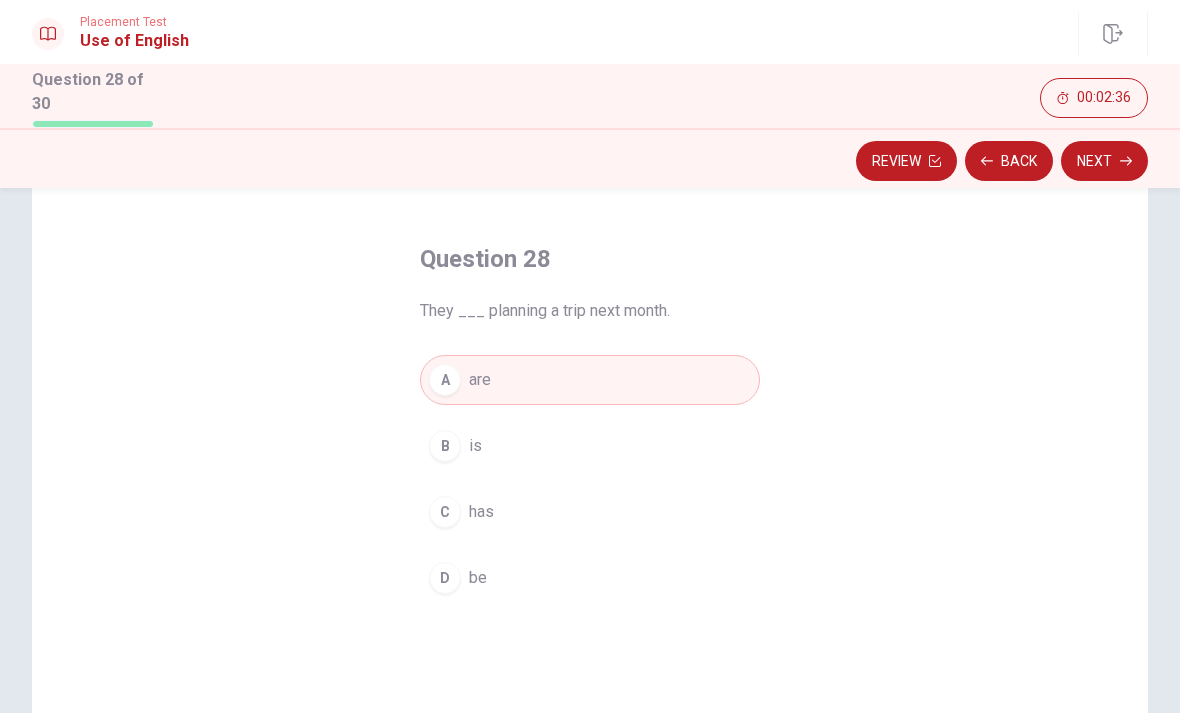 click on "Next" at bounding box center [1104, 161] 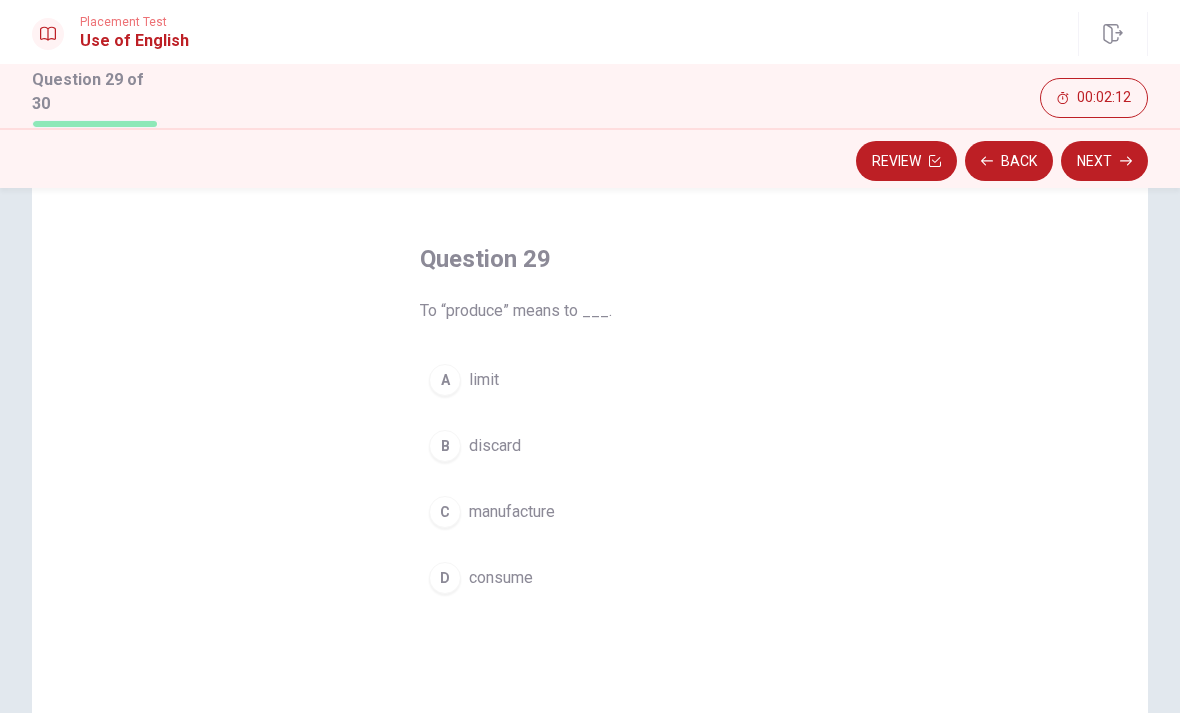 click on "manufacture" at bounding box center [512, 512] 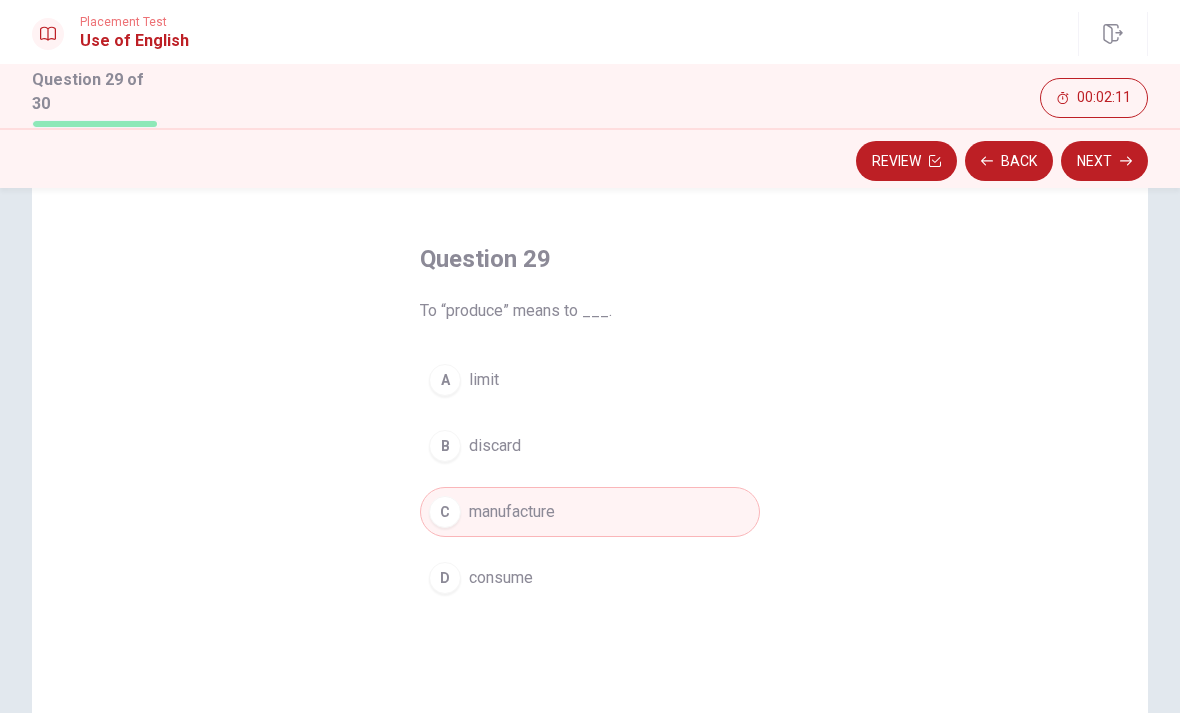 click on "Next" at bounding box center (1104, 161) 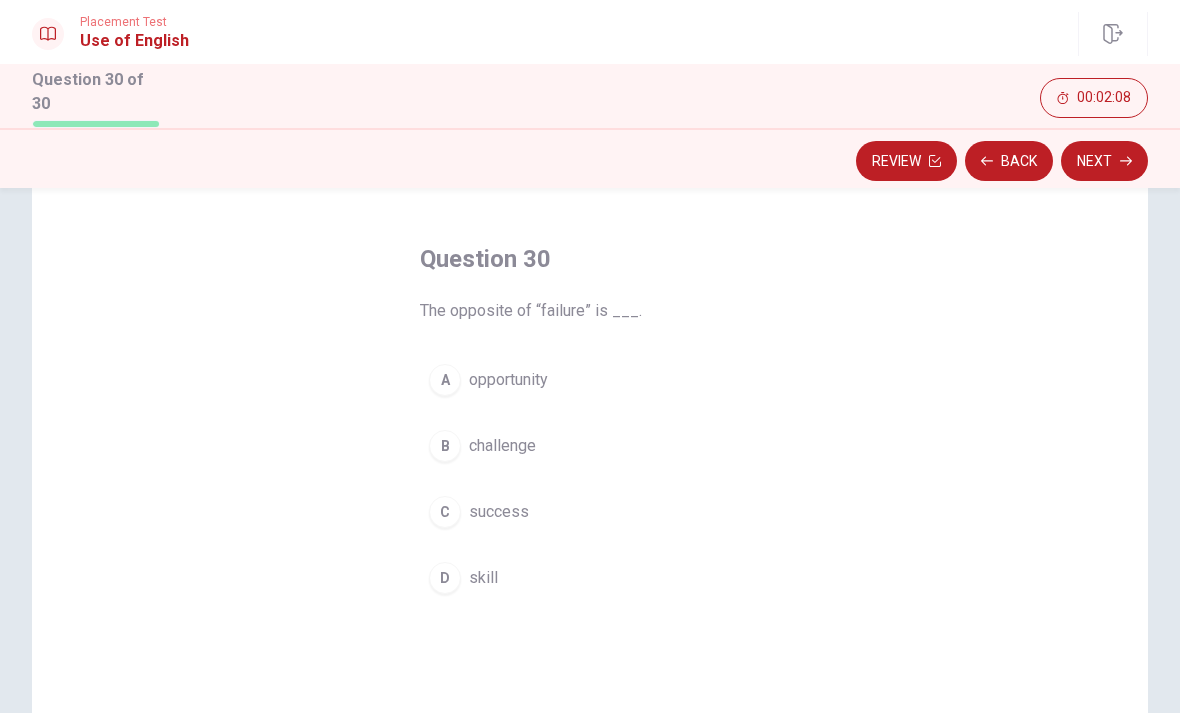 click on "C success" at bounding box center (590, 512) 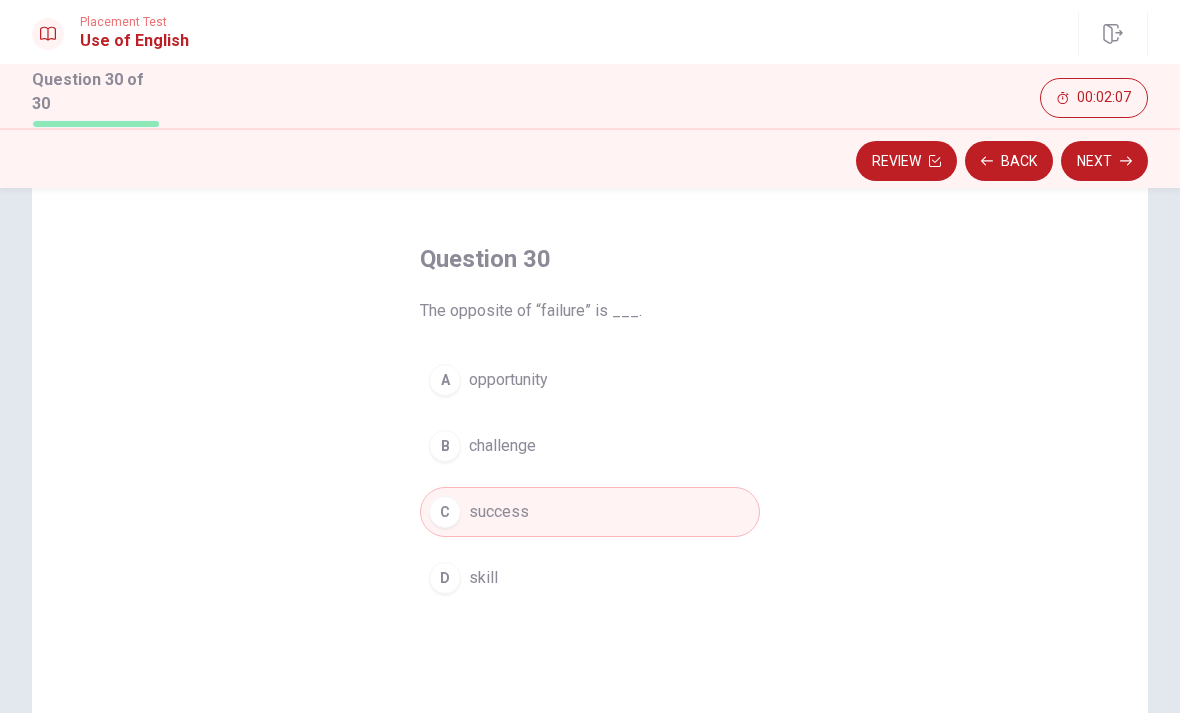 click on "Next" at bounding box center [1104, 161] 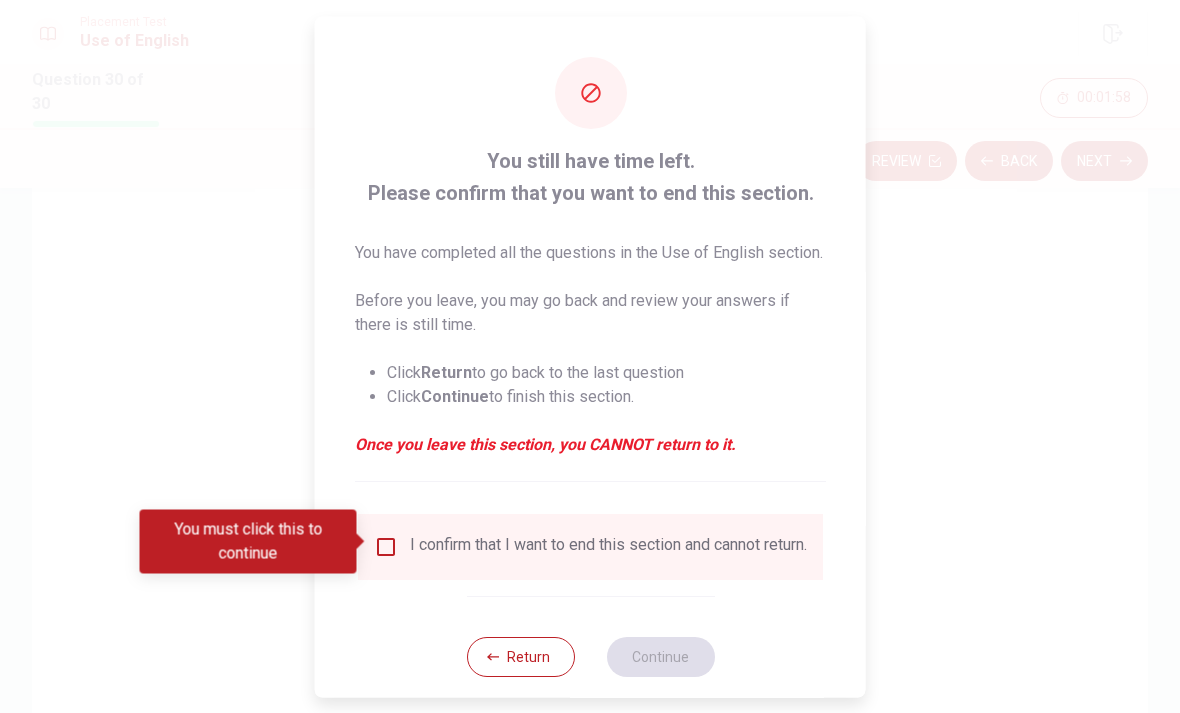 click at bounding box center (386, 546) 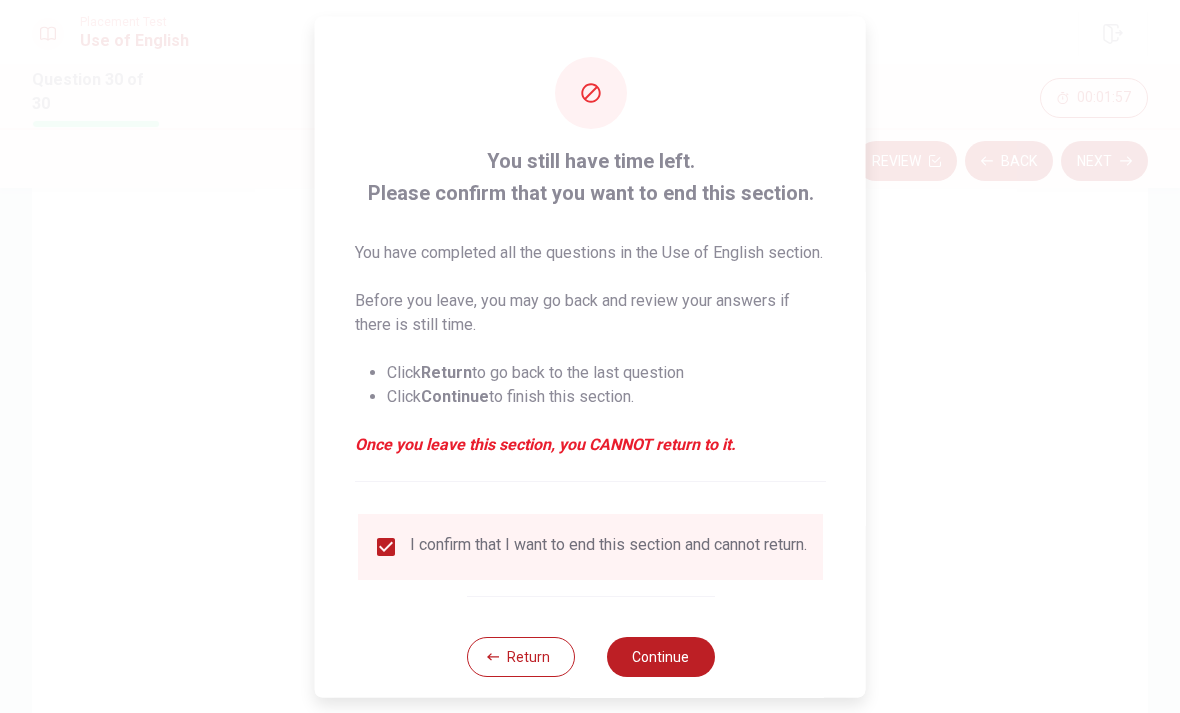 click on "Continue" at bounding box center (660, 656) 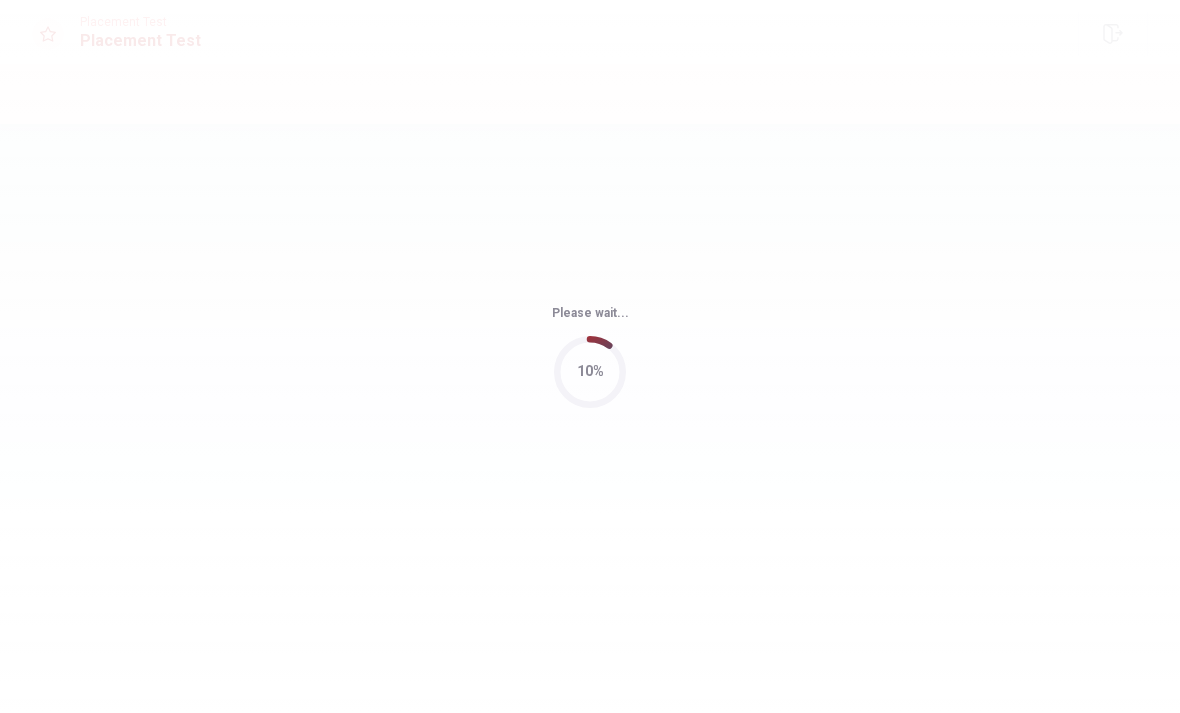 scroll, scrollTop: 0, scrollLeft: 0, axis: both 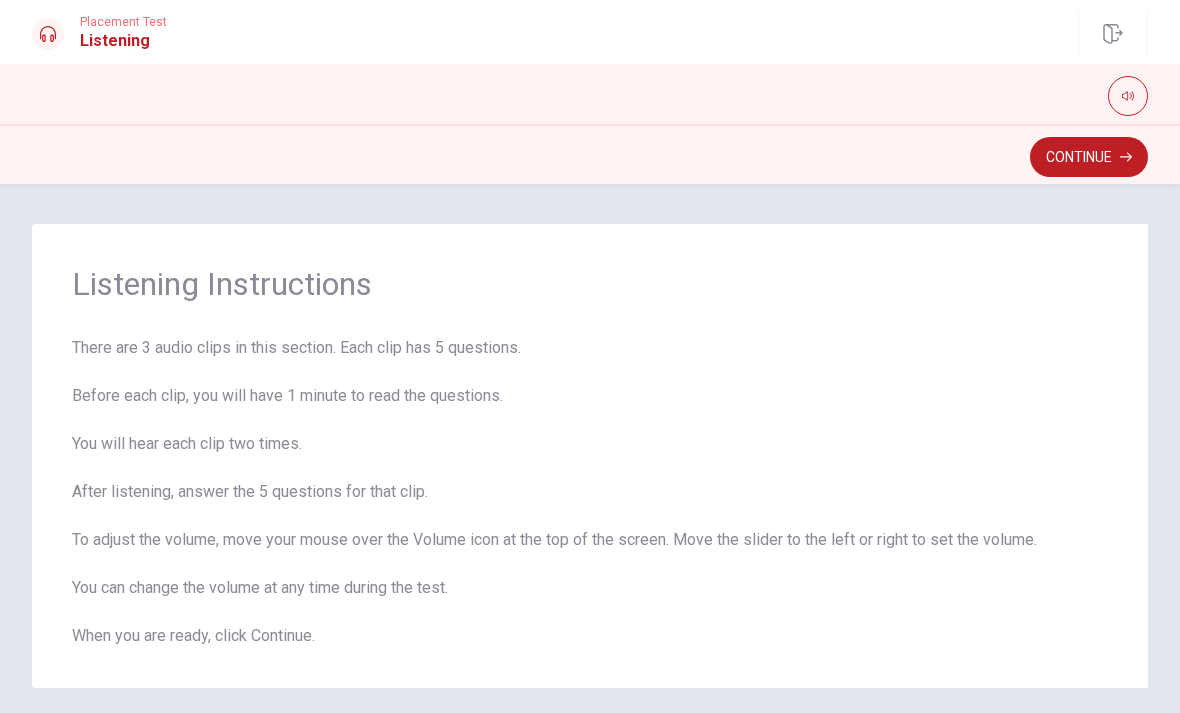 click on "Continue" at bounding box center [1089, 157] 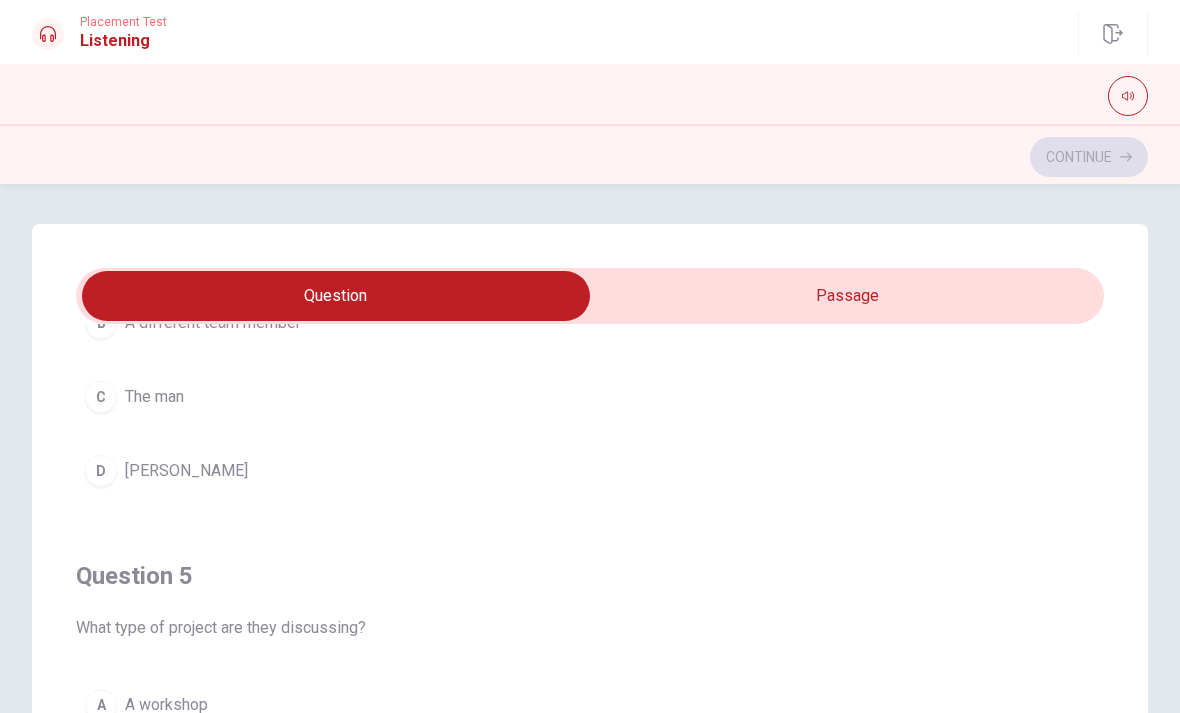 scroll, scrollTop: 1620, scrollLeft: 0, axis: vertical 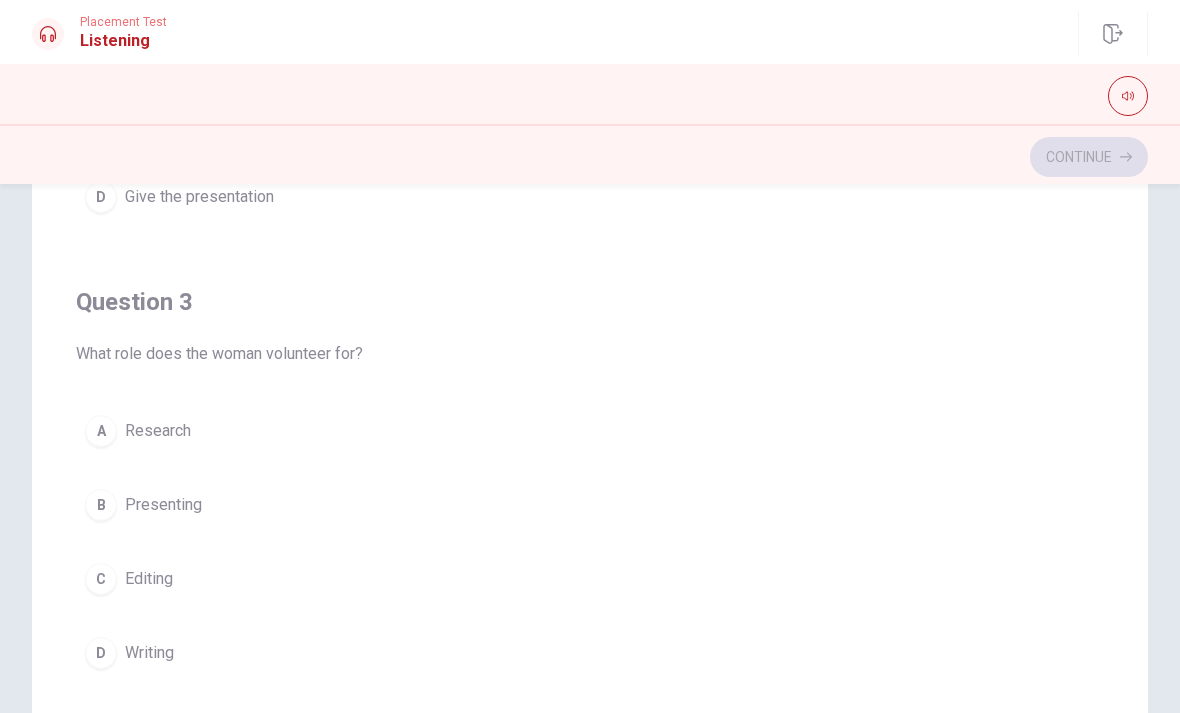 click on "A" at bounding box center (101, 431) 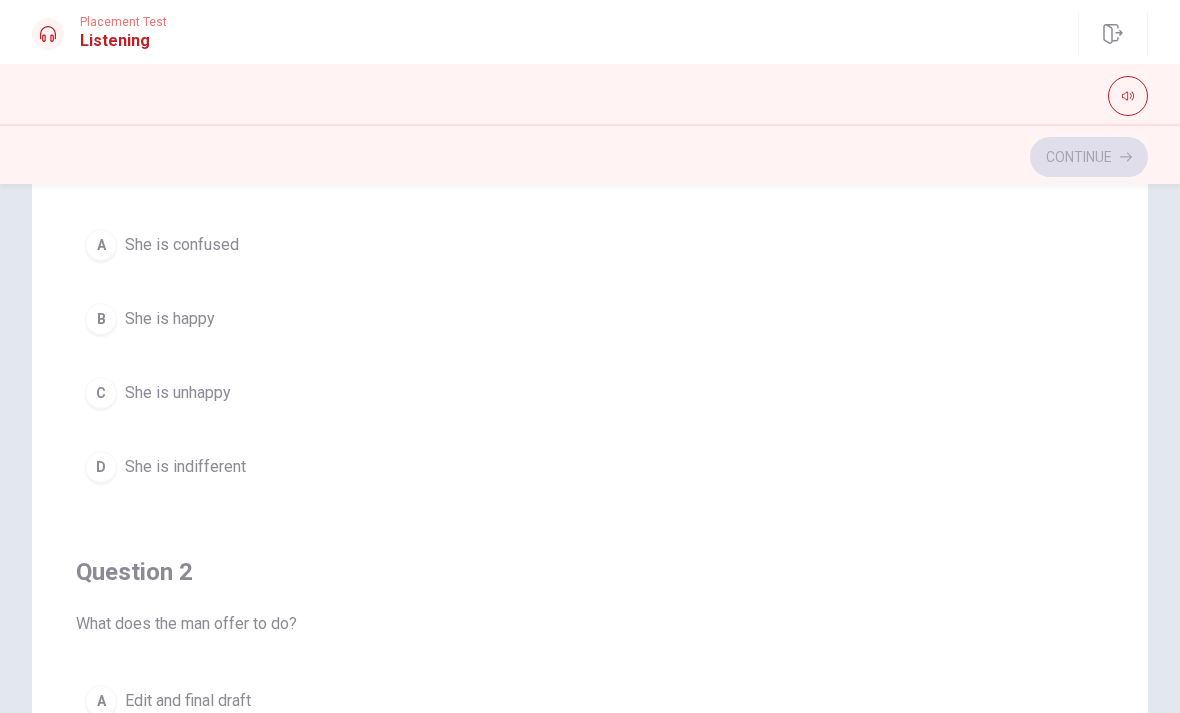scroll, scrollTop: 63, scrollLeft: 0, axis: vertical 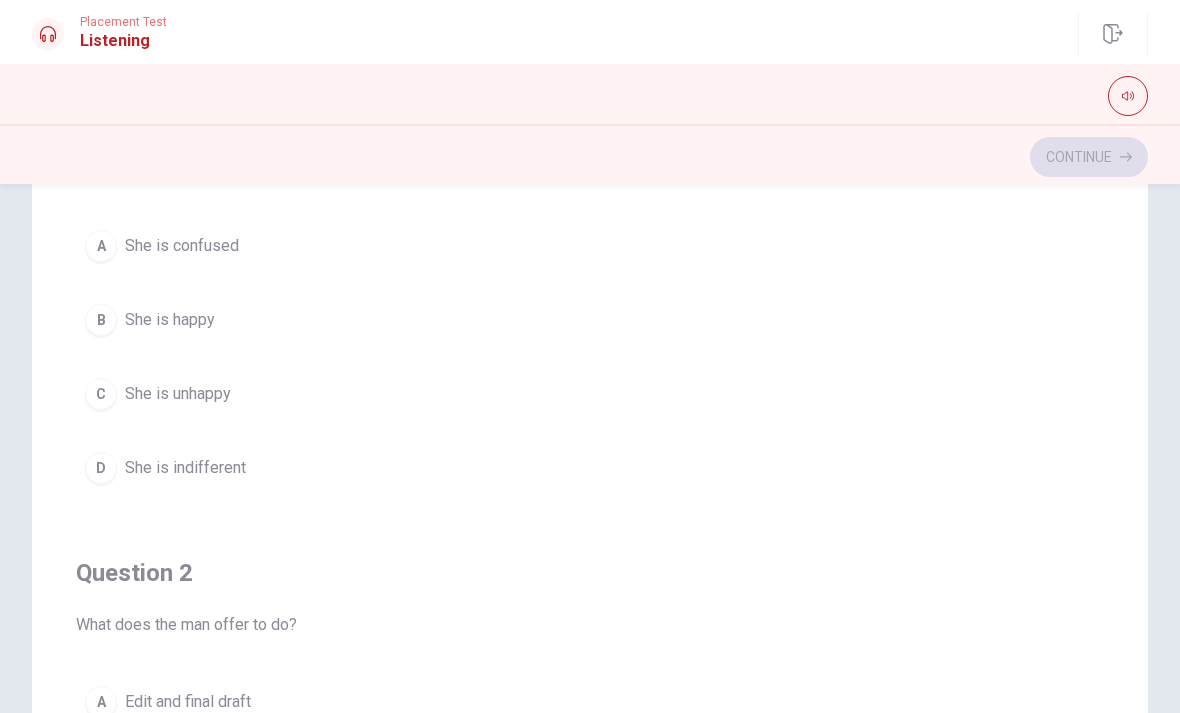 click on "B" at bounding box center [101, 320] 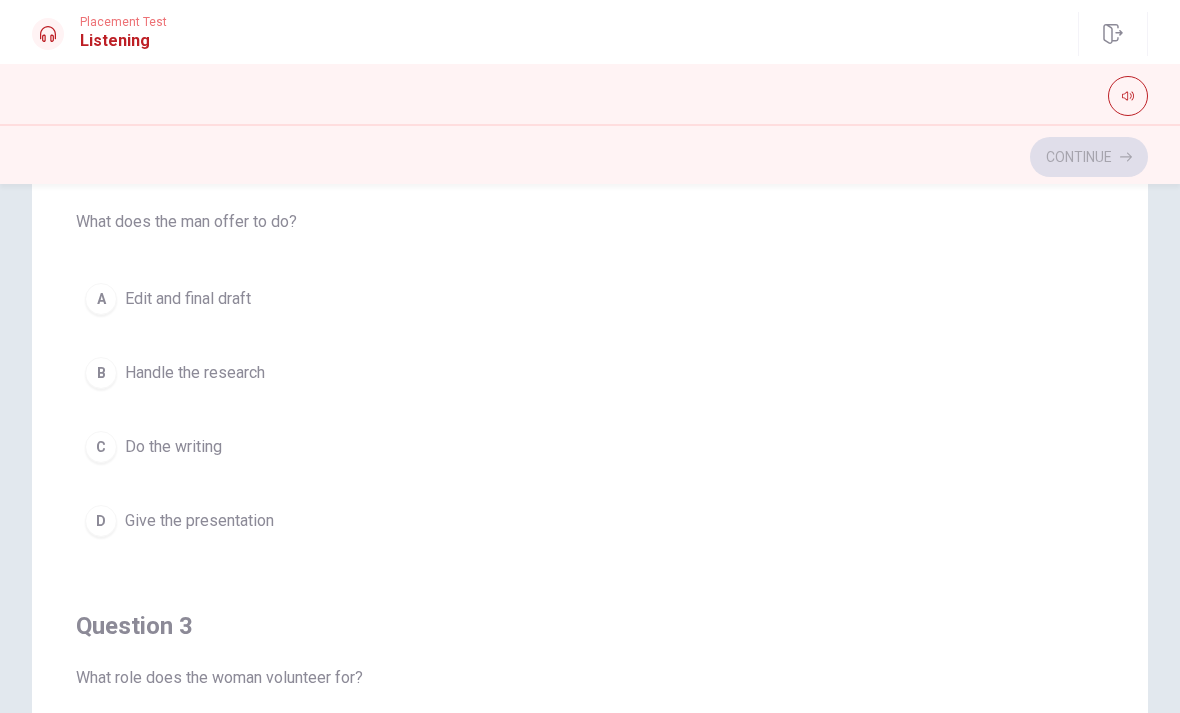 scroll, scrollTop: 479, scrollLeft: 0, axis: vertical 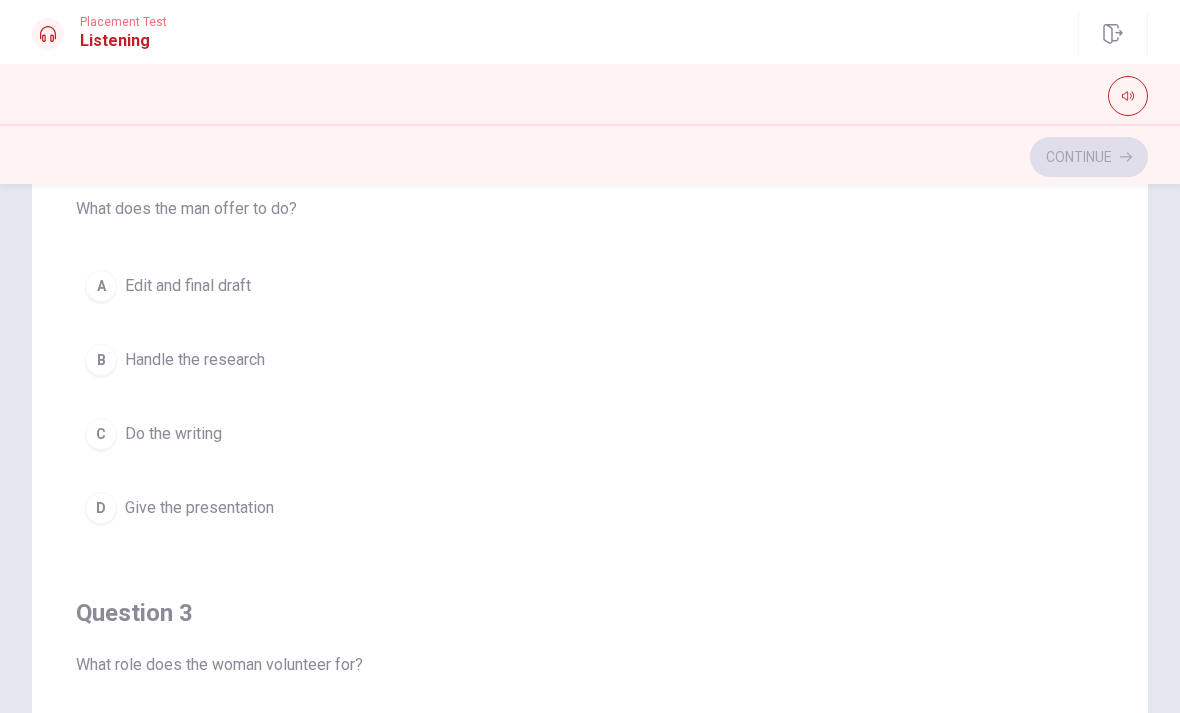 click on "D" at bounding box center [101, 508] 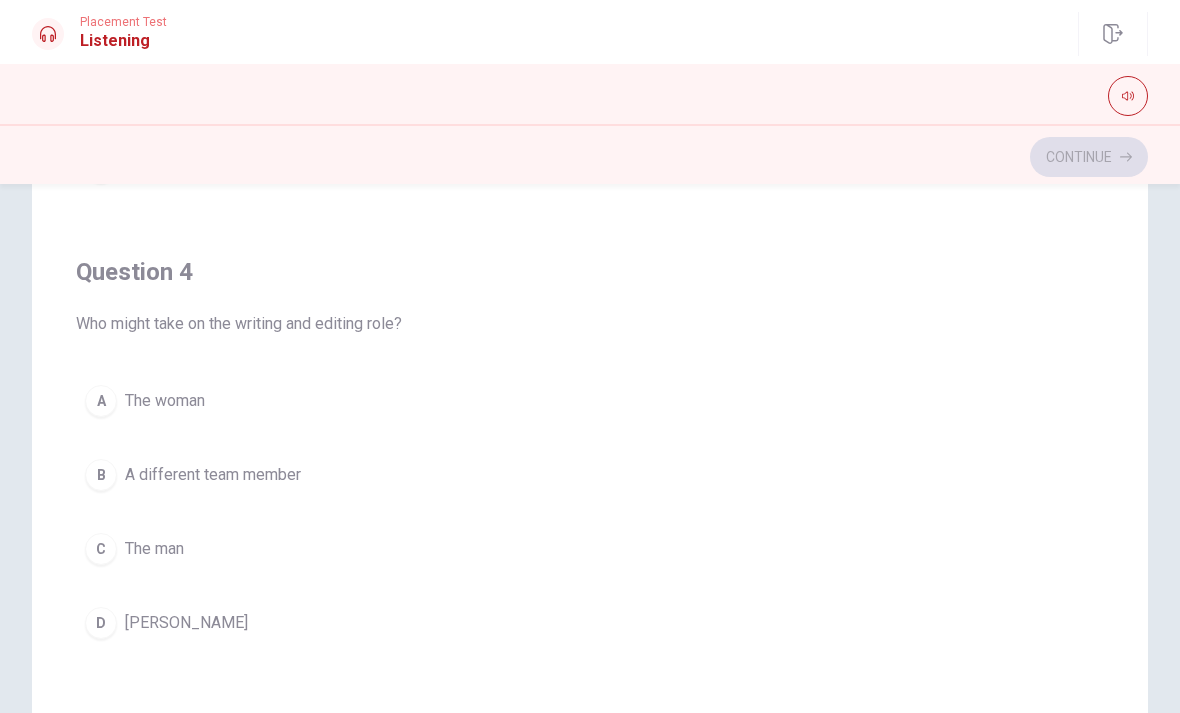 scroll, scrollTop: 1280, scrollLeft: 0, axis: vertical 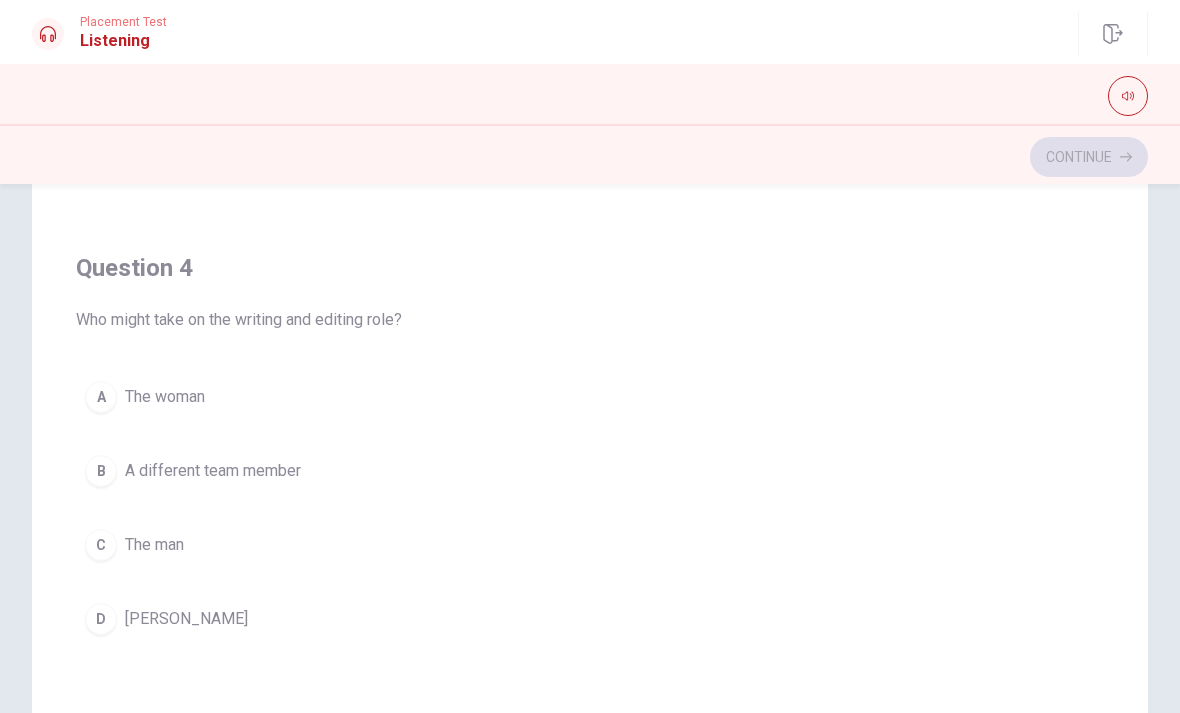 click on "D" at bounding box center (101, 619) 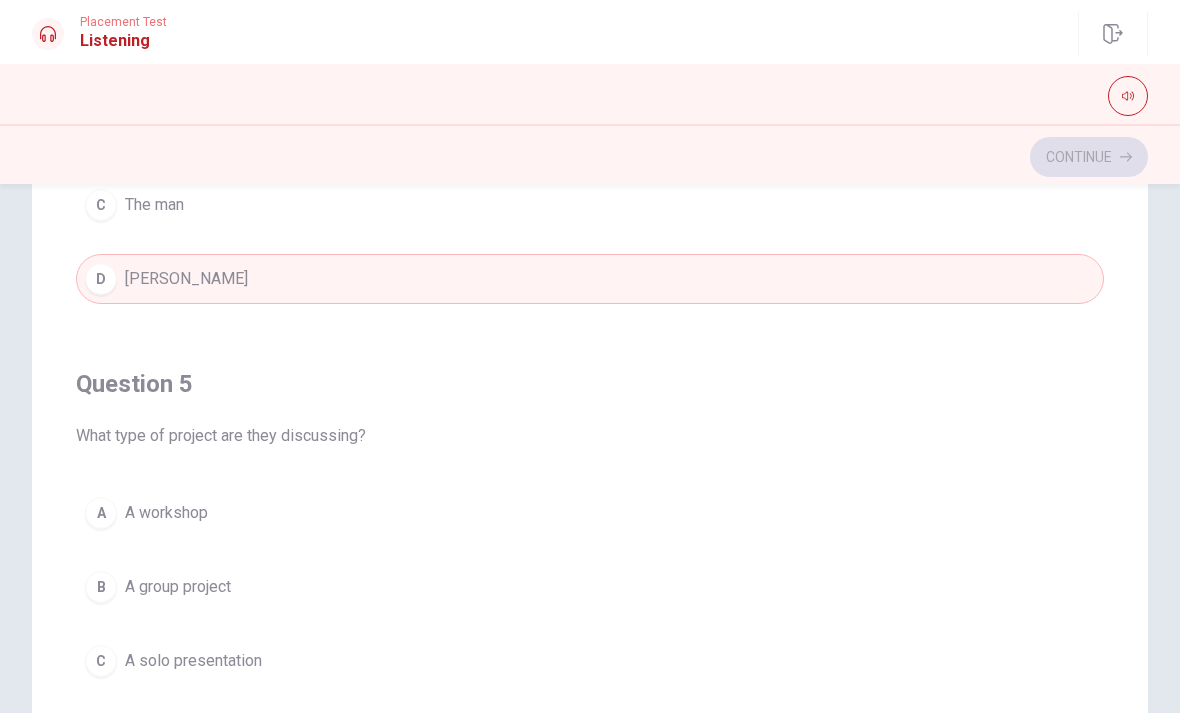 scroll, scrollTop: 1620, scrollLeft: 0, axis: vertical 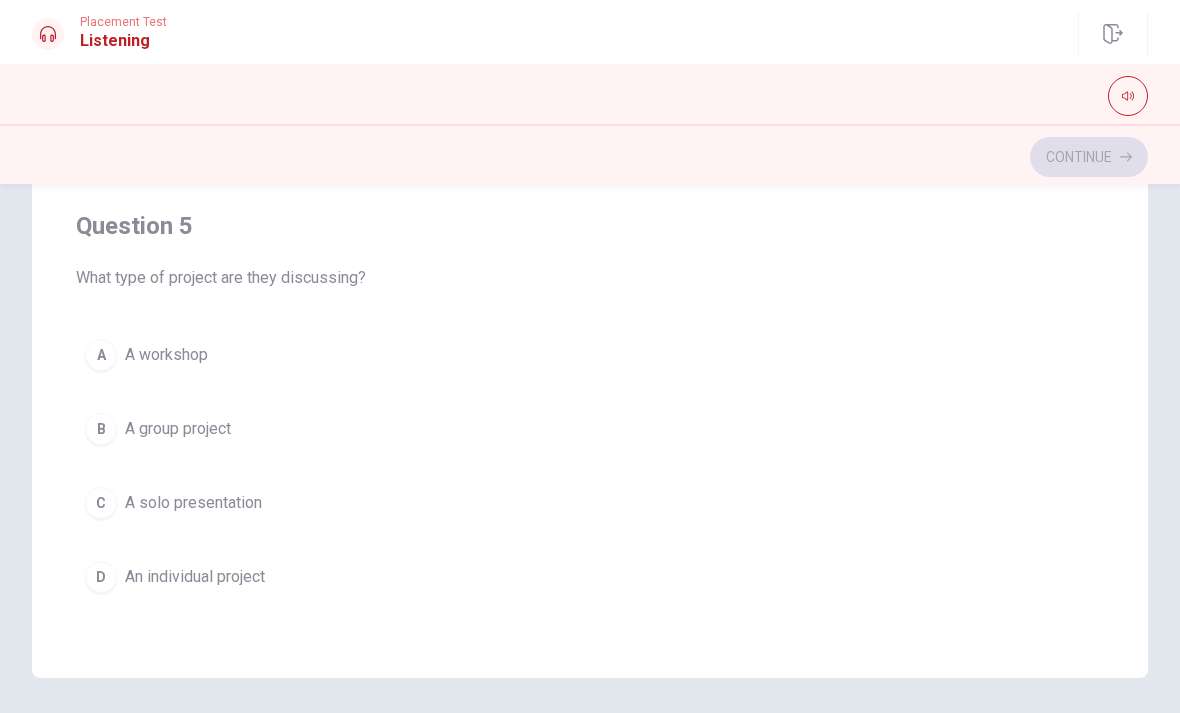 click on "B" at bounding box center [101, 429] 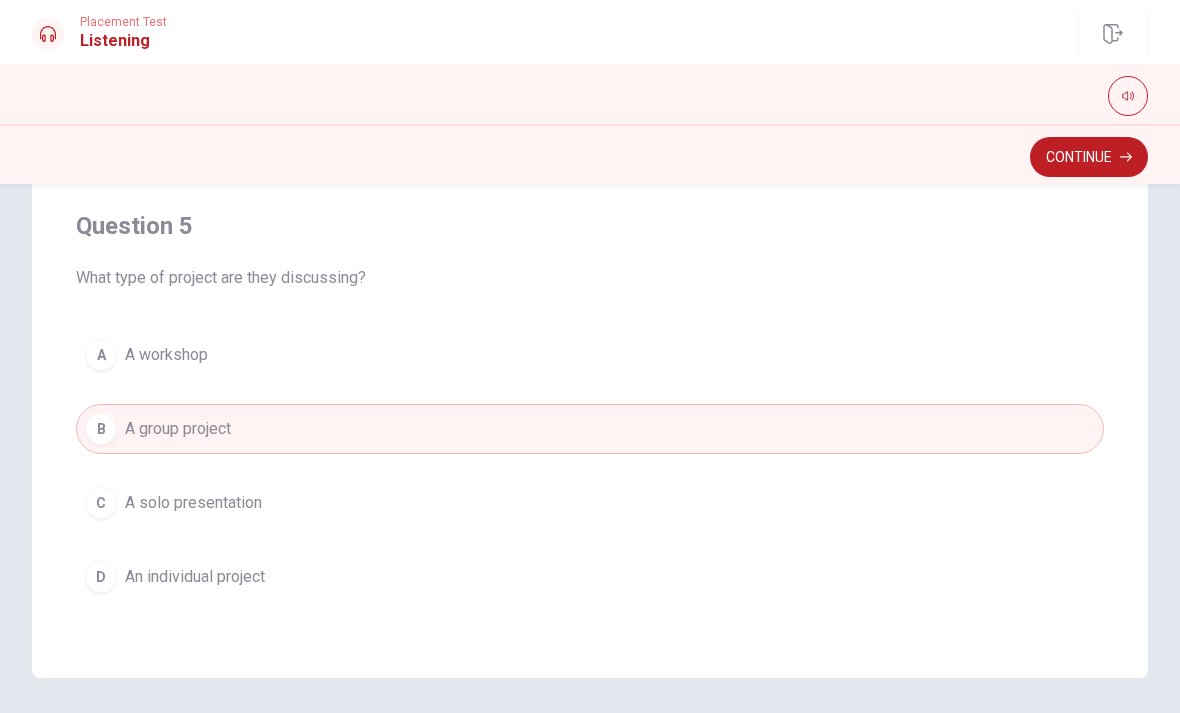 click on "Continue" at bounding box center [1089, 157] 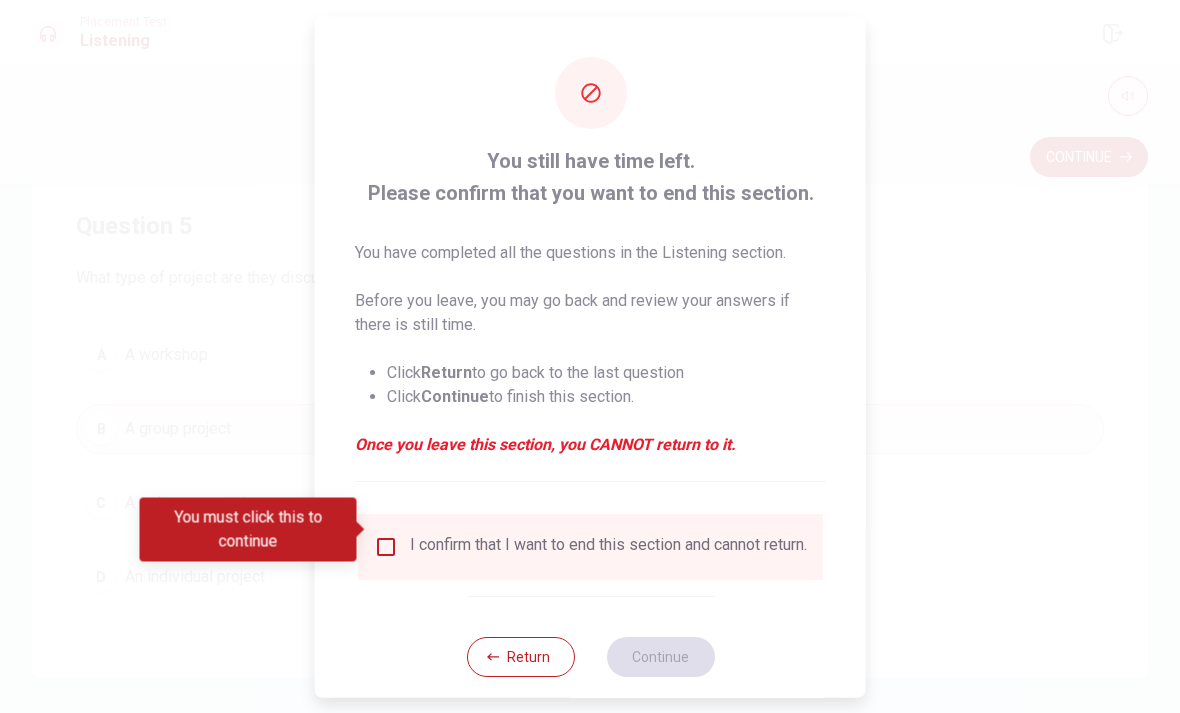 click on "I confirm that I want to end this section and cannot return." at bounding box center (608, 546) 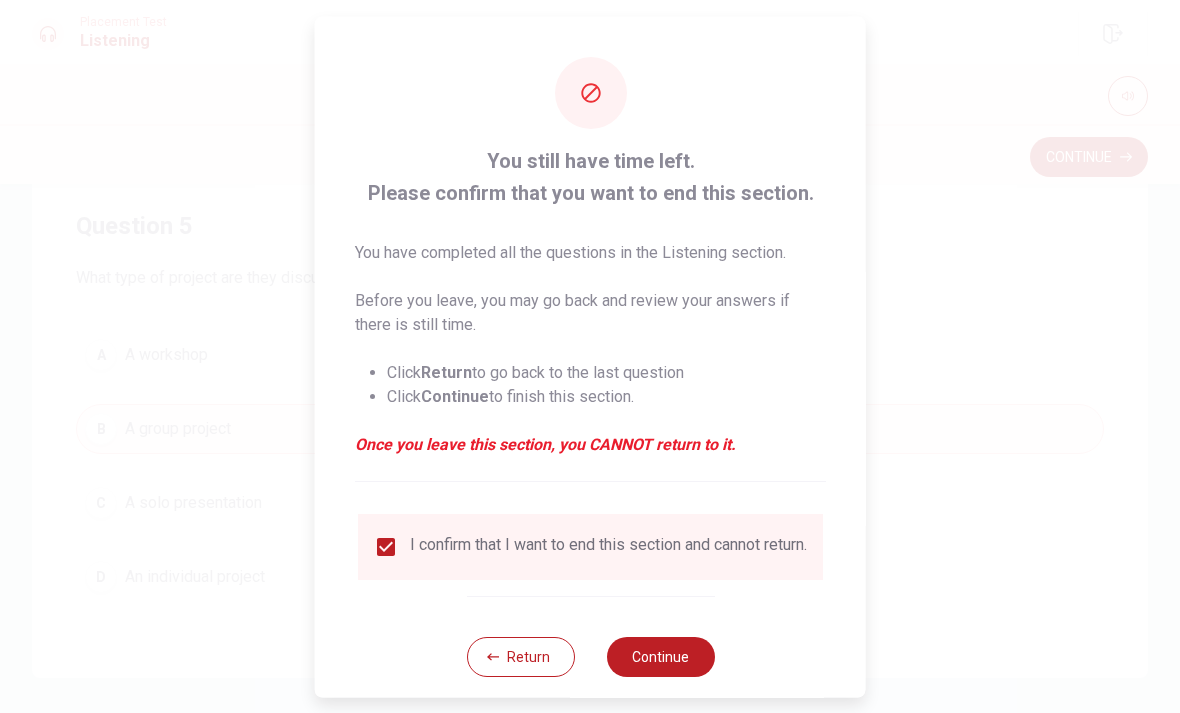 click on "Continue" at bounding box center [660, 656] 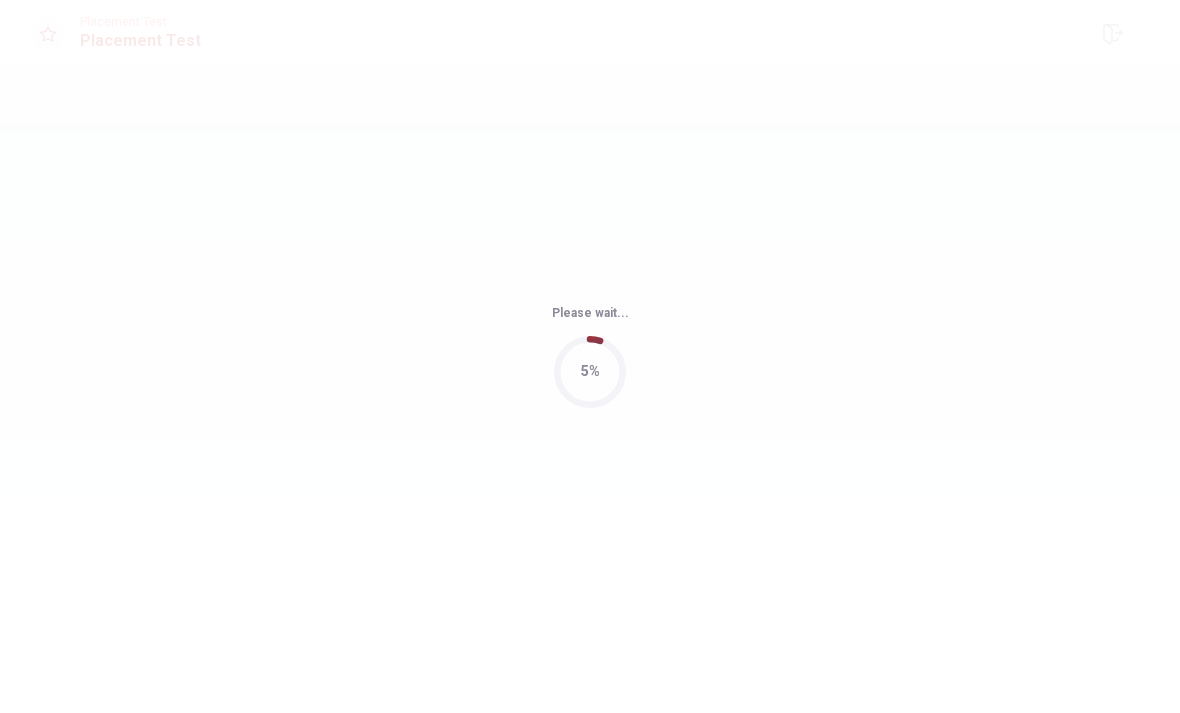 scroll, scrollTop: 0, scrollLeft: 0, axis: both 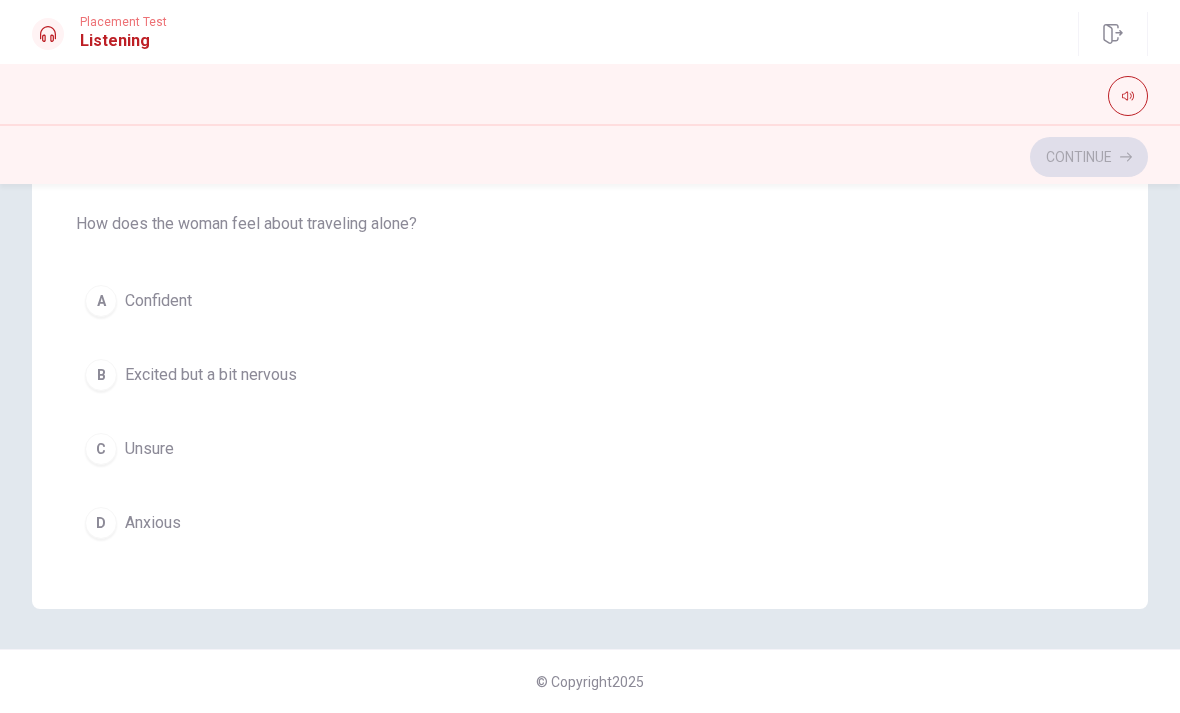 click on "B" at bounding box center [101, 375] 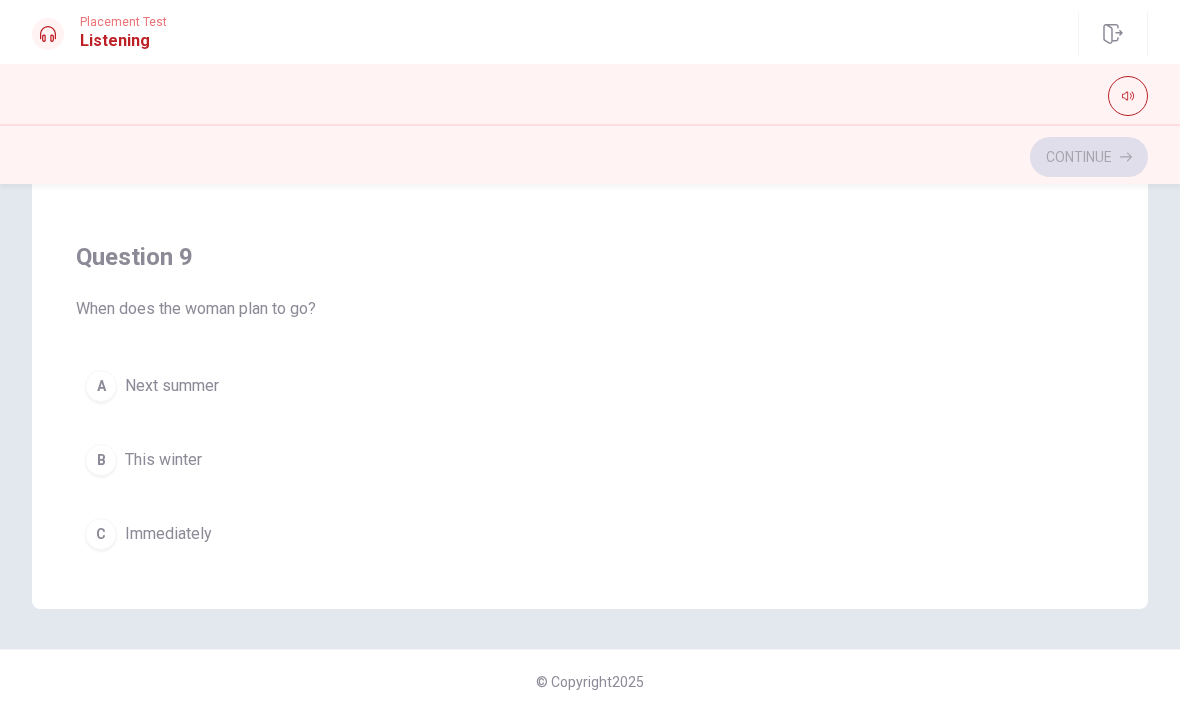 scroll, scrollTop: 1065, scrollLeft: 0, axis: vertical 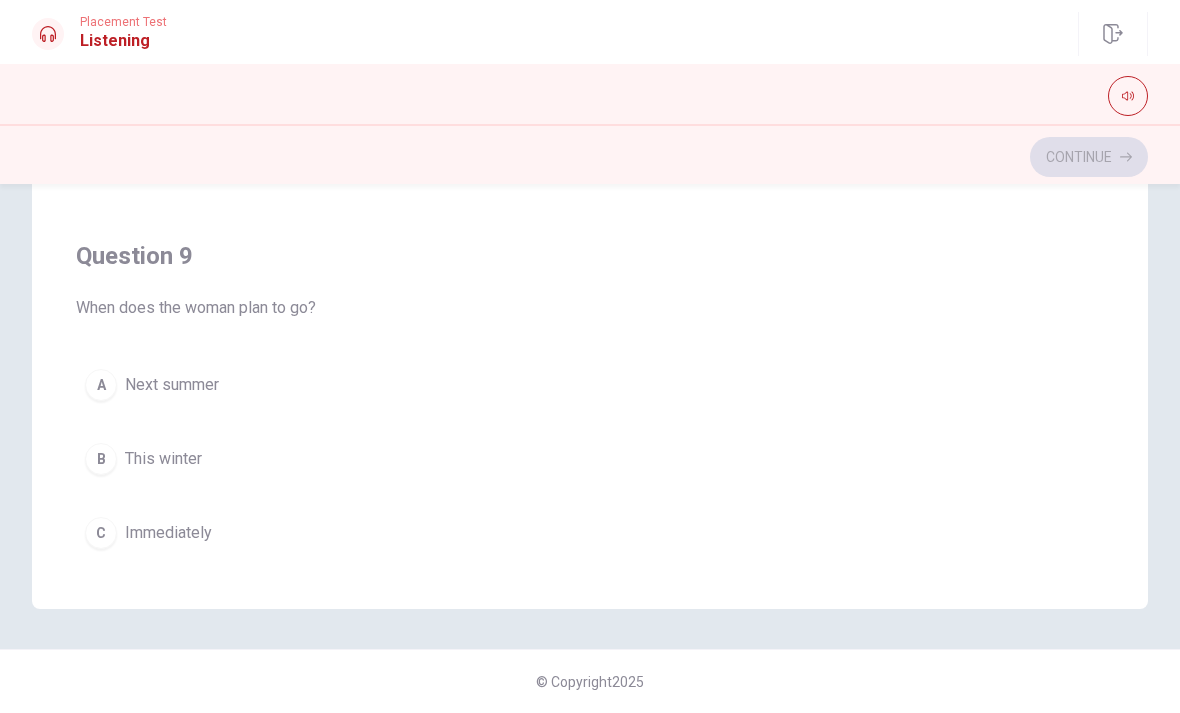 click on "A" at bounding box center [101, 385] 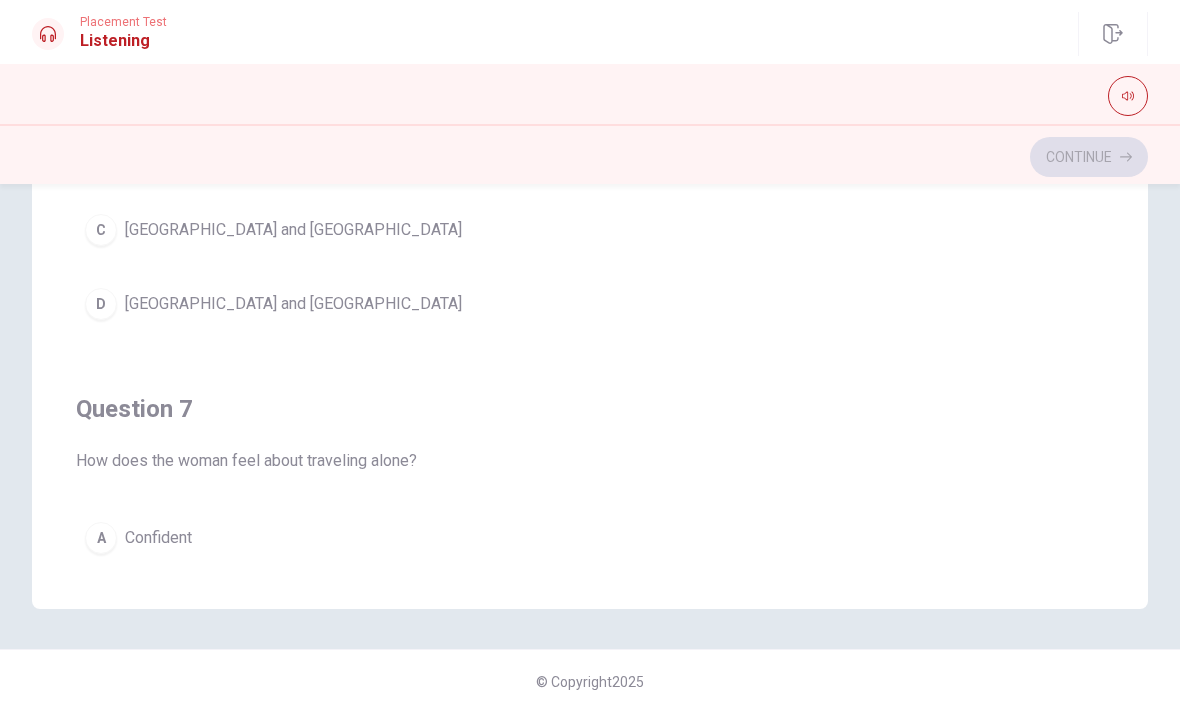 scroll, scrollTop: 0, scrollLeft: 0, axis: both 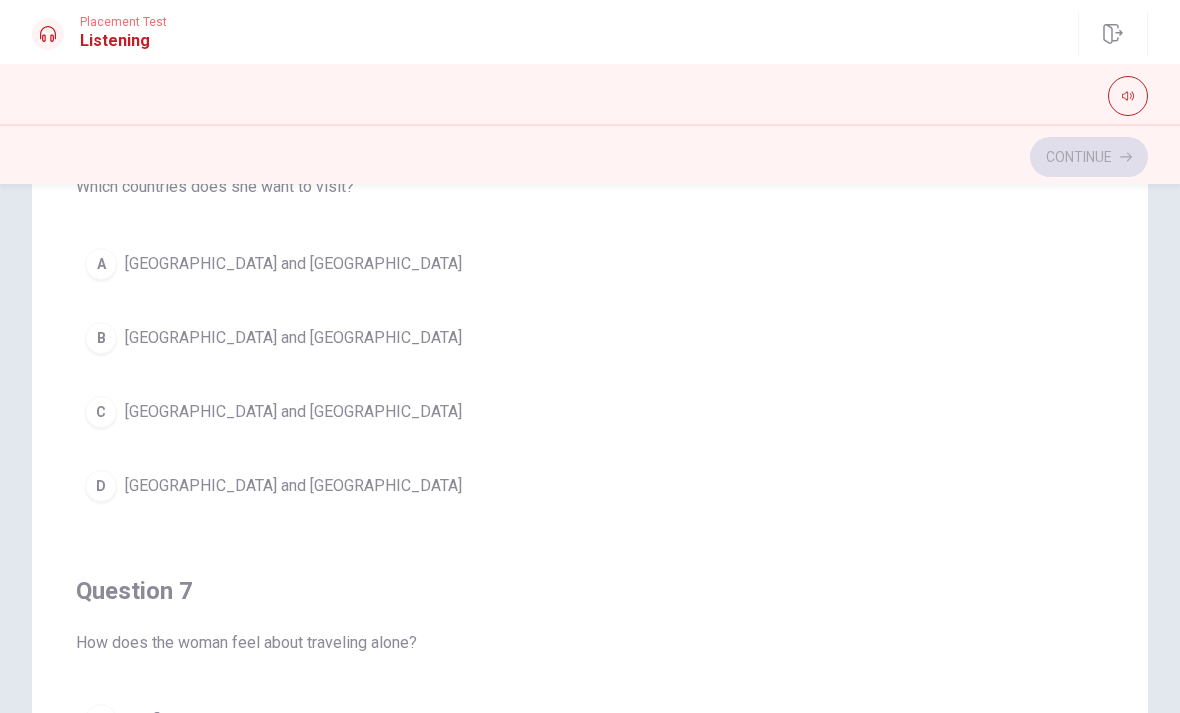 click on "B" at bounding box center (101, 338) 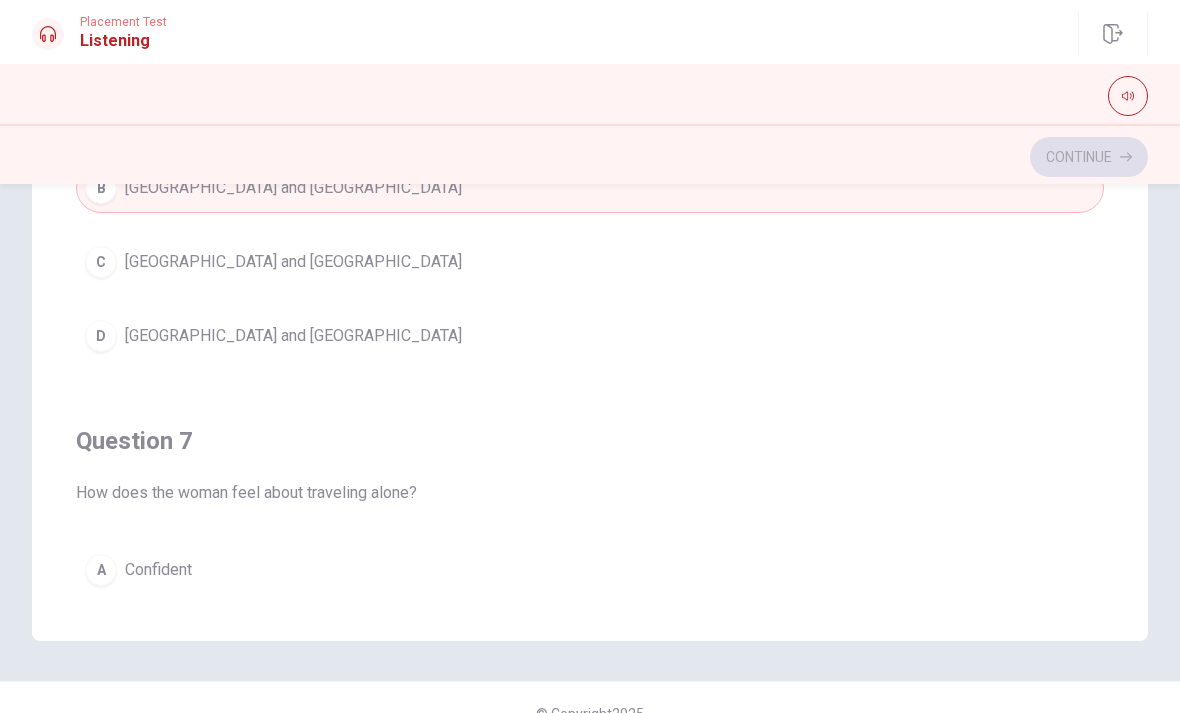 scroll, scrollTop: 389, scrollLeft: 0, axis: vertical 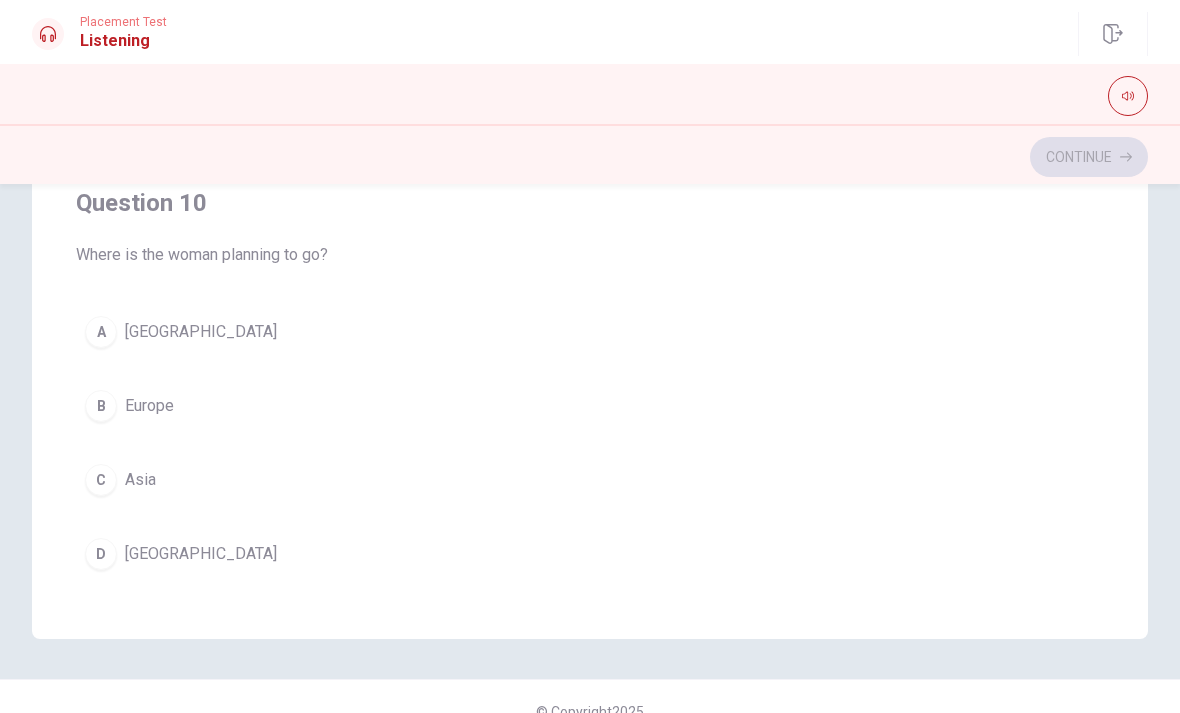 click on "B" at bounding box center (101, 406) 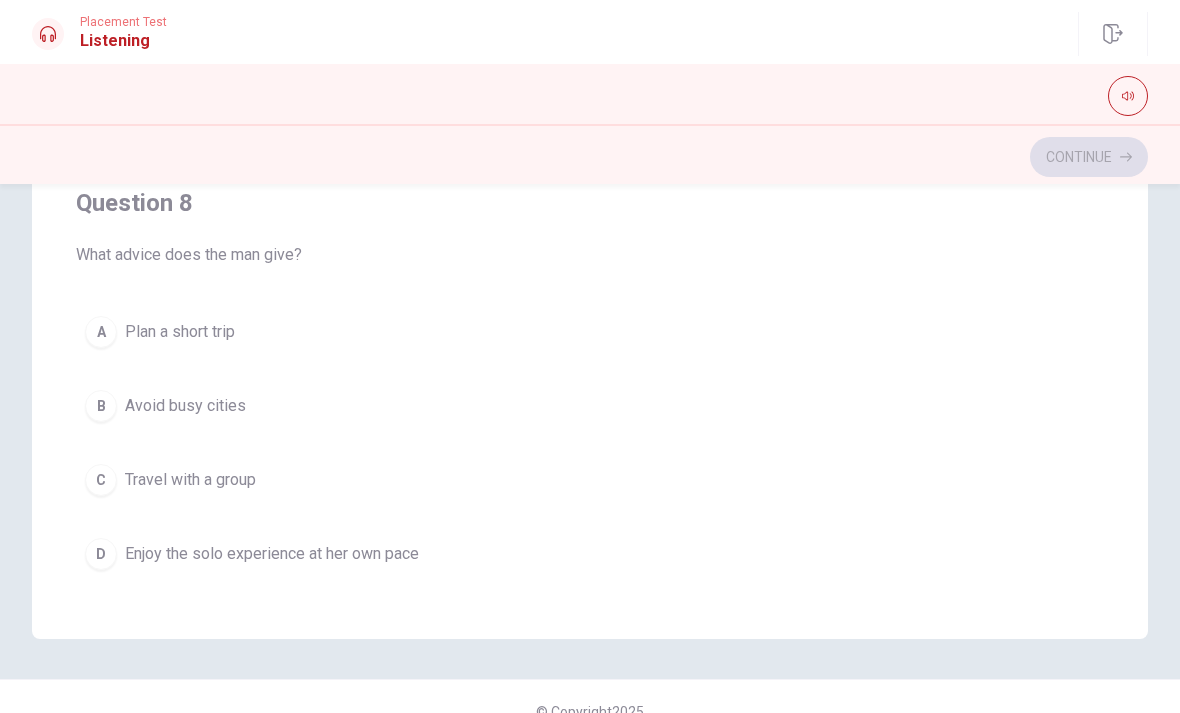 scroll, scrollTop: 707, scrollLeft: 0, axis: vertical 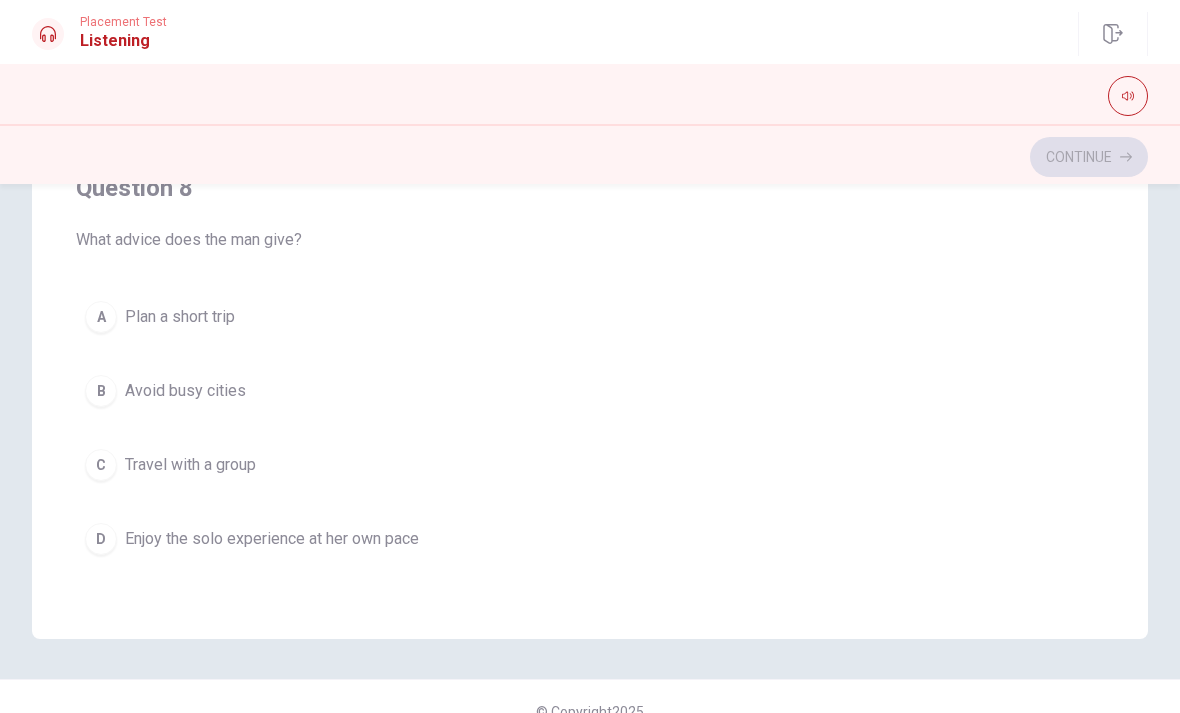 click on "D" at bounding box center [101, 539] 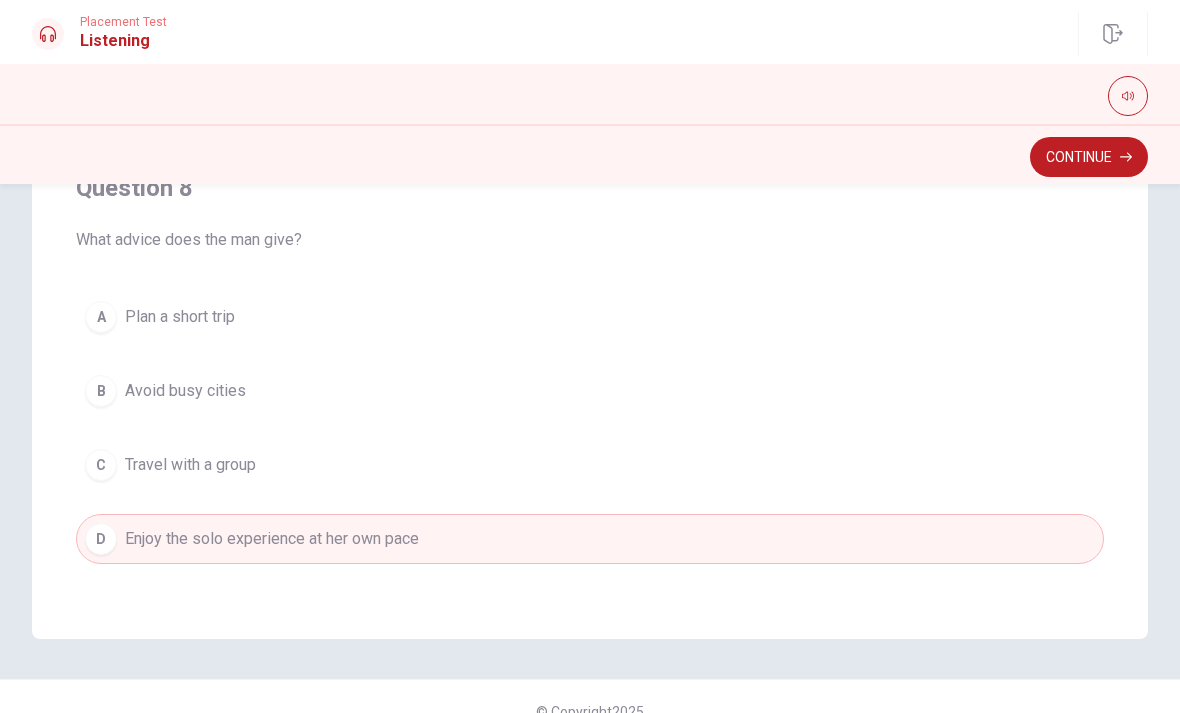 click on "Continue" at bounding box center (1089, 157) 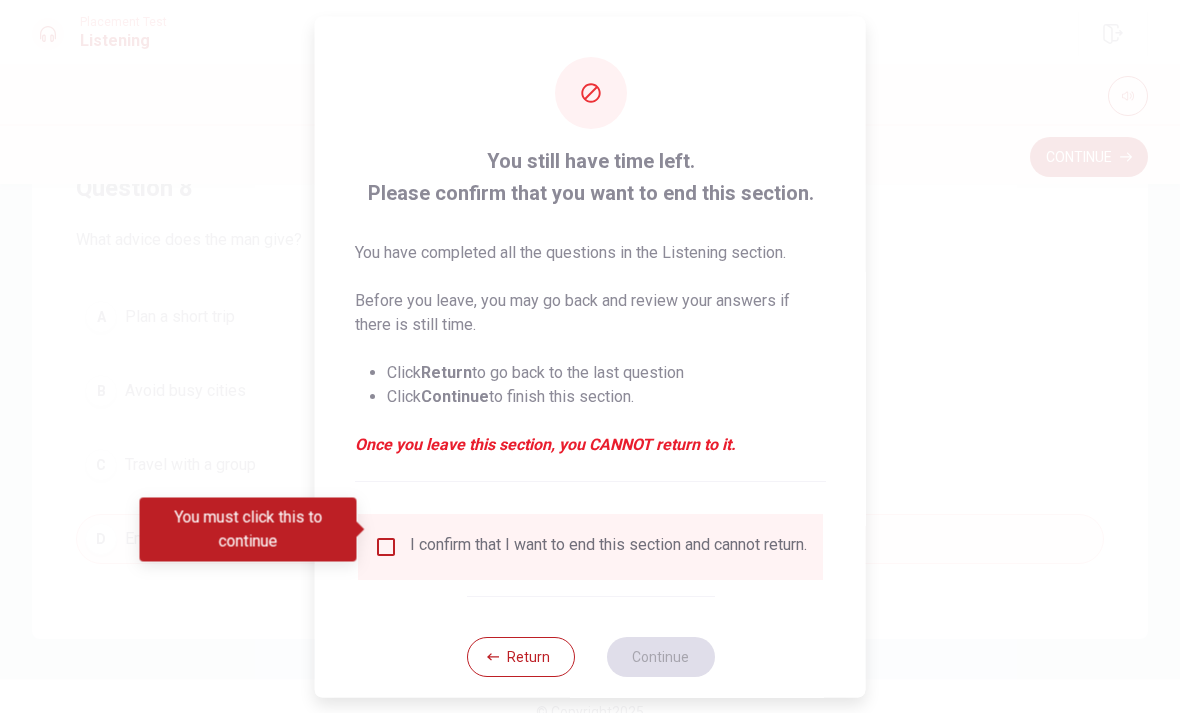 click on "I confirm that I want to end this section and cannot return." at bounding box center (590, 546) 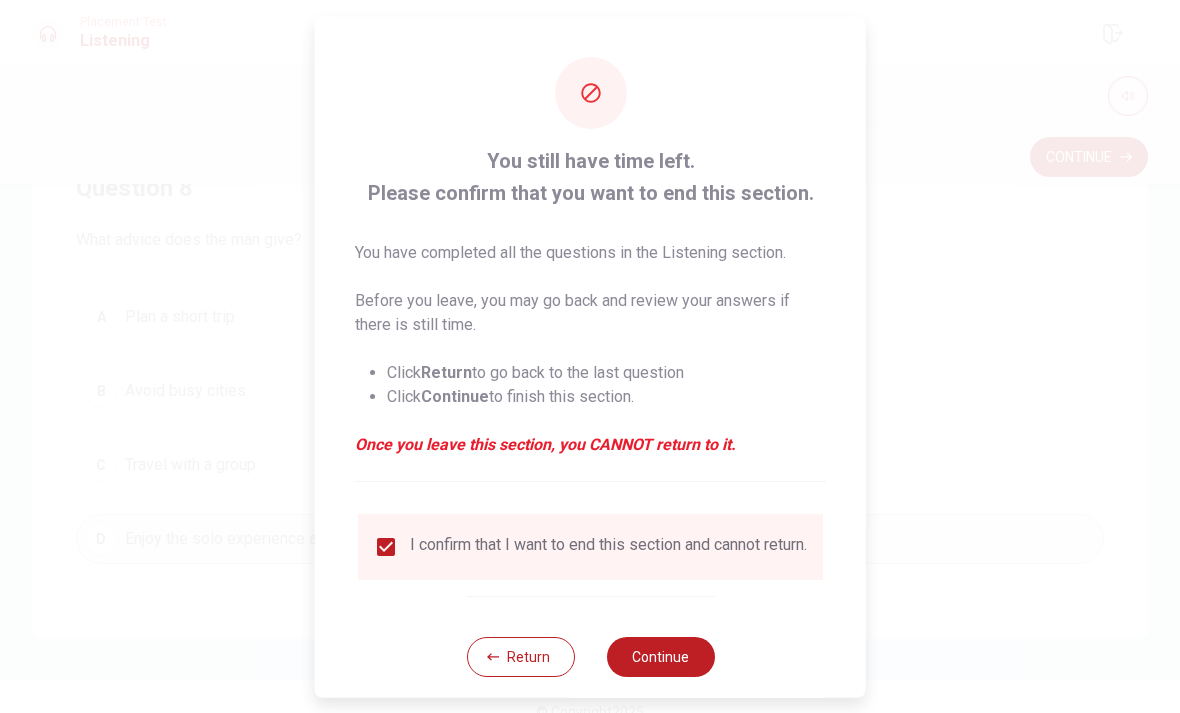 click on "Continue" at bounding box center (660, 656) 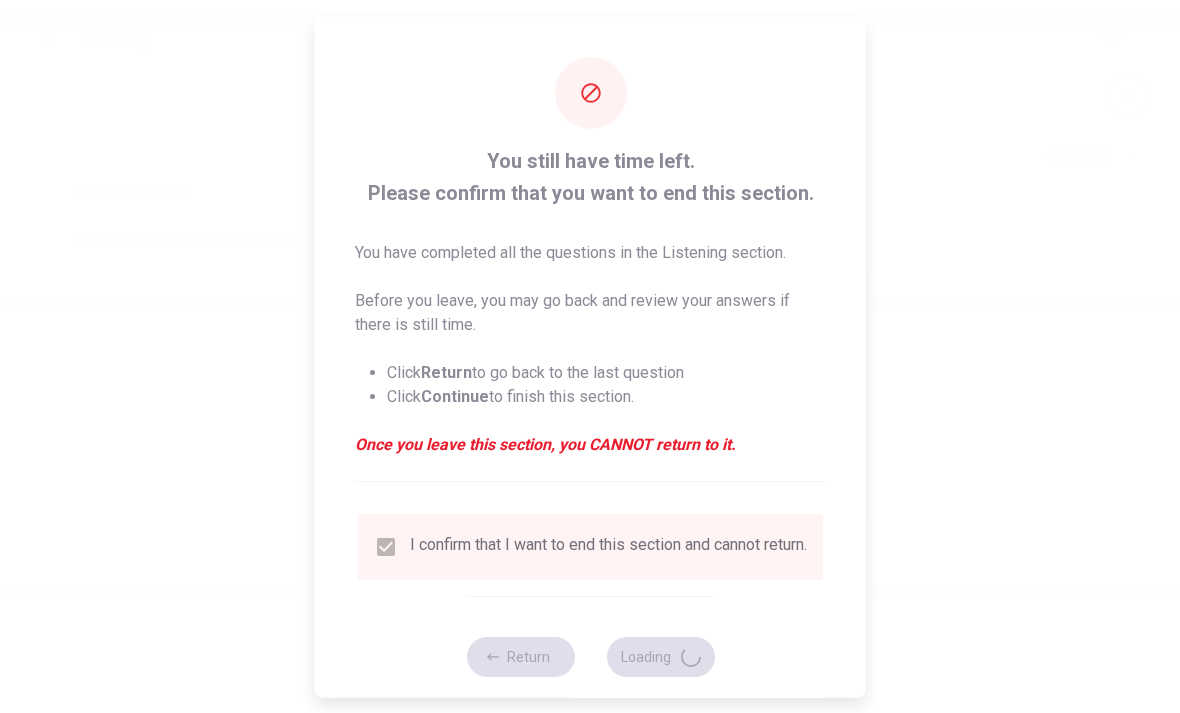 scroll, scrollTop: 0, scrollLeft: 0, axis: both 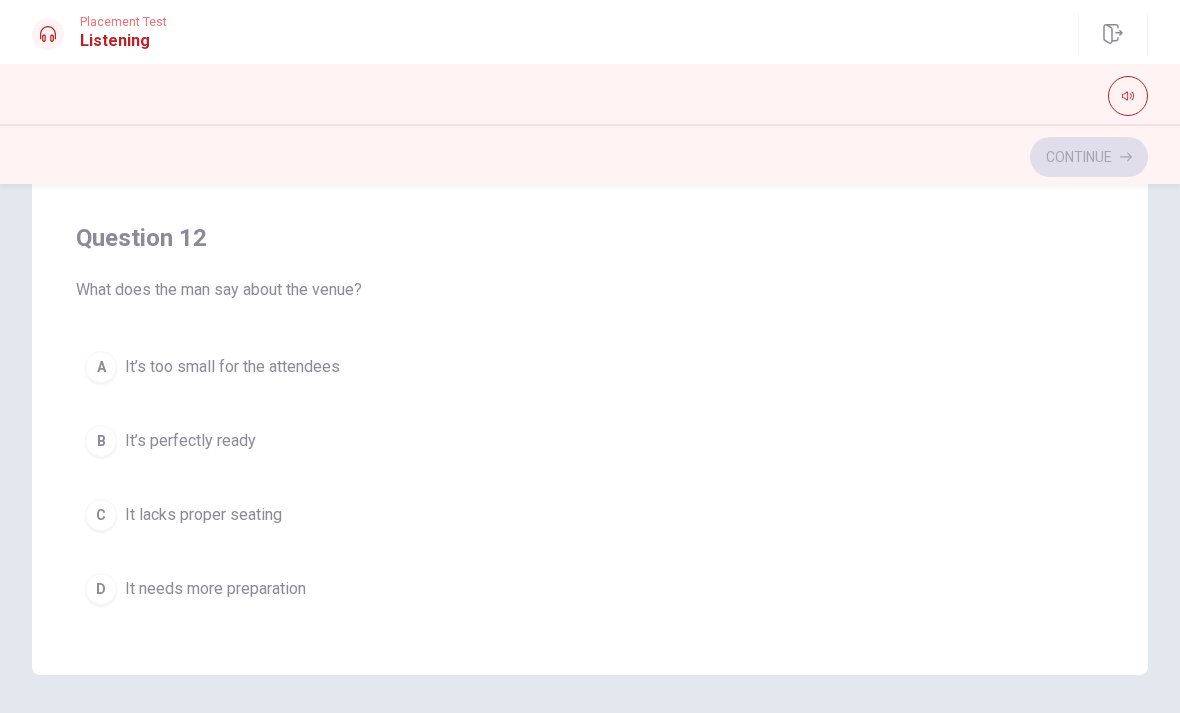 click on "B" at bounding box center [101, 441] 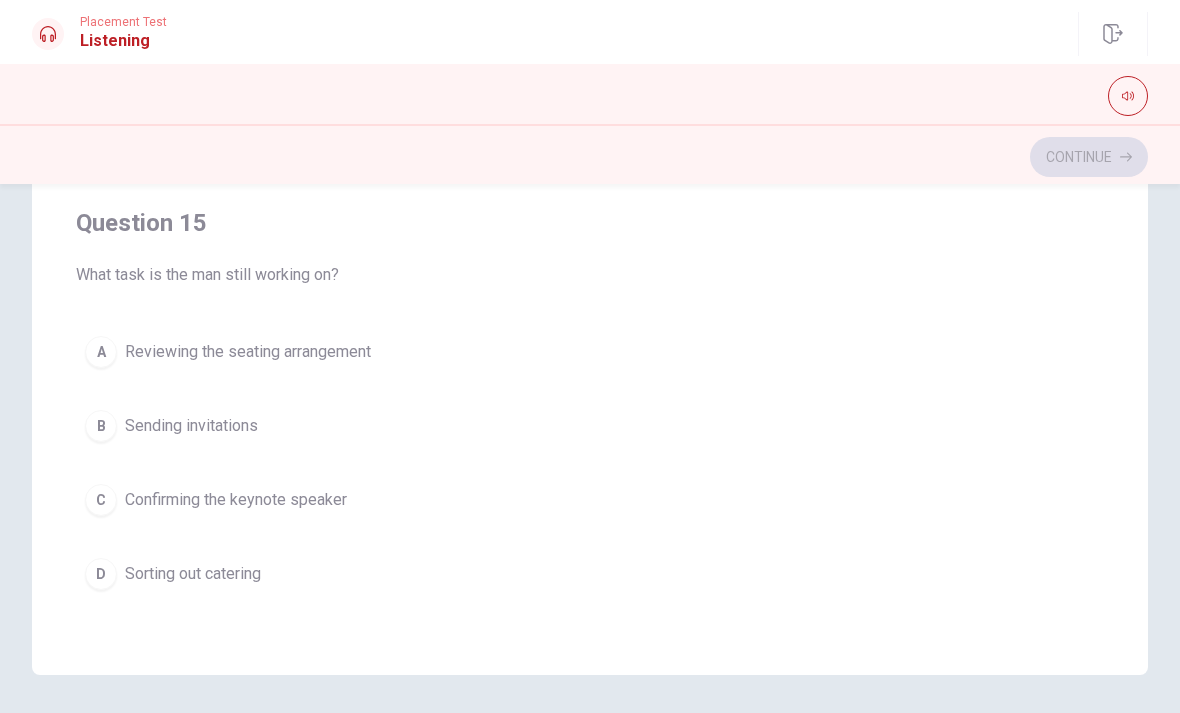scroll, scrollTop: 1620, scrollLeft: 0, axis: vertical 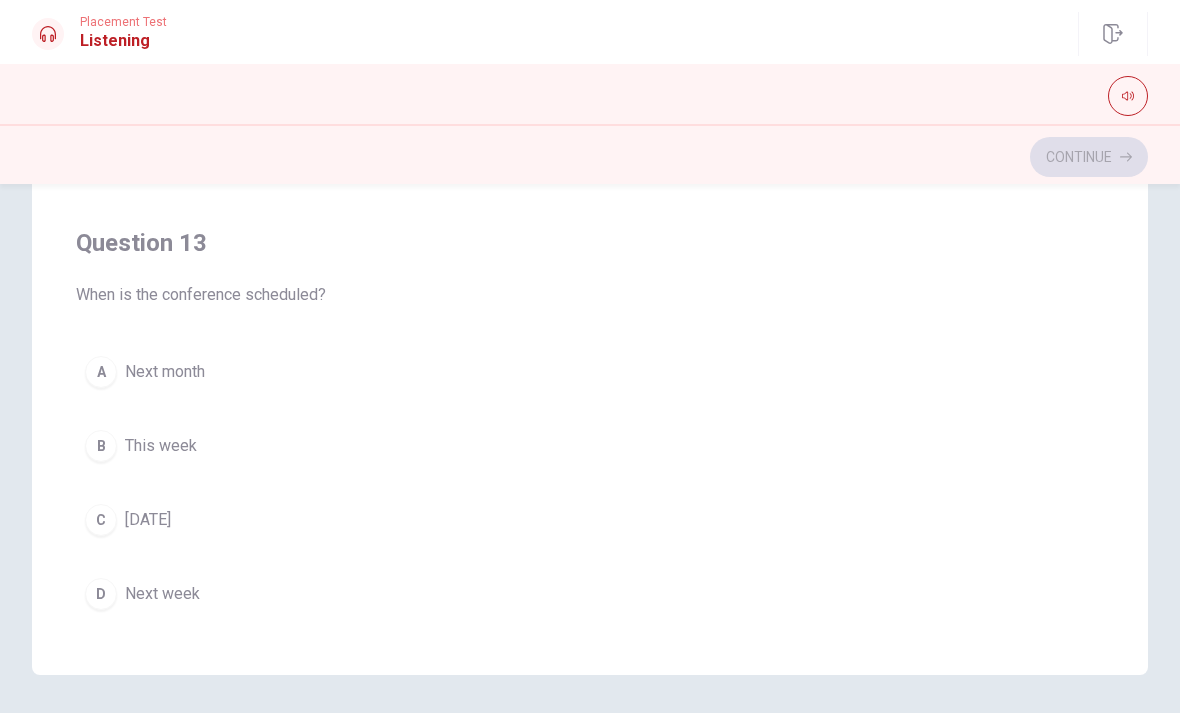 click on "A" at bounding box center (101, 372) 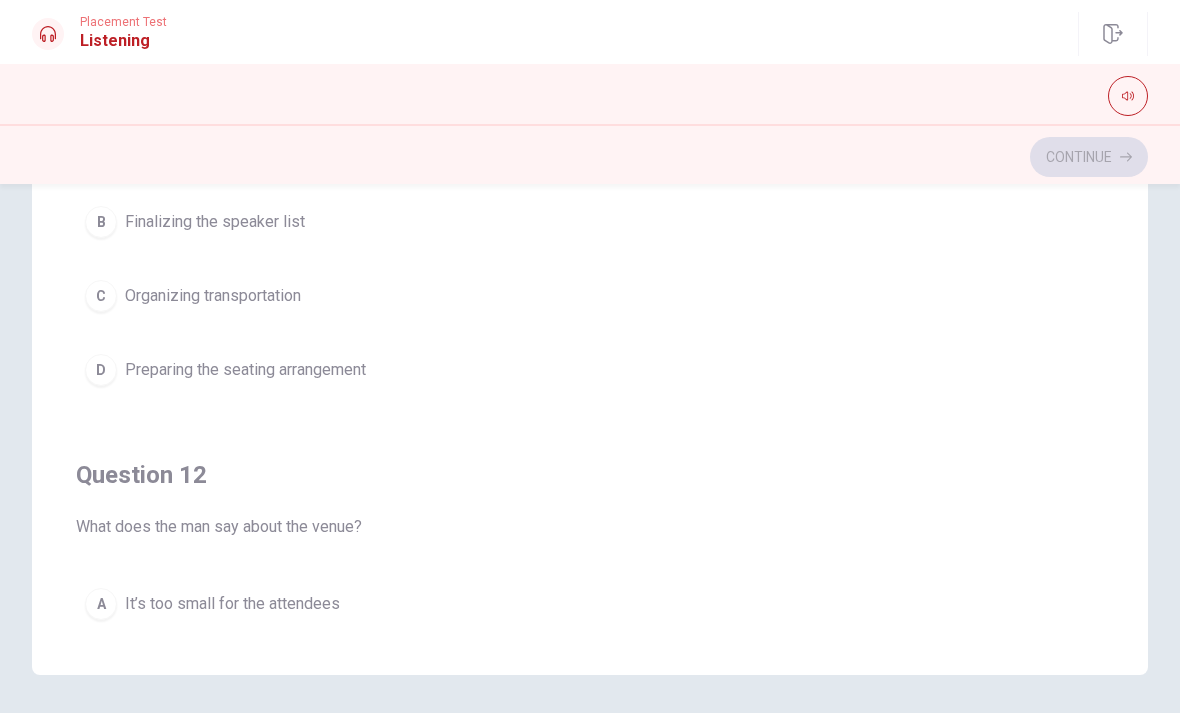 scroll, scrollTop: 0, scrollLeft: 0, axis: both 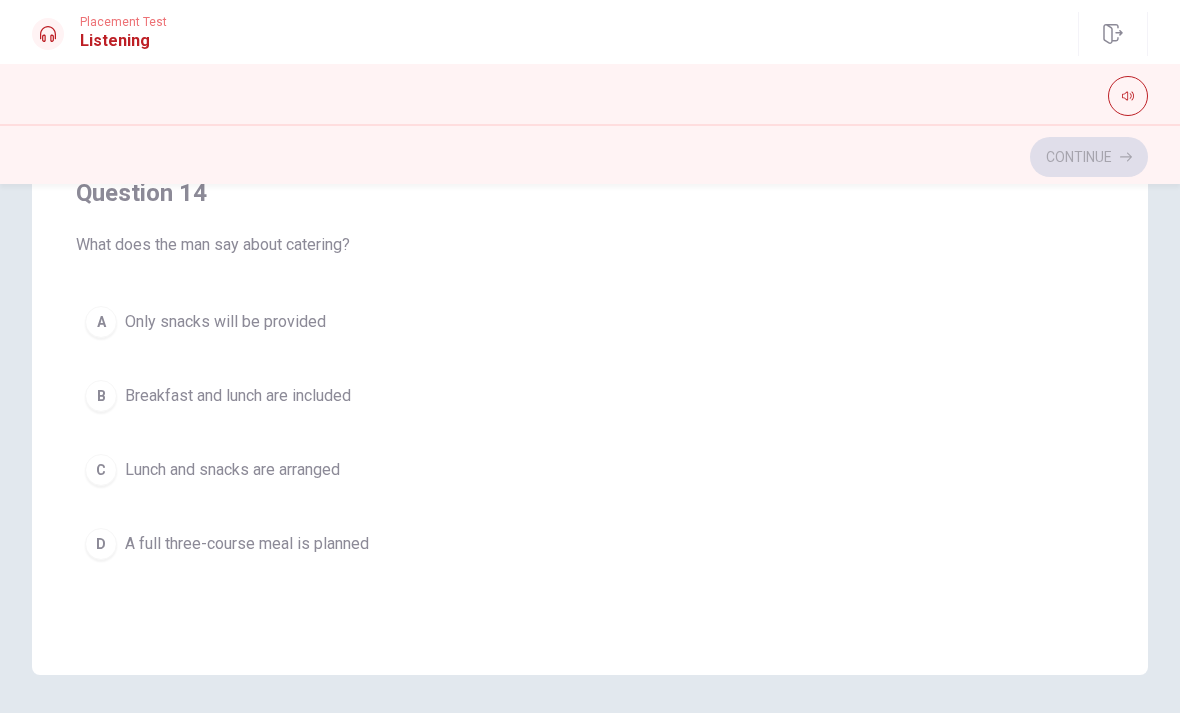 click on "A" at bounding box center (101, 322) 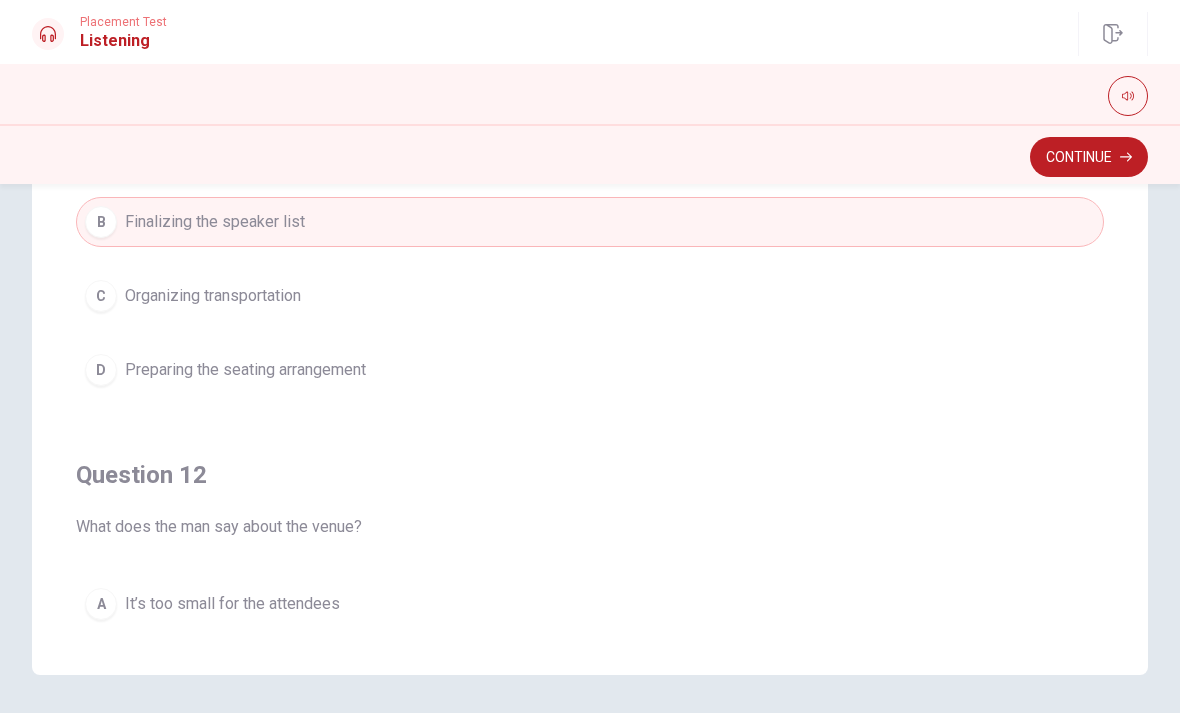 scroll, scrollTop: 0, scrollLeft: 0, axis: both 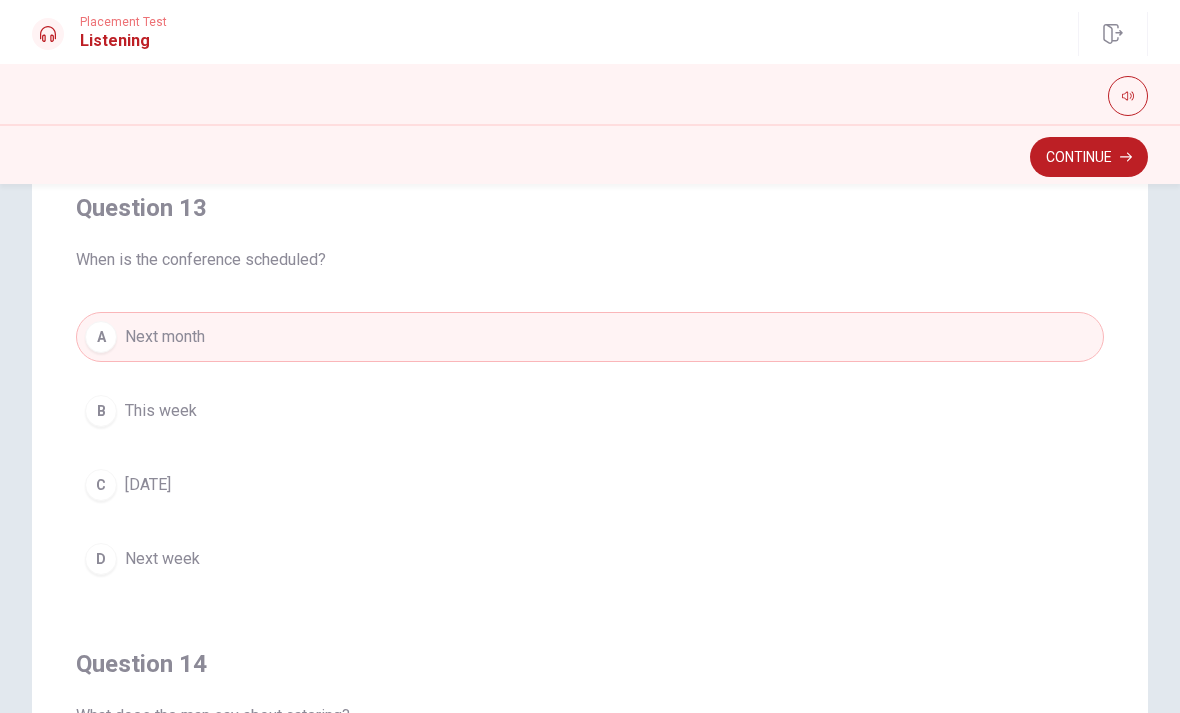 click on "Continue" at bounding box center [1089, 157] 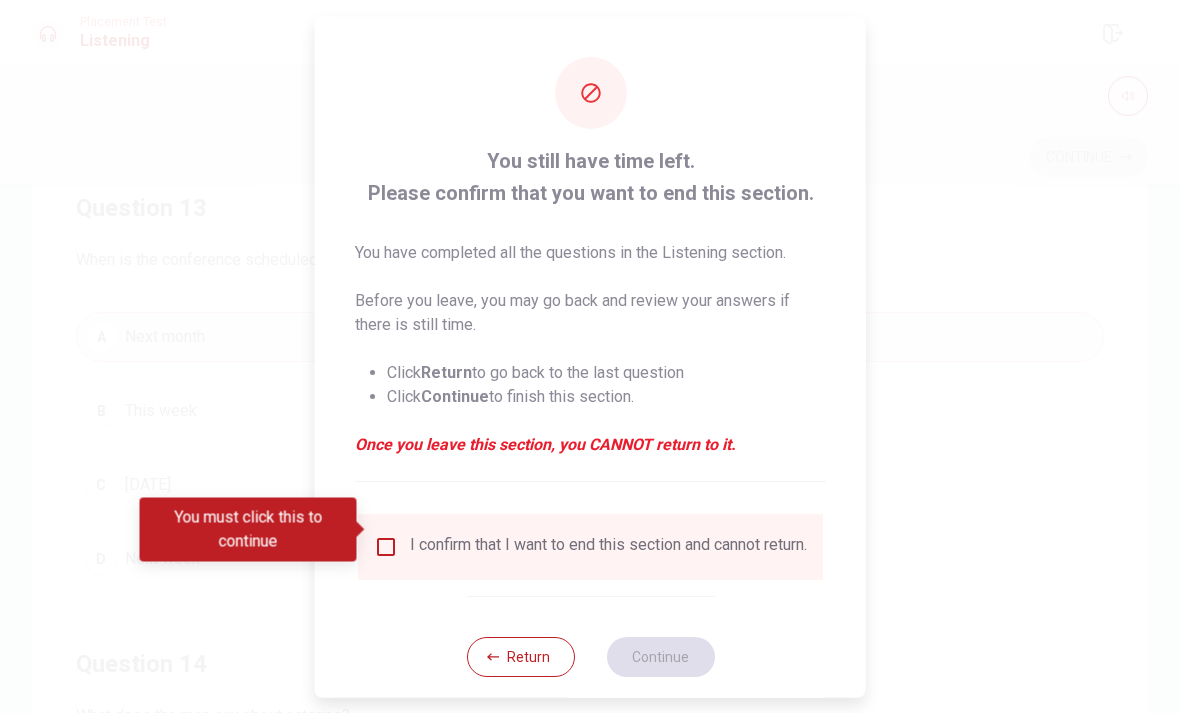 click on "I confirm that I want to end this section and cannot return." at bounding box center [608, 546] 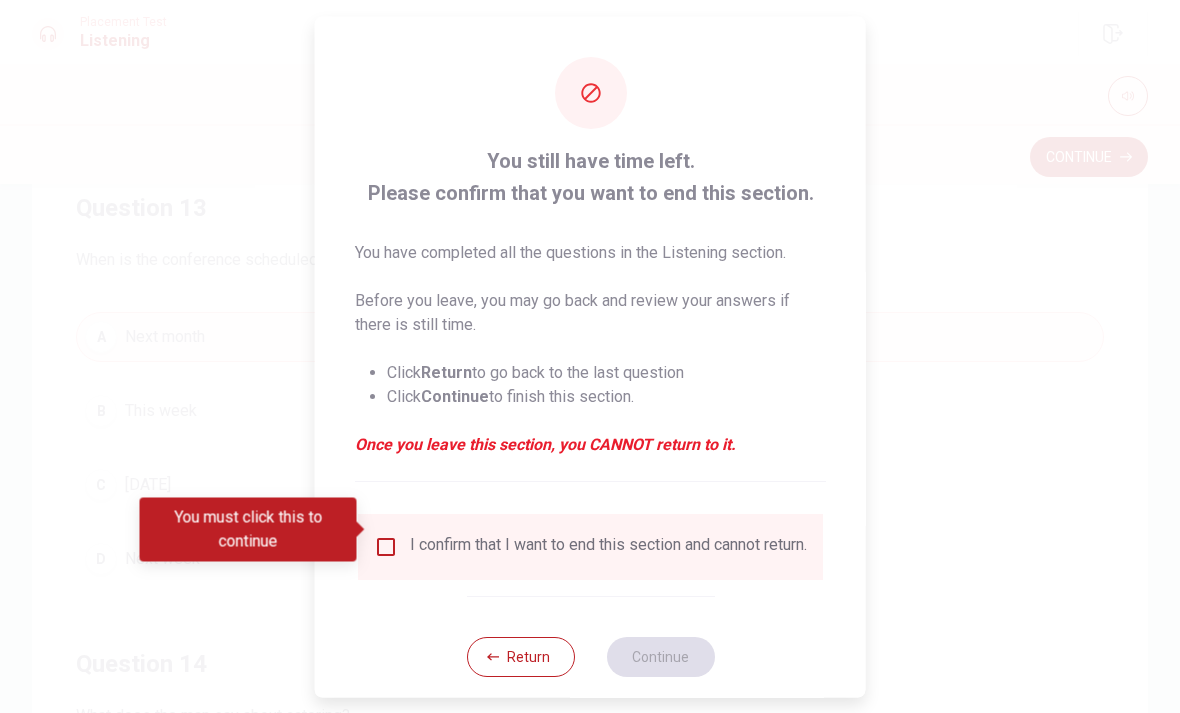 click at bounding box center (386, 546) 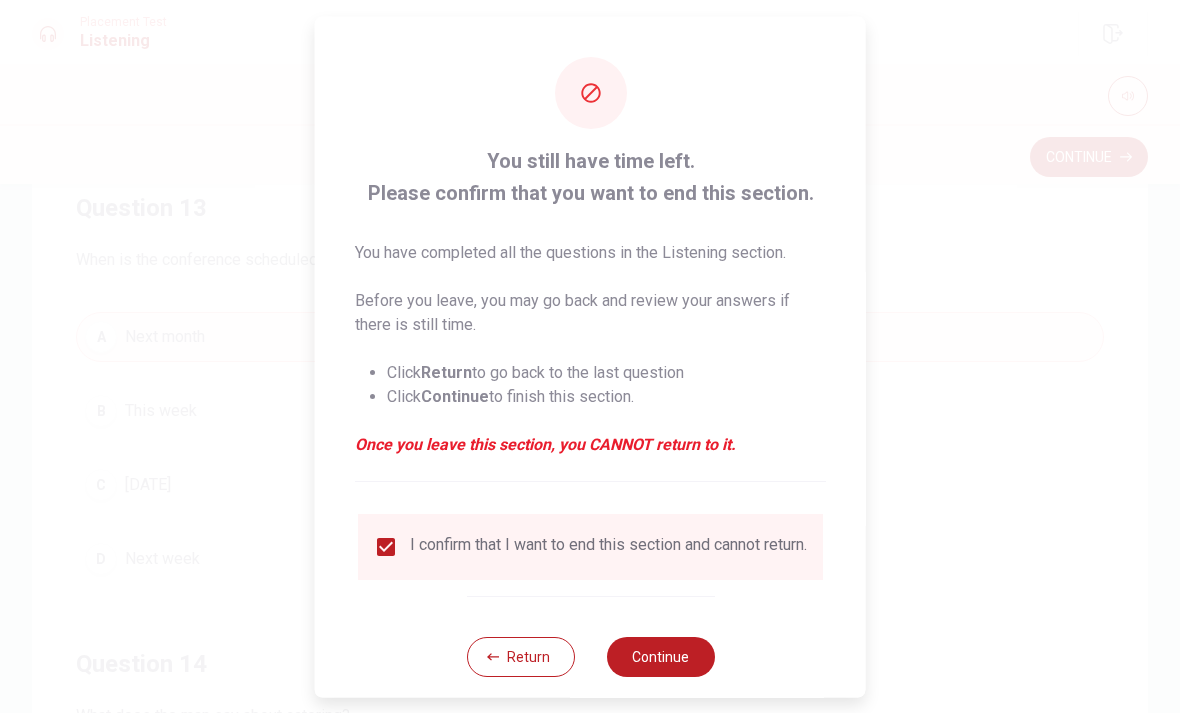 click on "Continue" at bounding box center (660, 656) 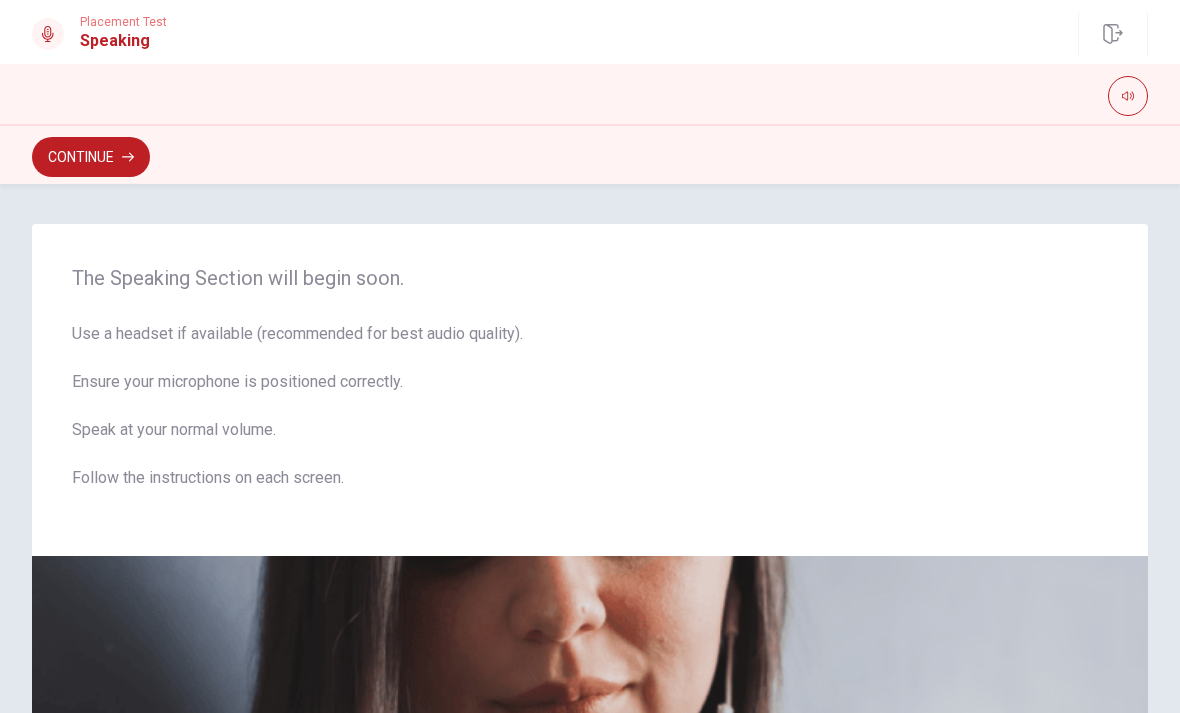 scroll, scrollTop: 0, scrollLeft: 0, axis: both 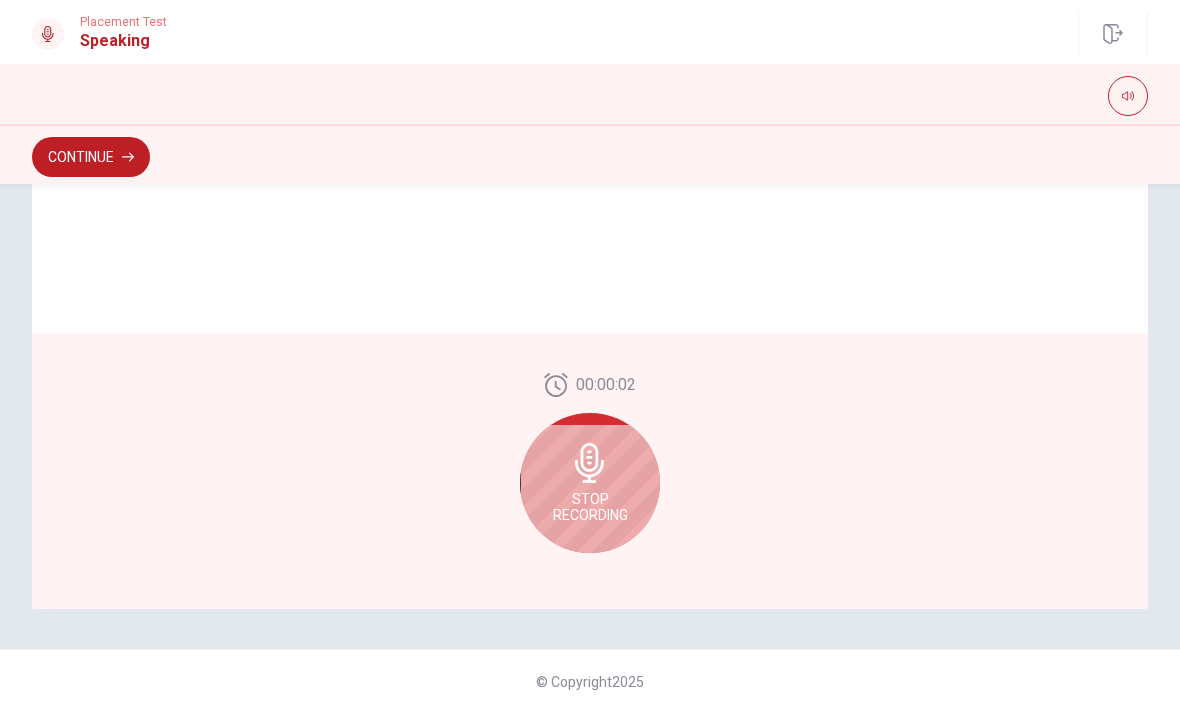 click on "Stop   Recording" at bounding box center (590, 507) 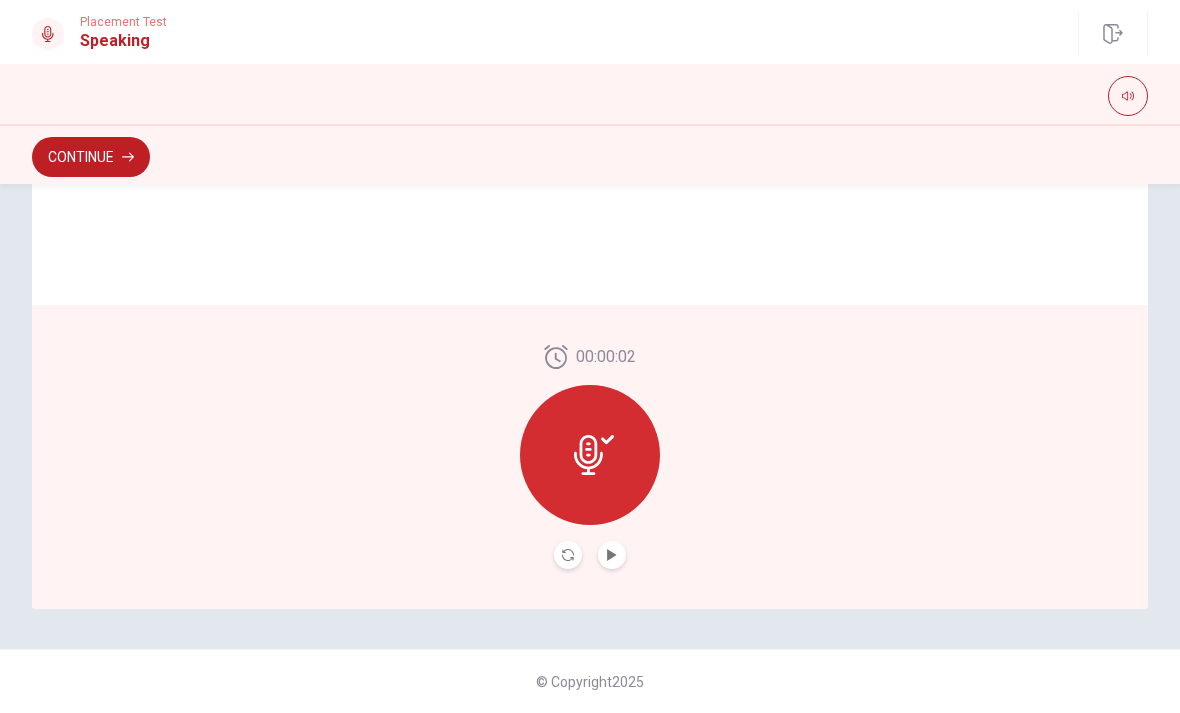 click at bounding box center (612, 555) 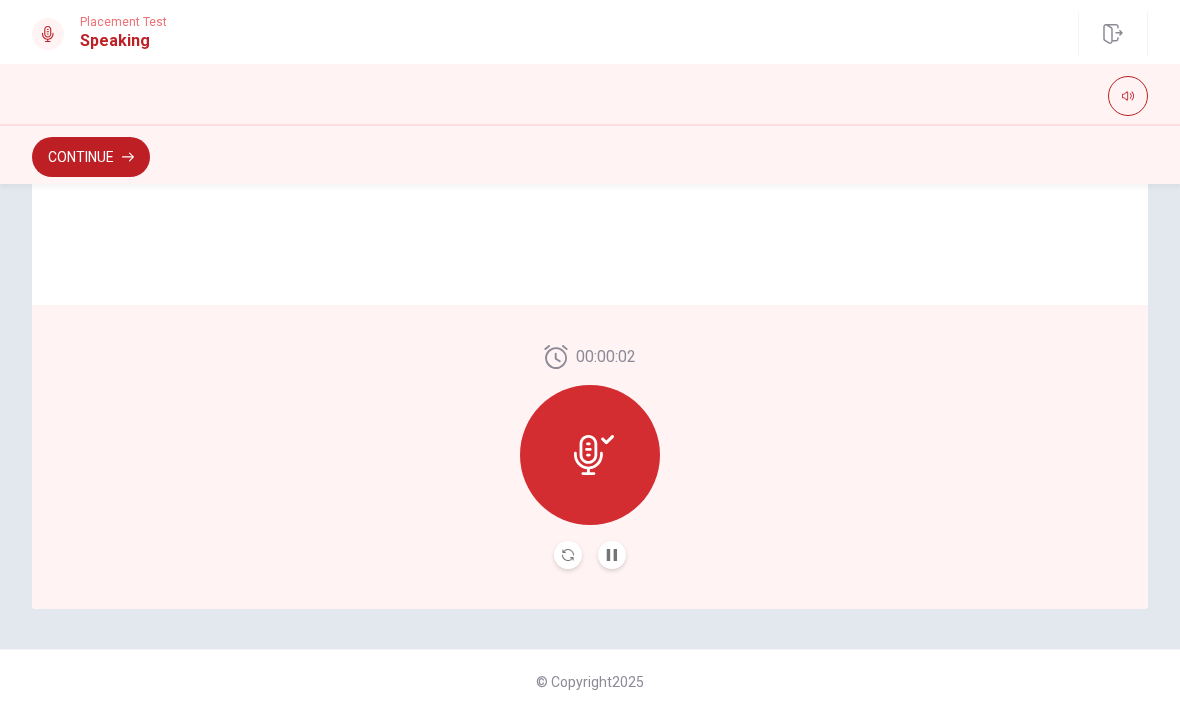 click at bounding box center [568, 555] 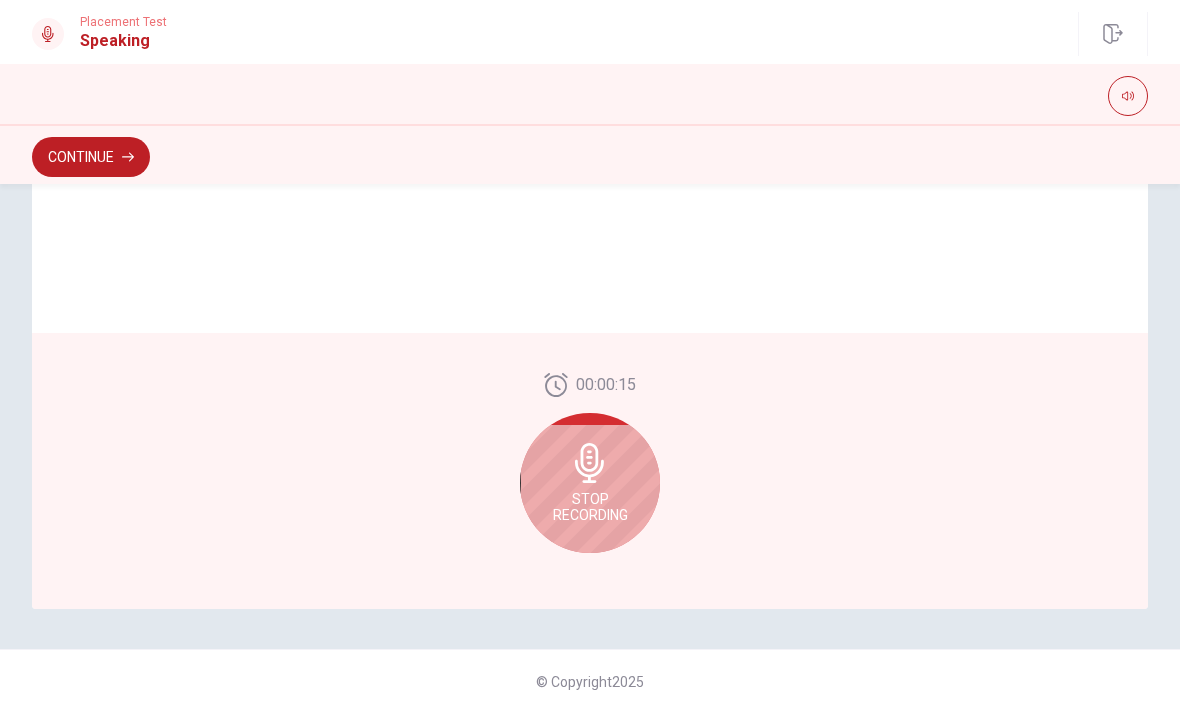 click on "Stop   Recording" at bounding box center (590, 507) 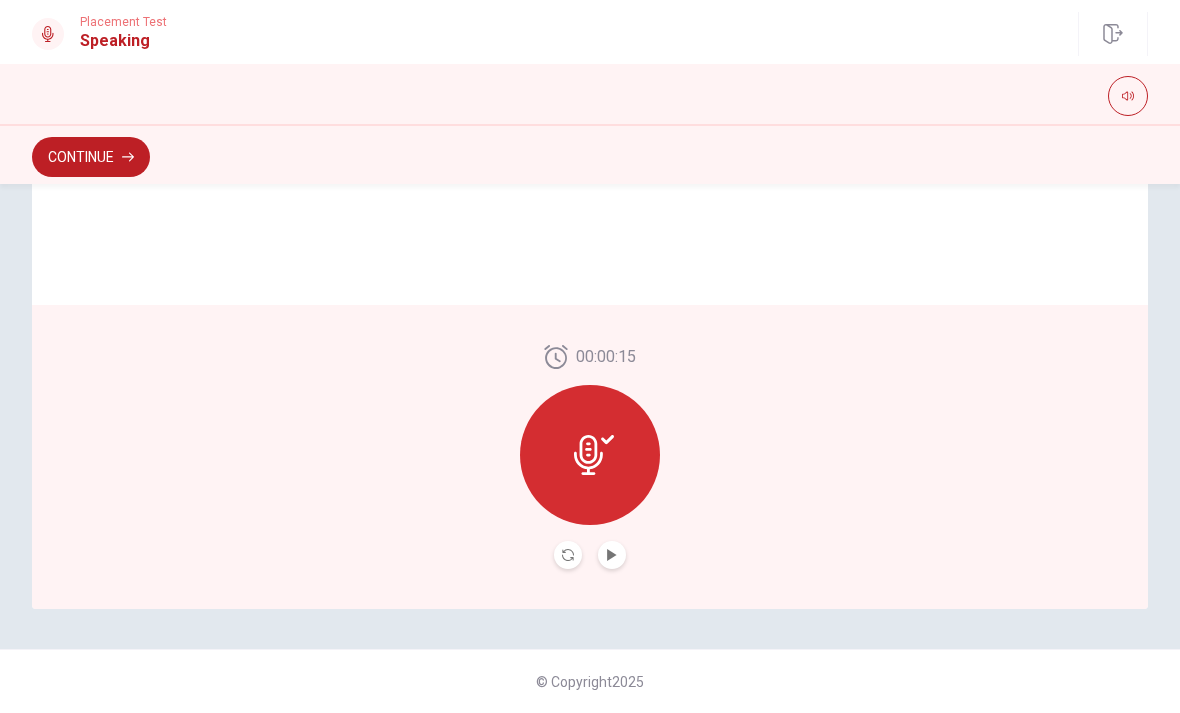 click 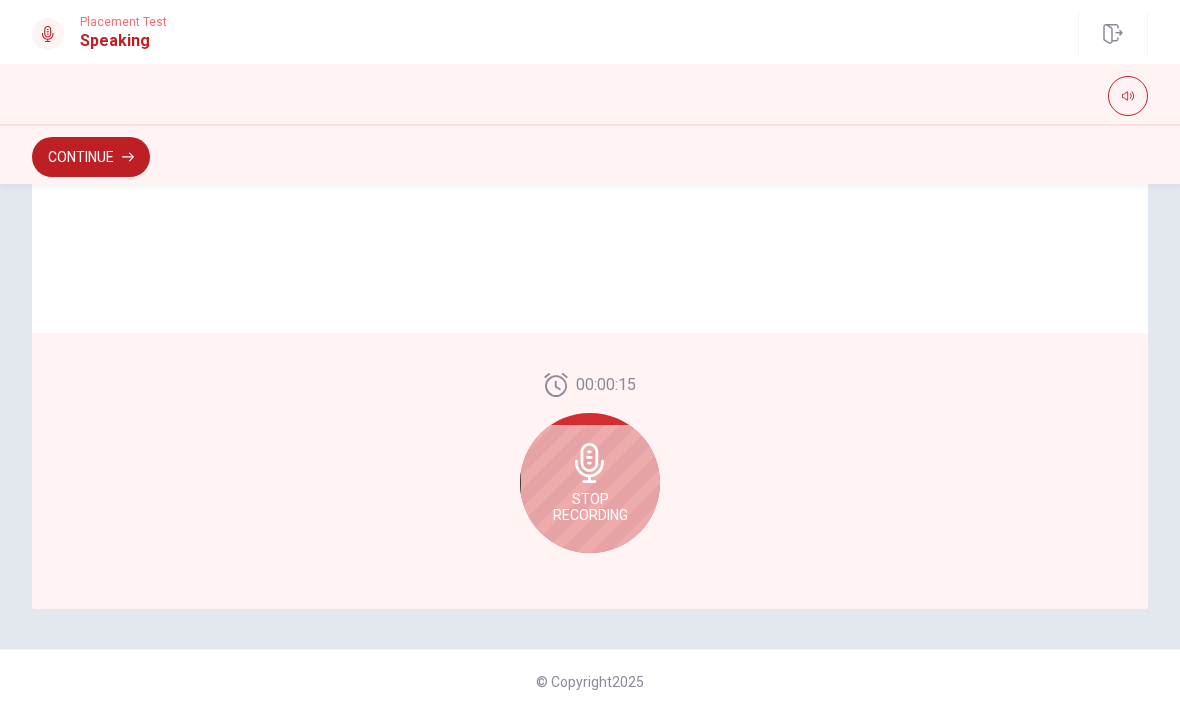 click on "Stop   Recording" at bounding box center (590, 507) 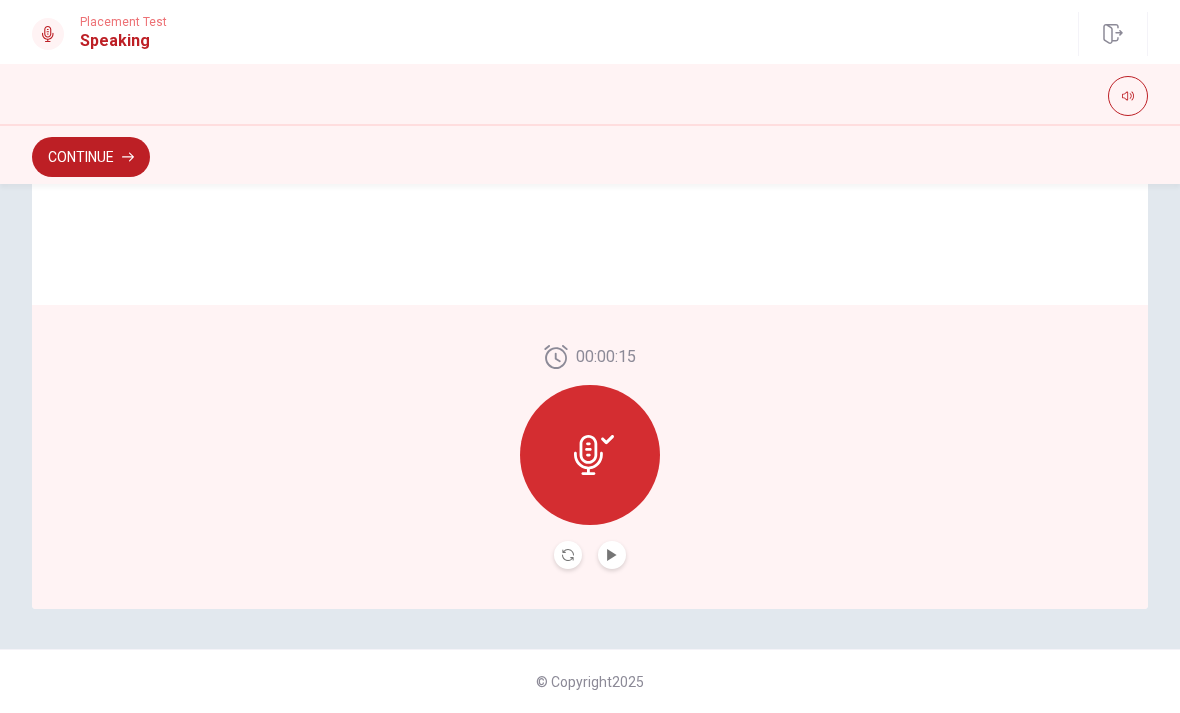 click at bounding box center (568, 555) 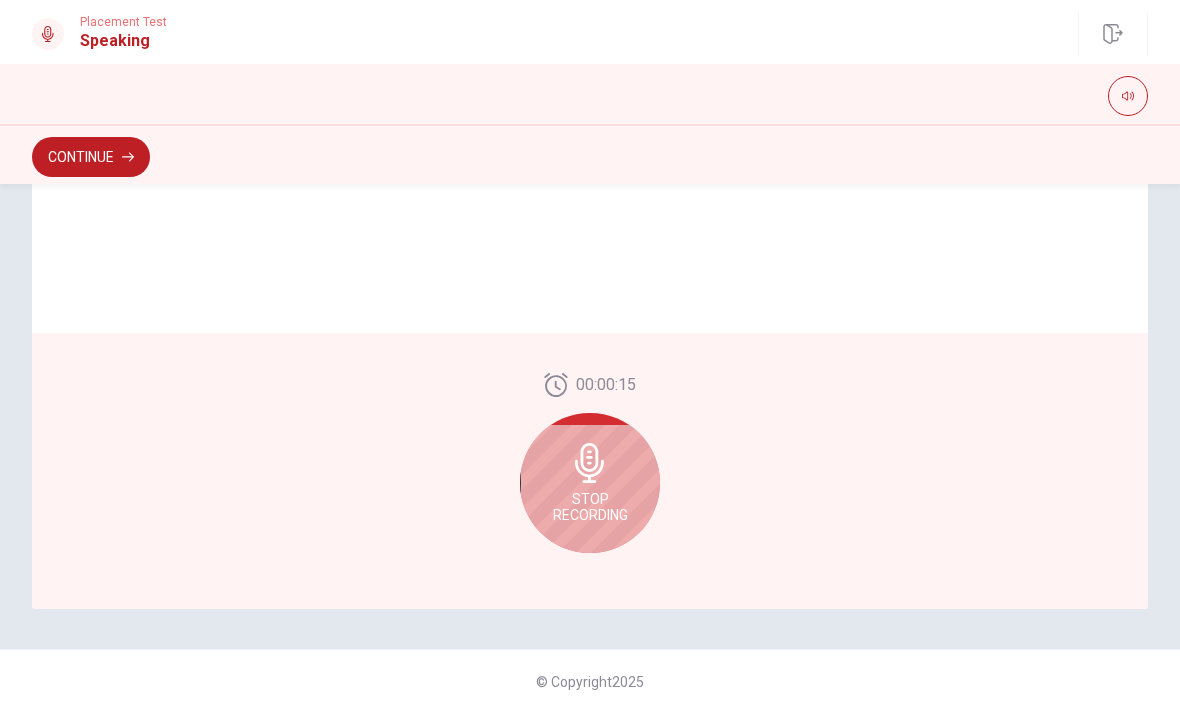 click on "Stop   Recording" at bounding box center [590, 507] 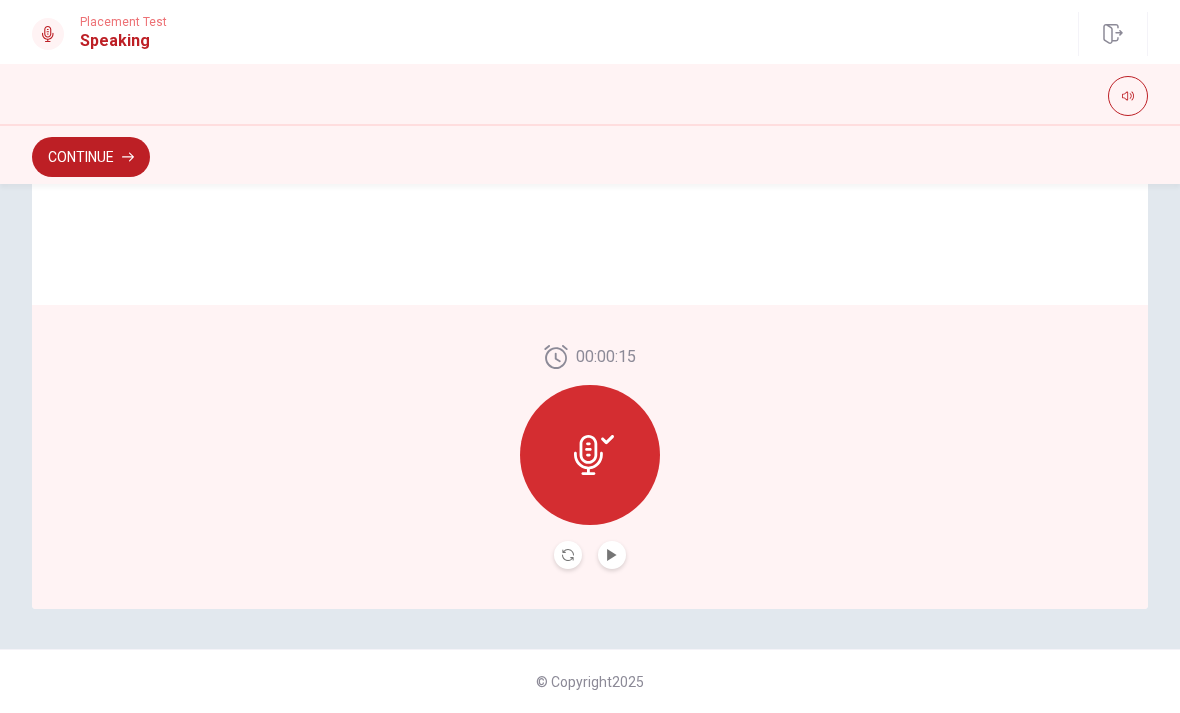 click on "00:00:15" at bounding box center [590, 457] 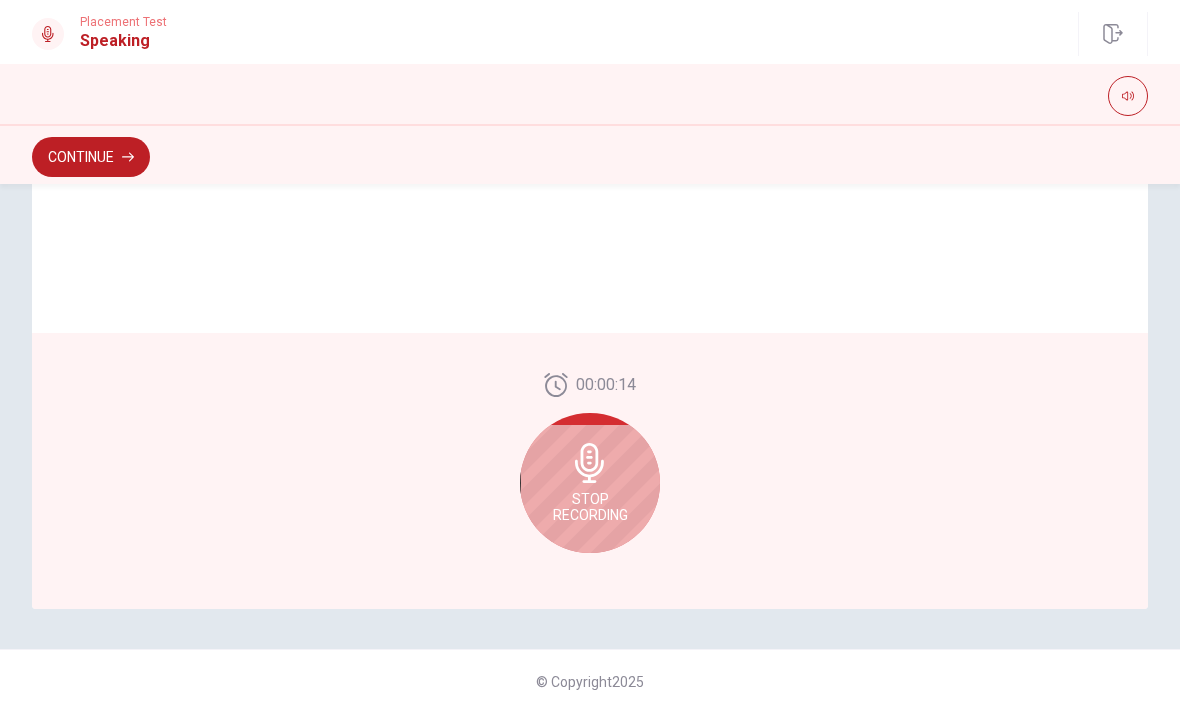 click on "Stop   Recording" at bounding box center (590, 483) 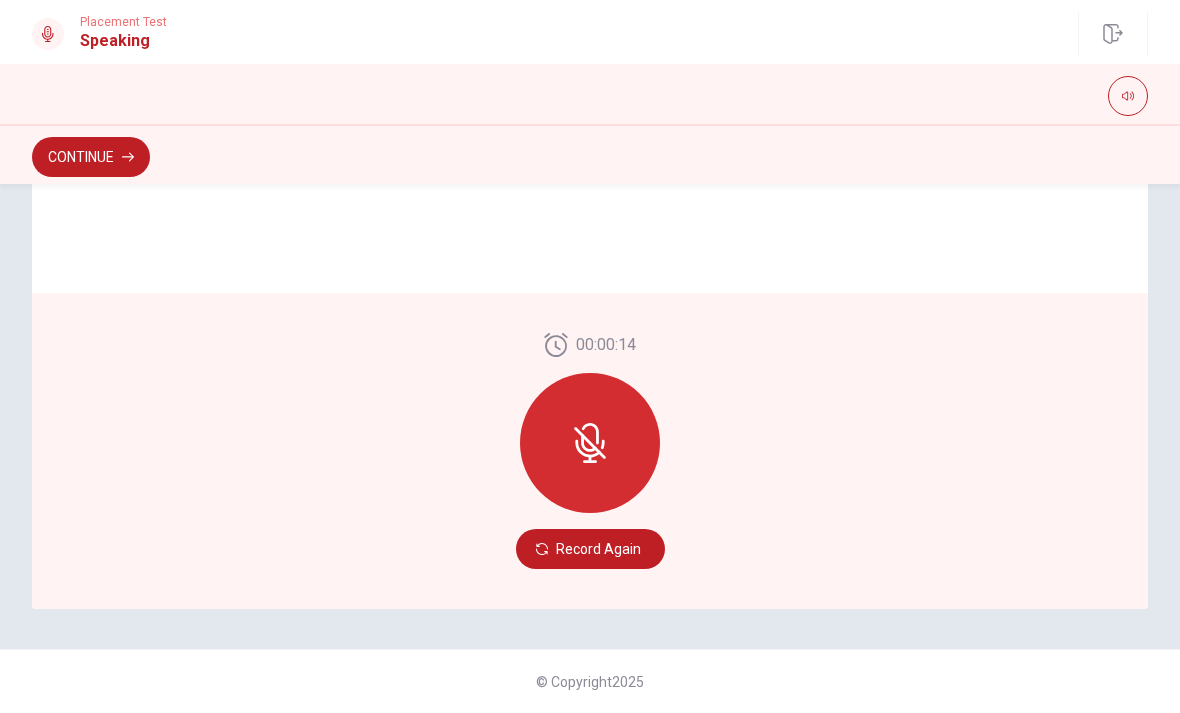 click on "Record Again" at bounding box center (590, 549) 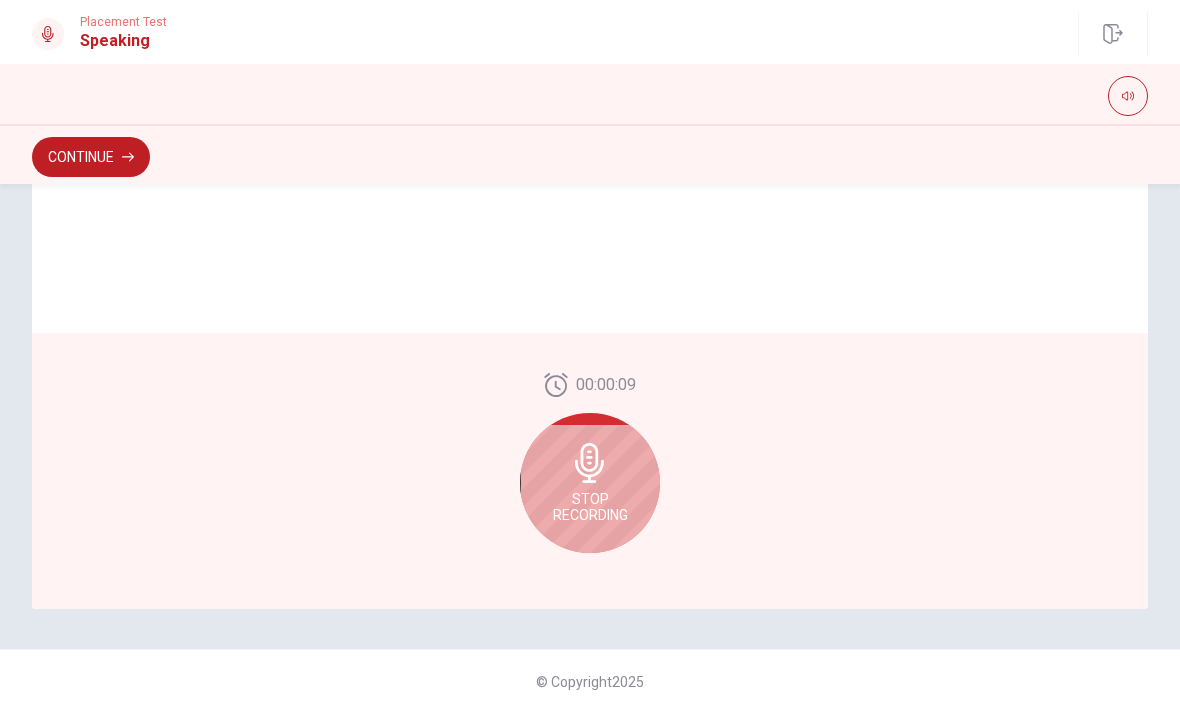 click 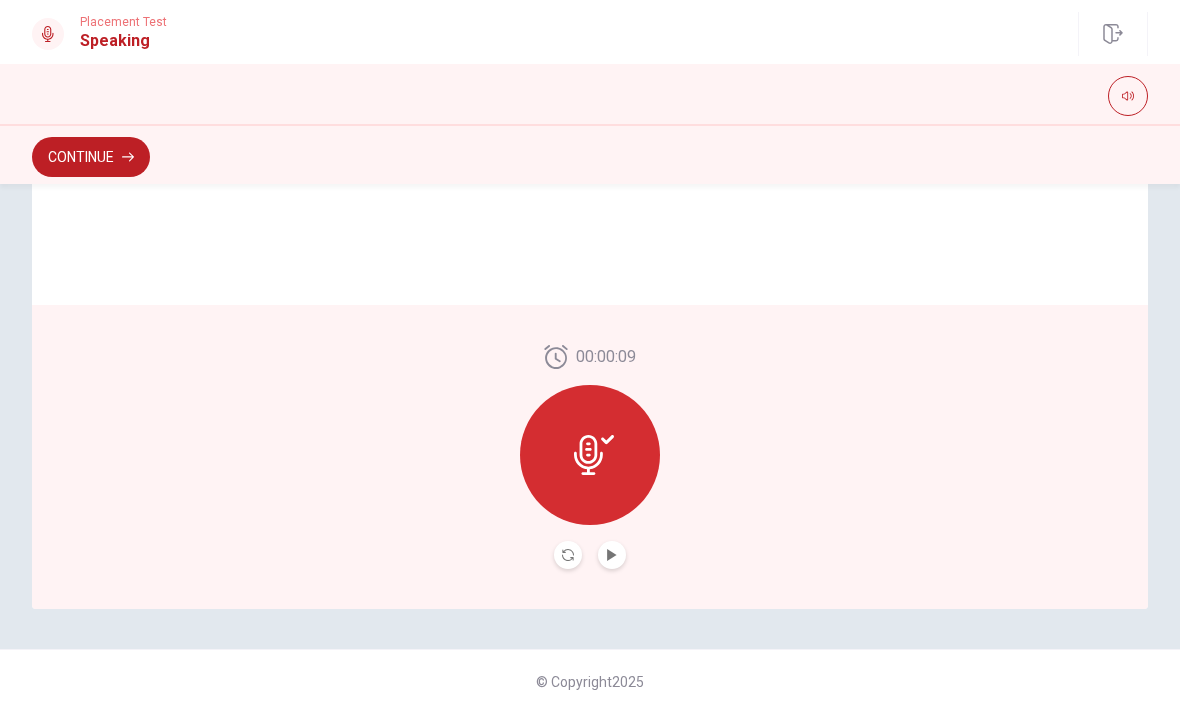click 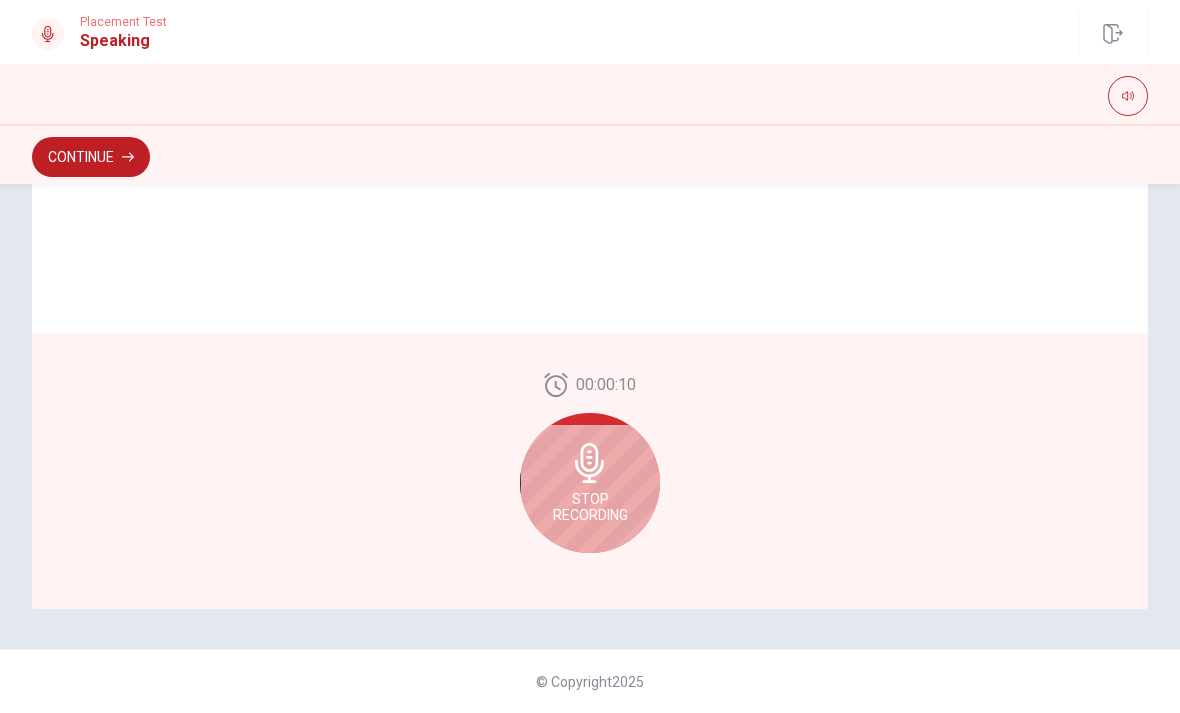 click on "Stop   Recording" at bounding box center [590, 507] 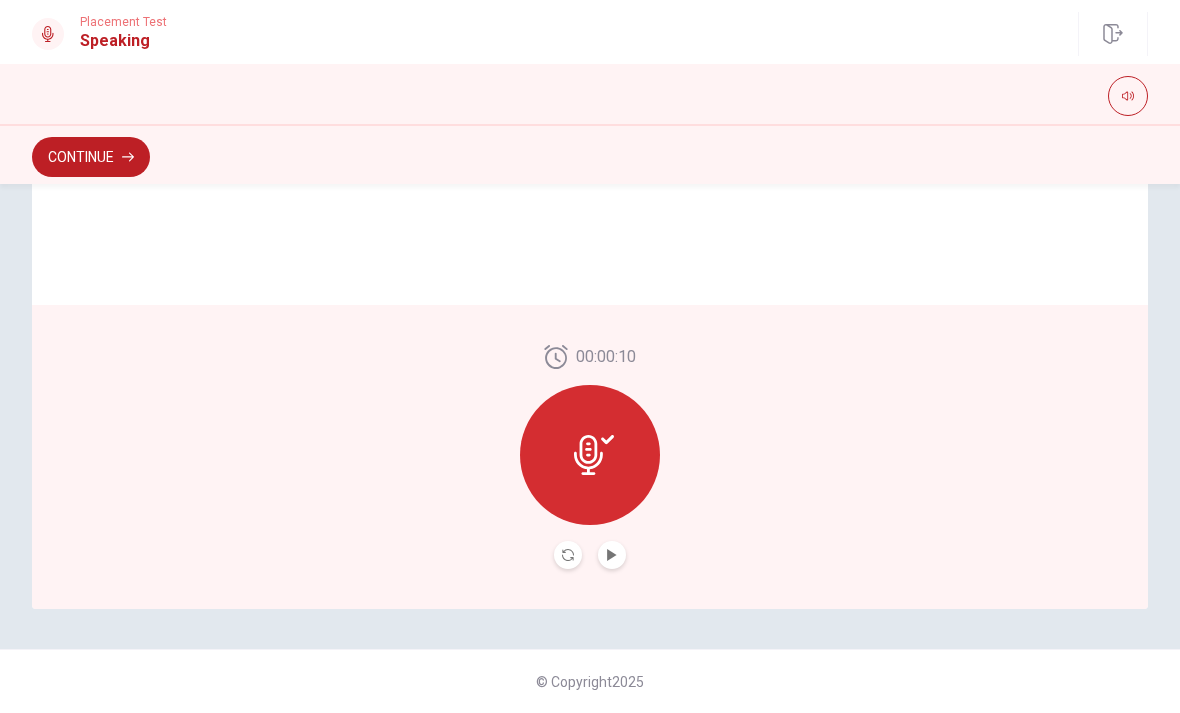 click at bounding box center (612, 555) 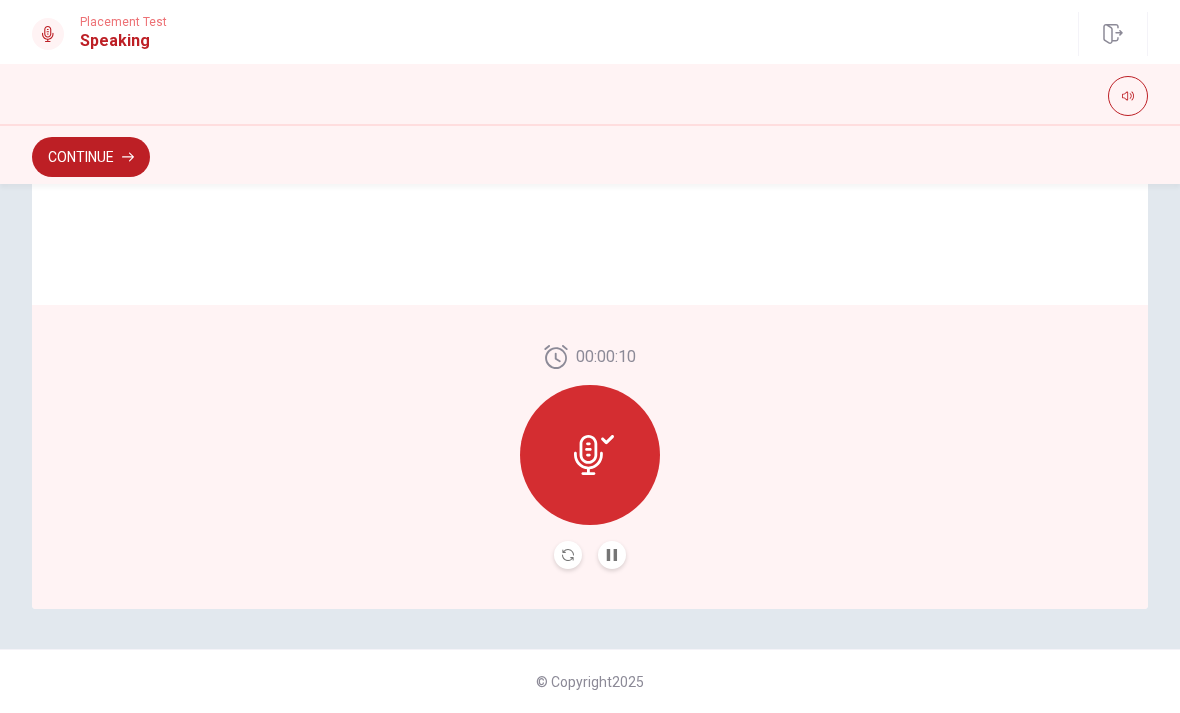 click 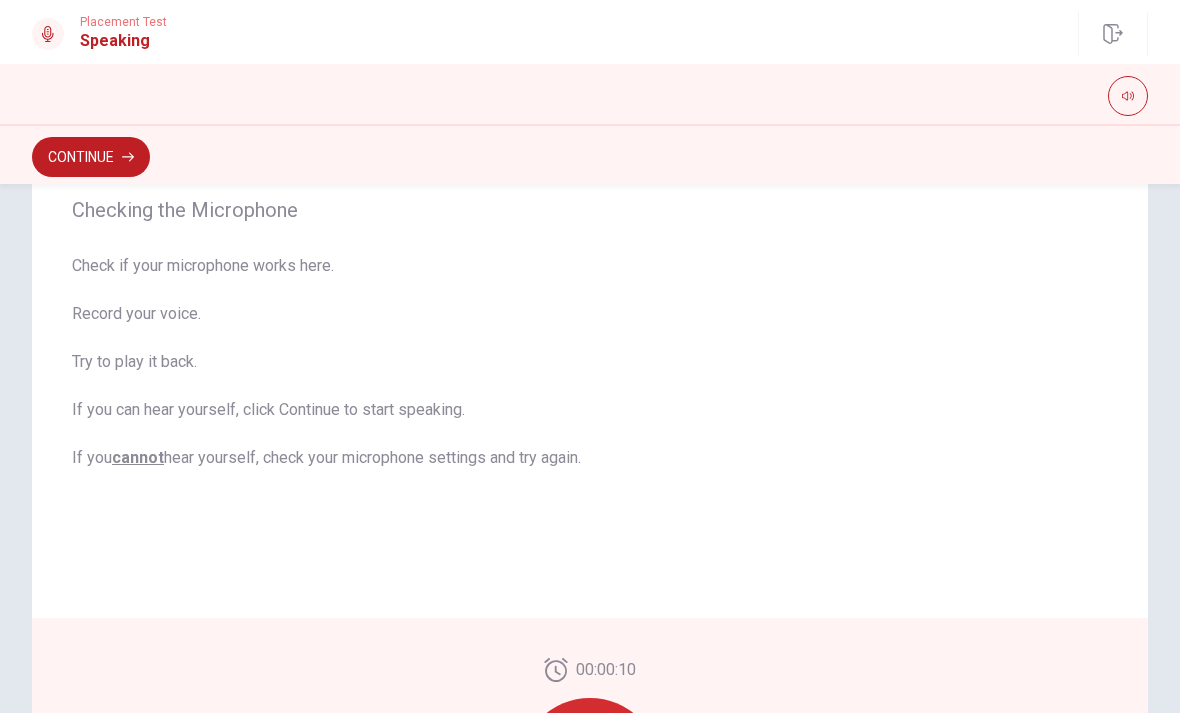 scroll, scrollTop: 162, scrollLeft: 0, axis: vertical 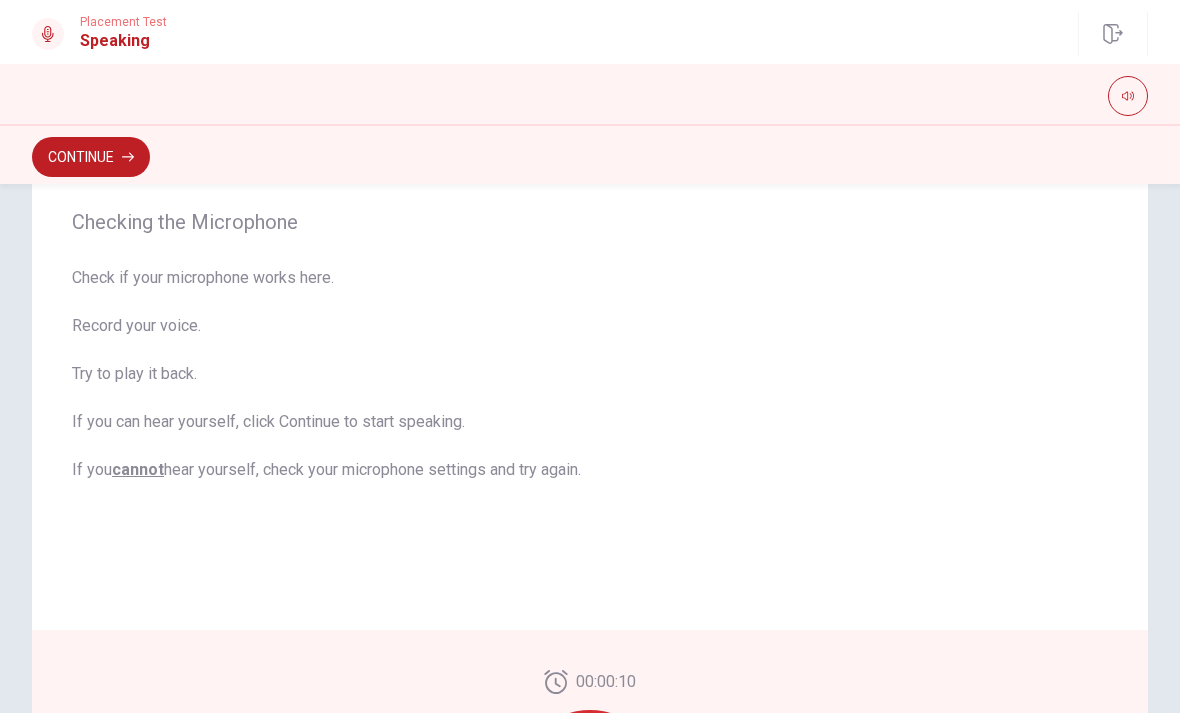 click on "Continue" at bounding box center [91, 157] 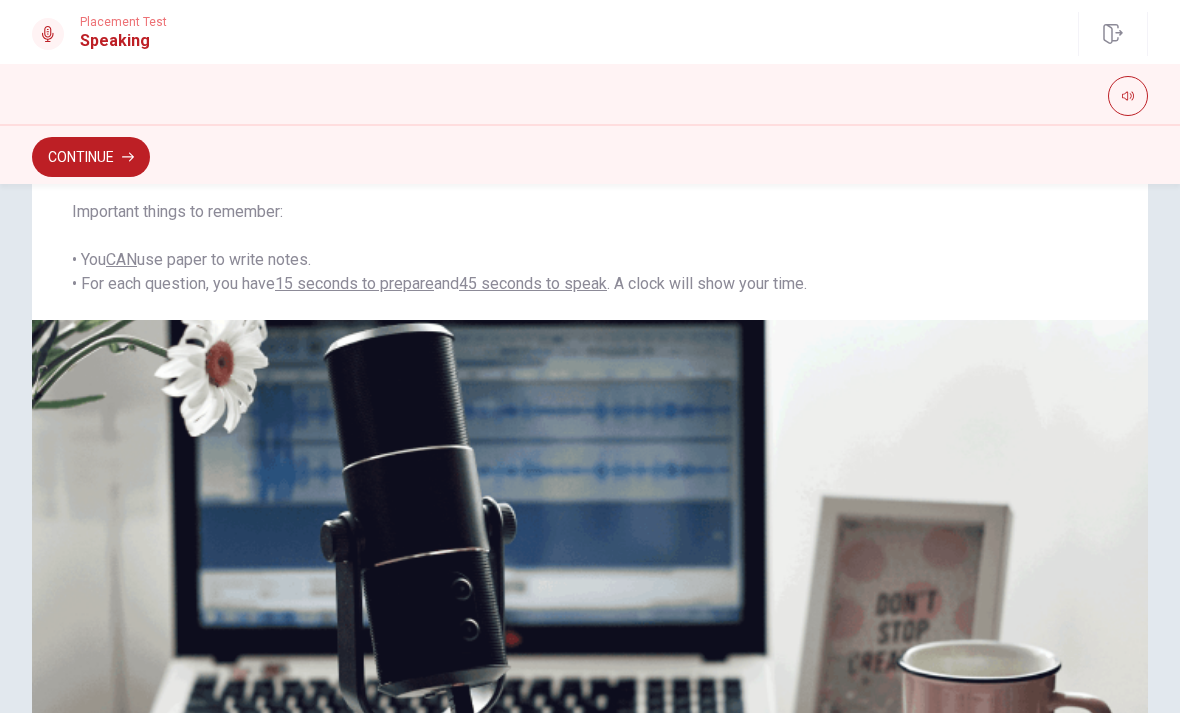 scroll, scrollTop: 297, scrollLeft: 0, axis: vertical 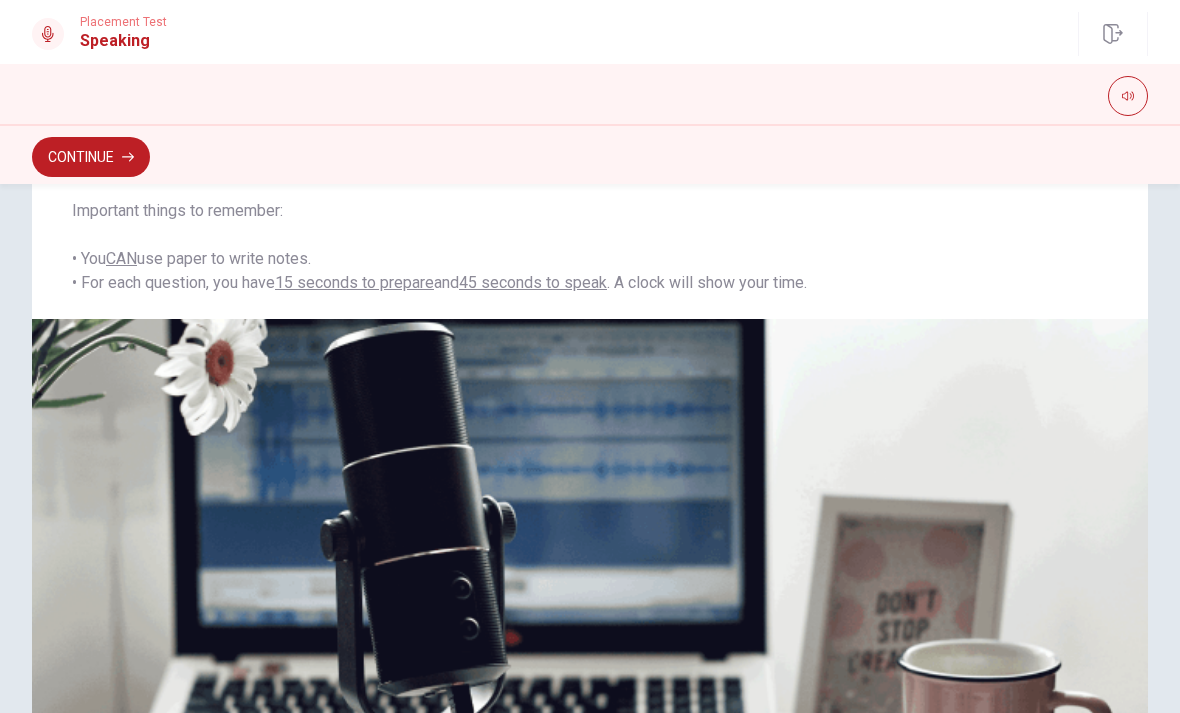click on "Continue" at bounding box center (91, 157) 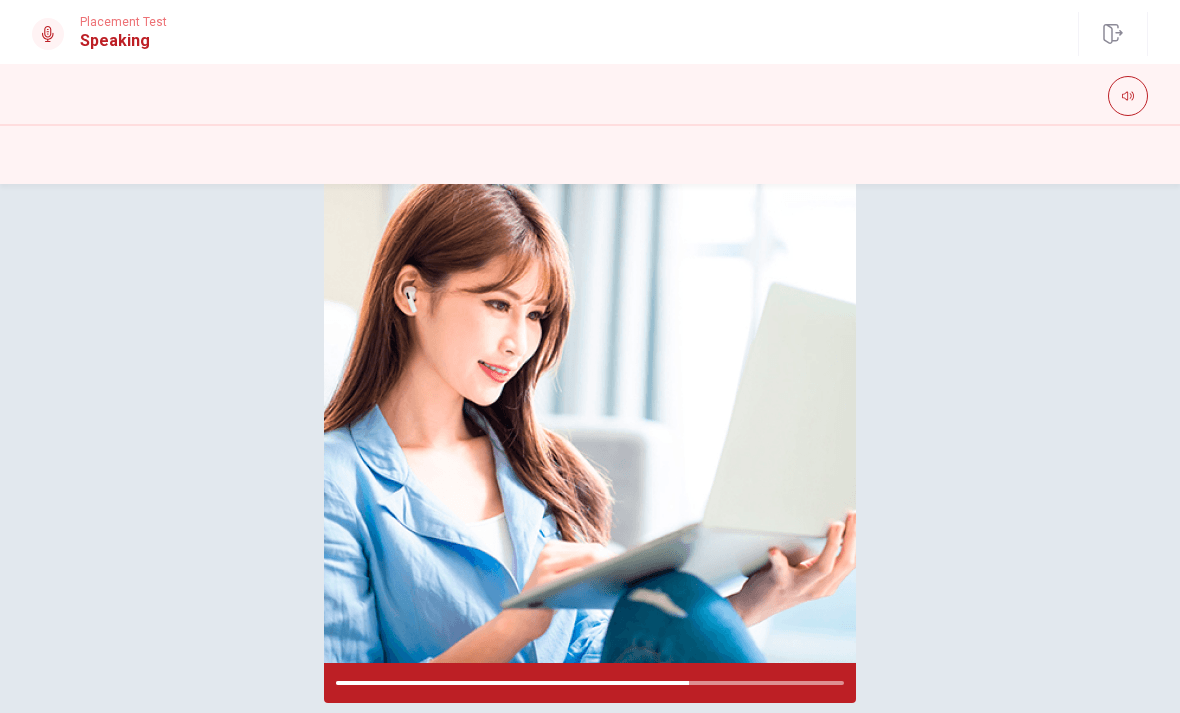 scroll, scrollTop: 196, scrollLeft: 0, axis: vertical 